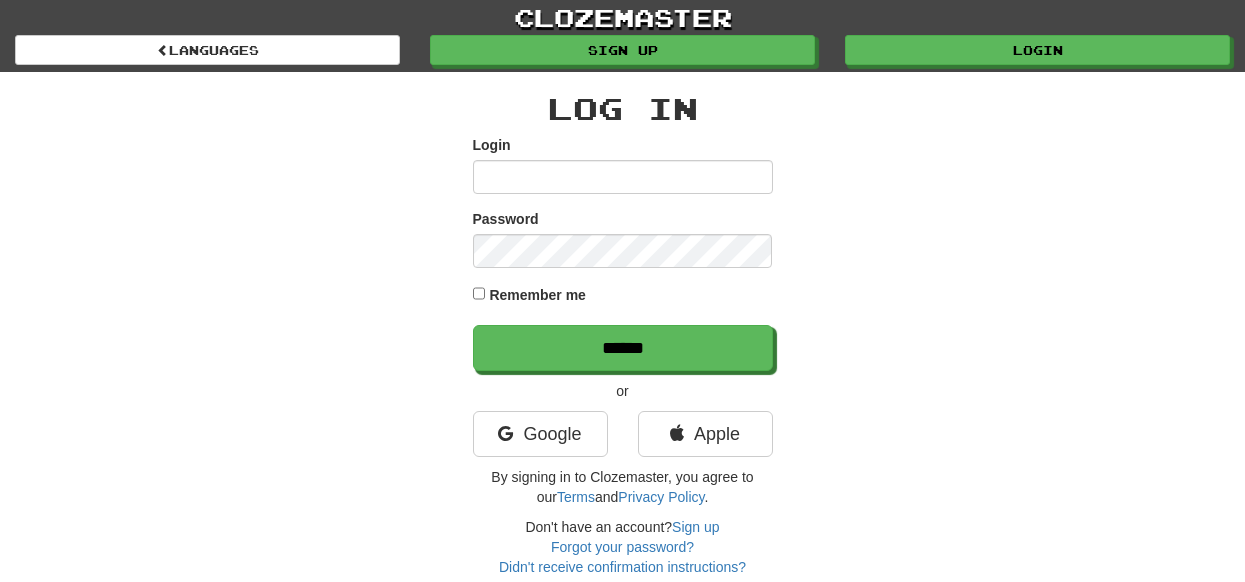 scroll, scrollTop: 0, scrollLeft: 0, axis: both 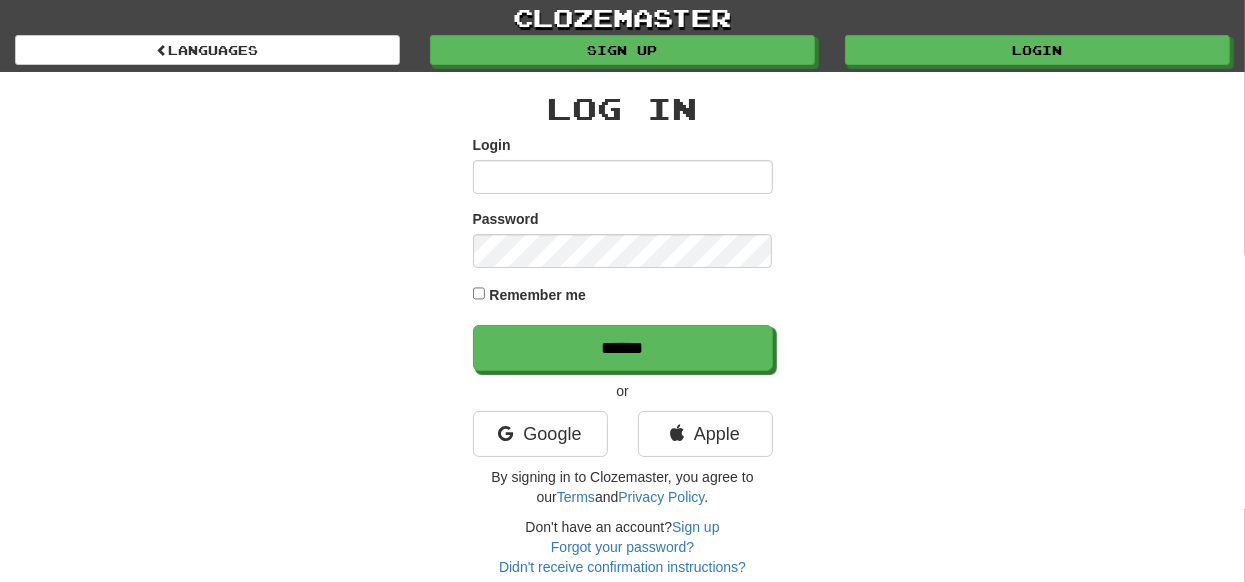 click on "Login" at bounding box center [623, 177] 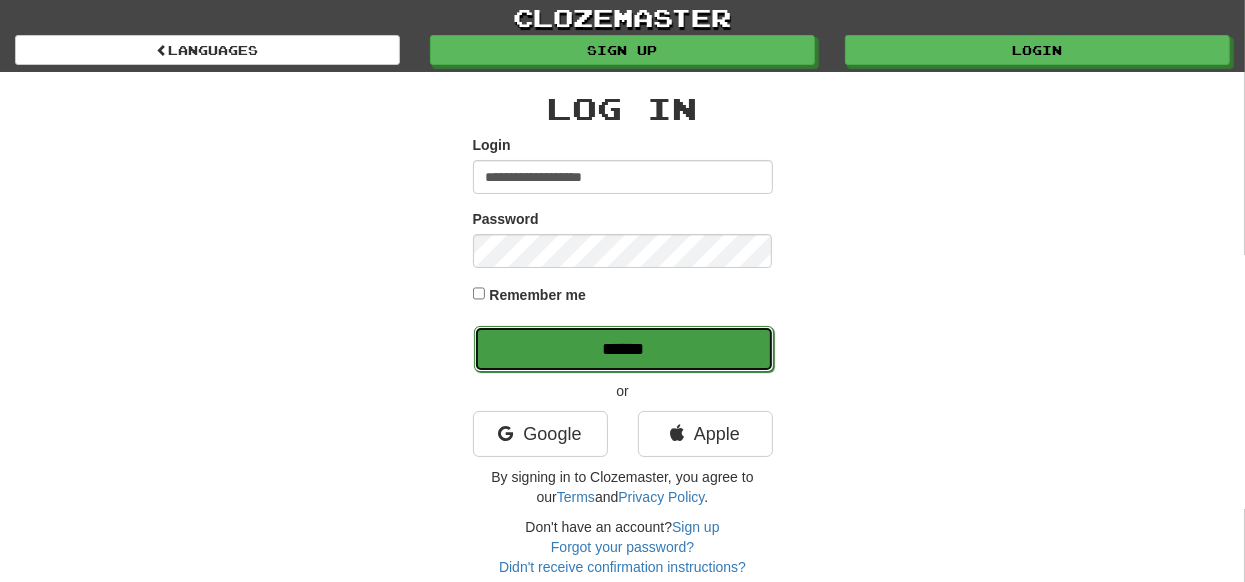 click on "******" at bounding box center [624, 349] 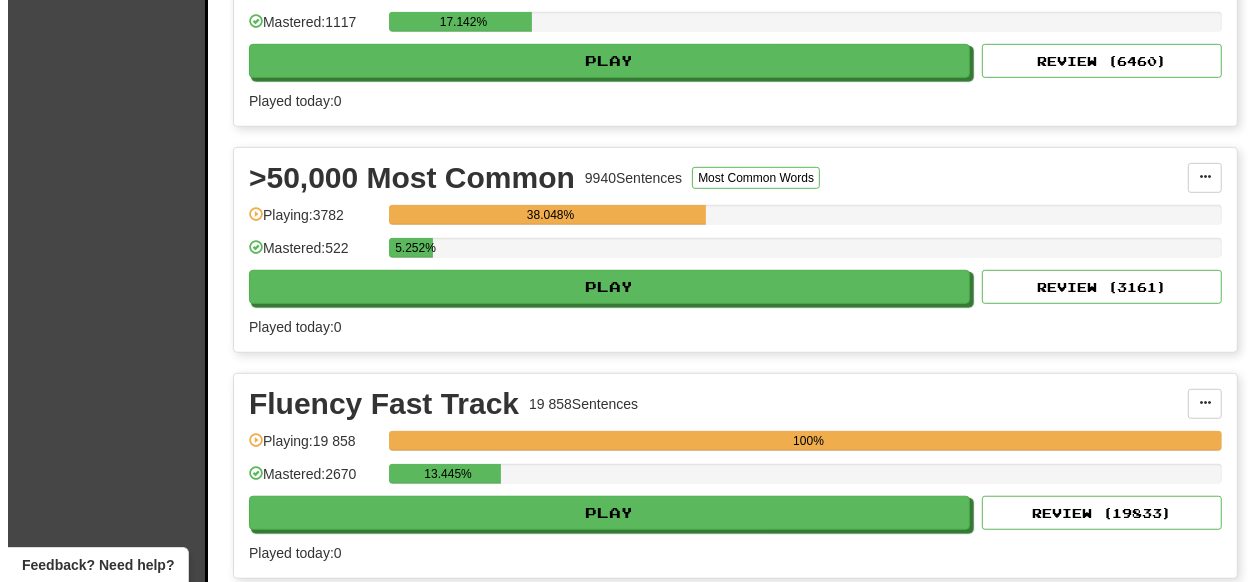 scroll, scrollTop: 799, scrollLeft: 0, axis: vertical 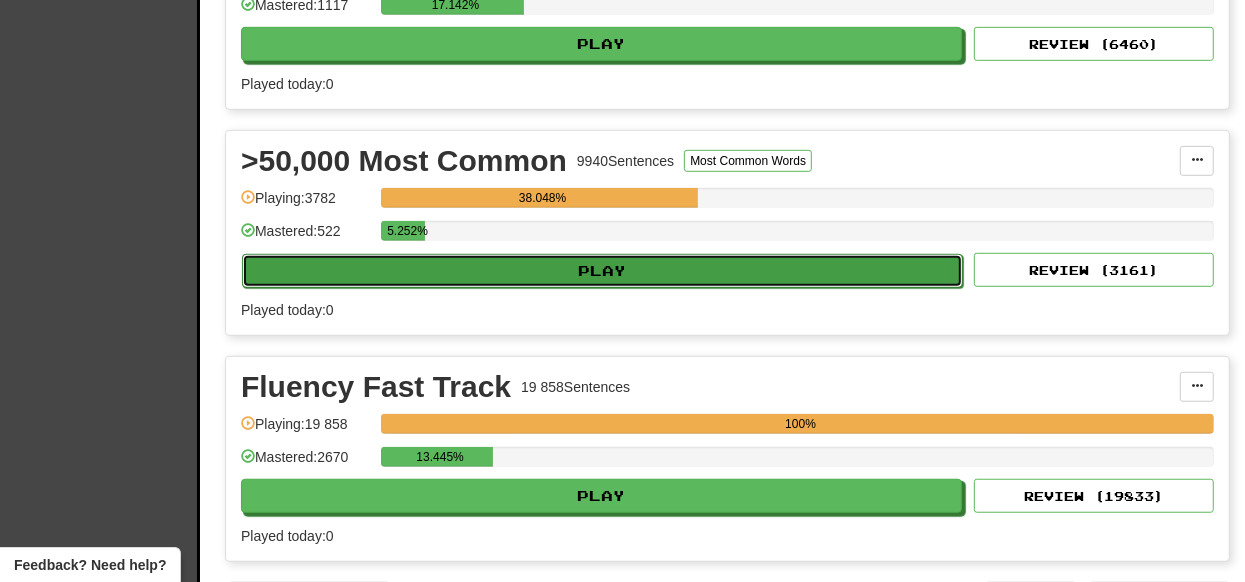 click on "Play" at bounding box center (602, 271) 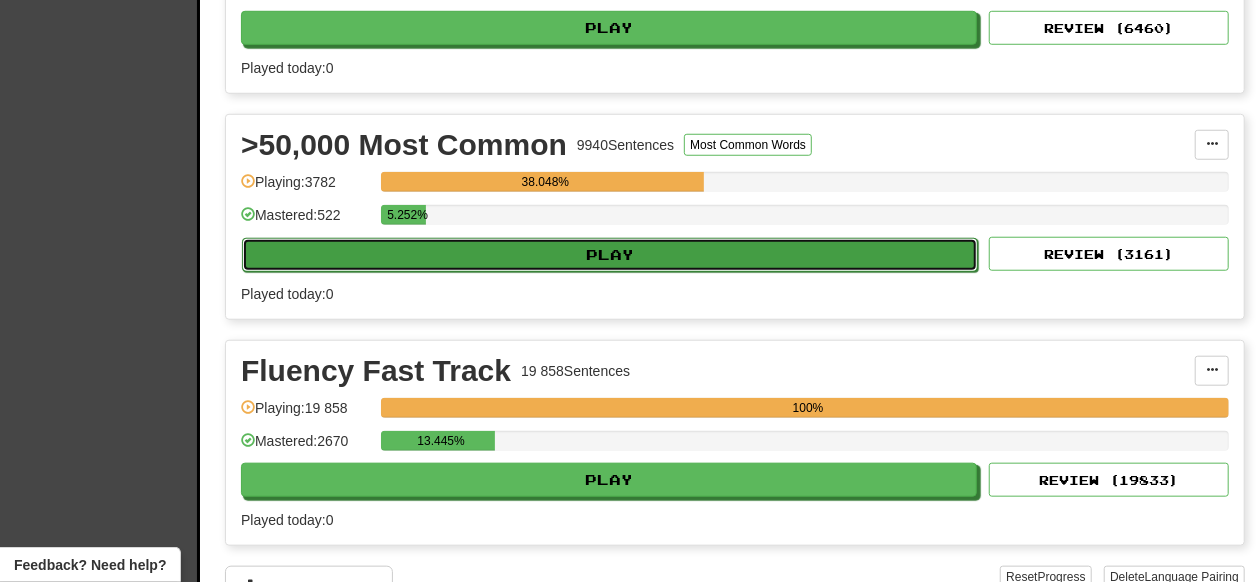 select on "**" 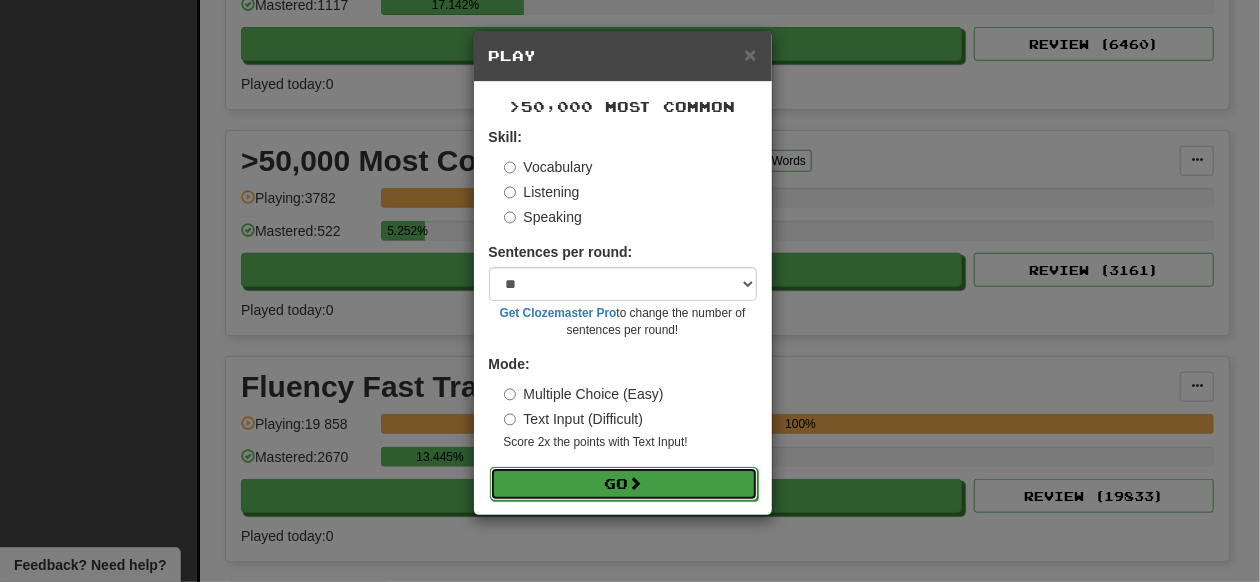 click on "Go" at bounding box center (624, 484) 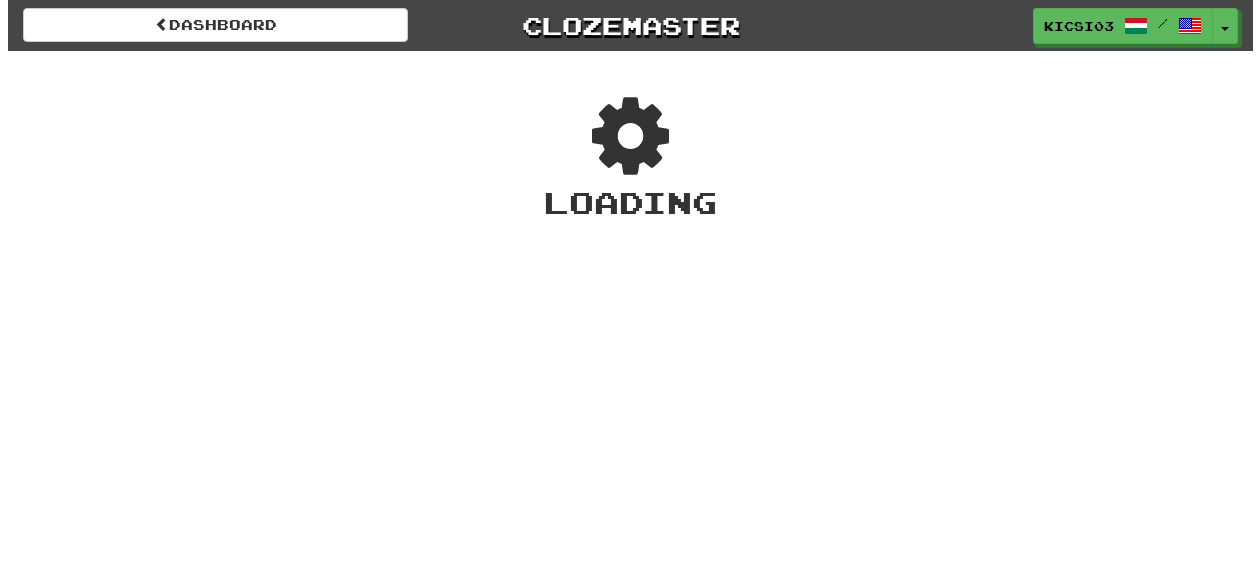 scroll, scrollTop: 0, scrollLeft: 0, axis: both 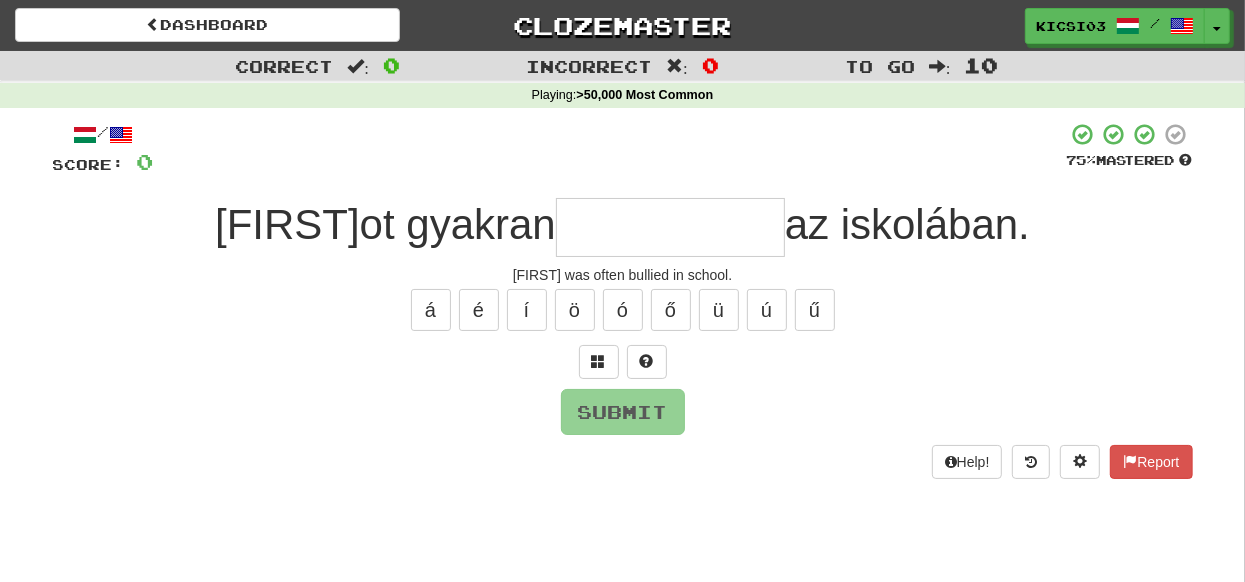 click at bounding box center [670, 227] 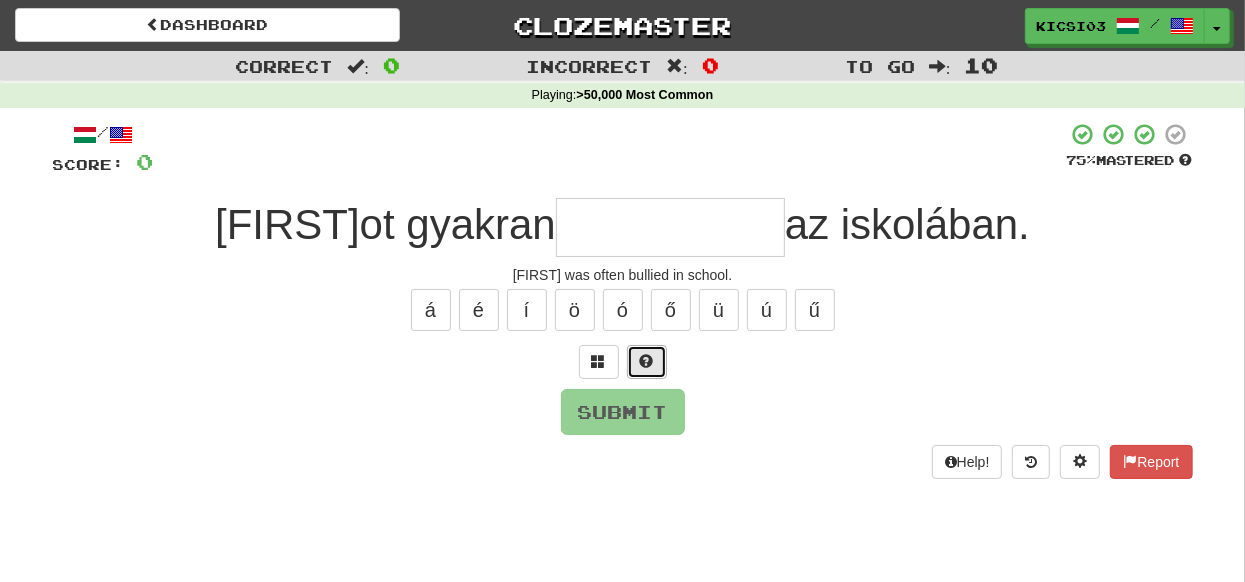 click at bounding box center (647, 361) 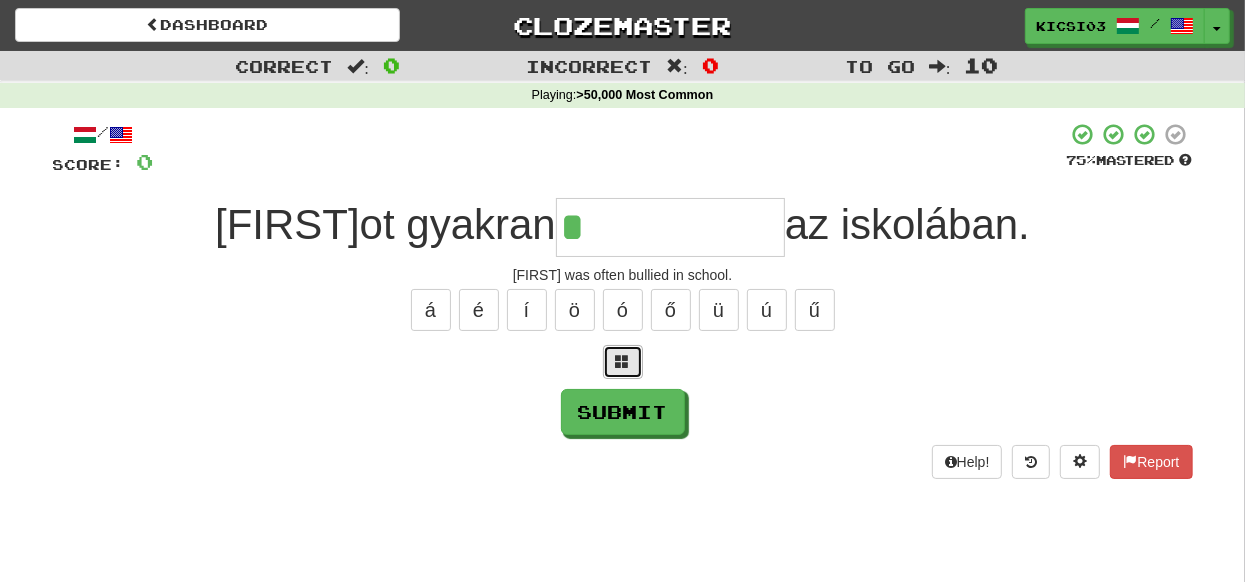 click at bounding box center (623, 361) 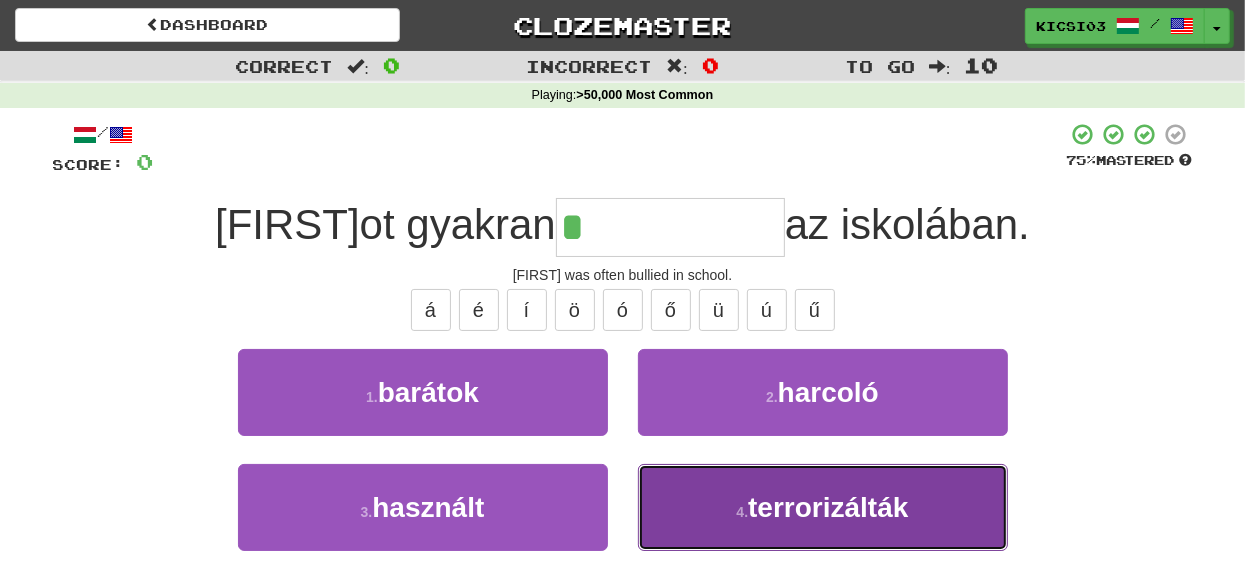 click on "terrorizálták" at bounding box center (828, 507) 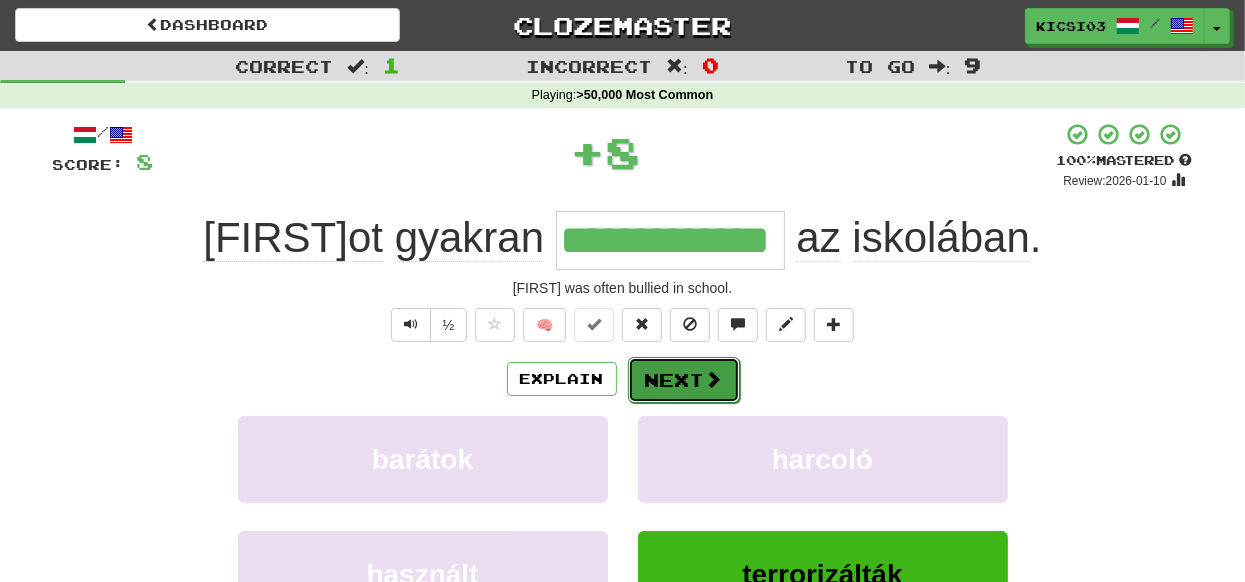 click on "Next" at bounding box center [684, 380] 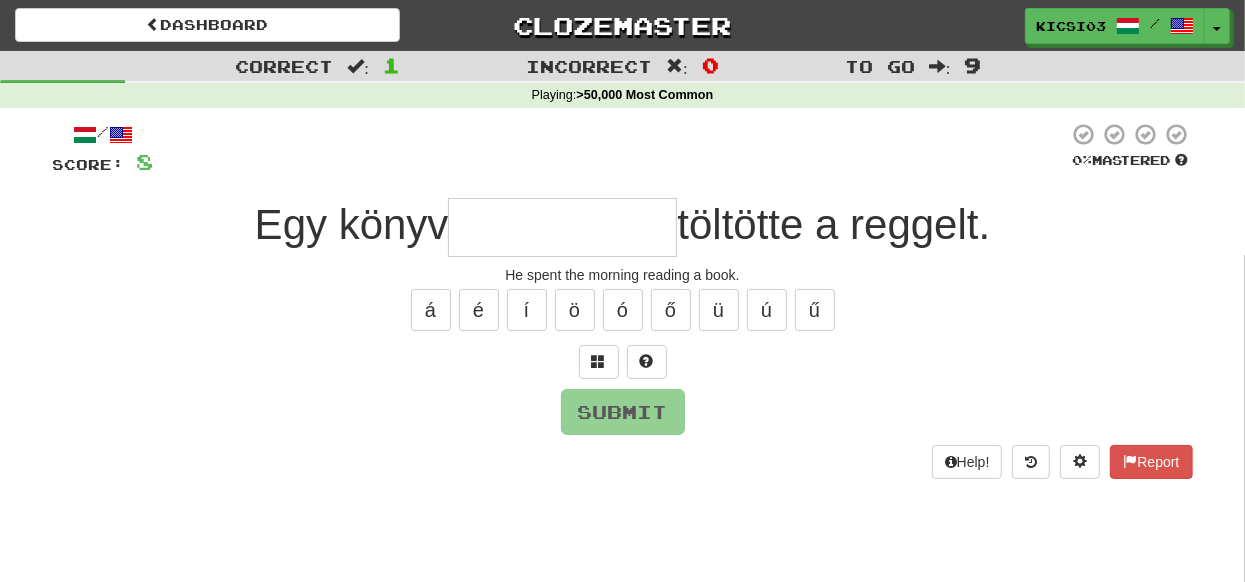 click at bounding box center (562, 227) 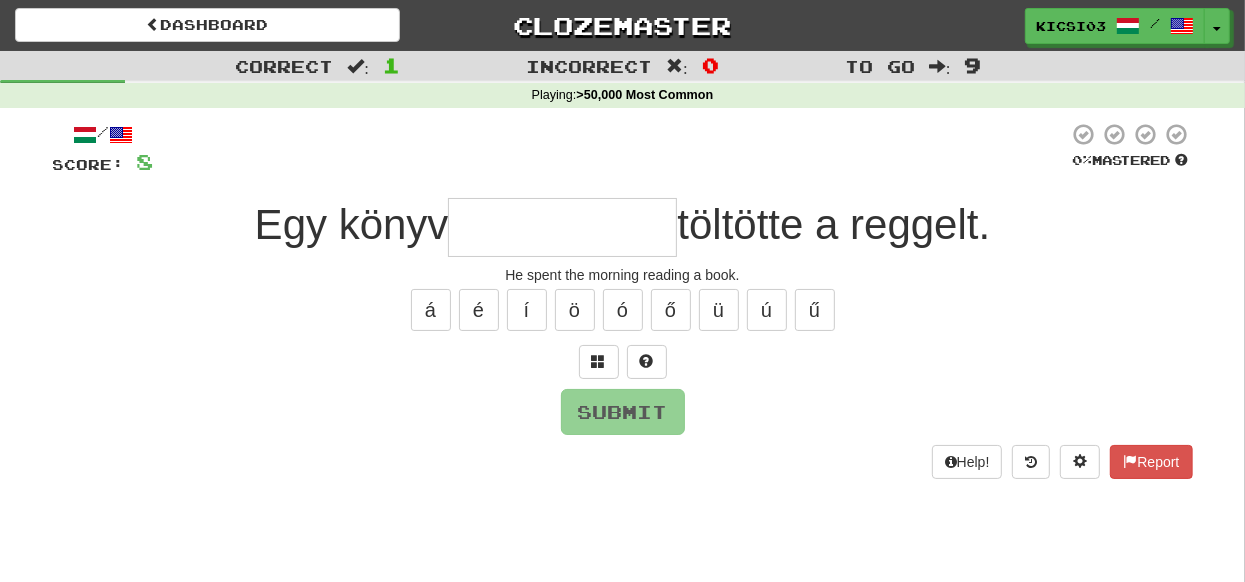 click at bounding box center [562, 227] 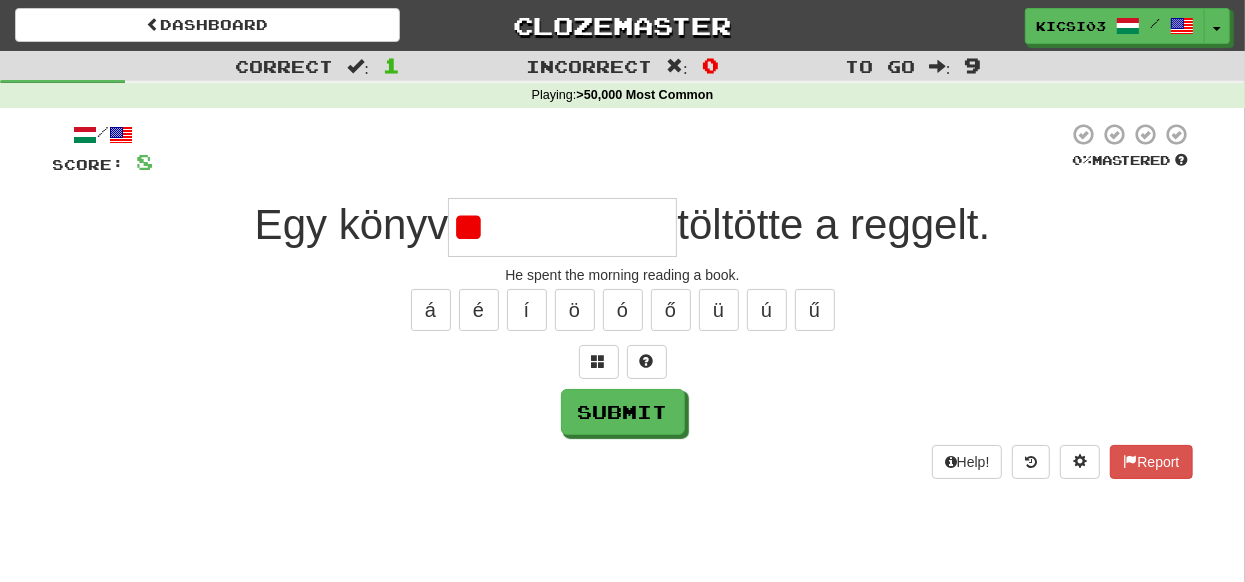 type on "*" 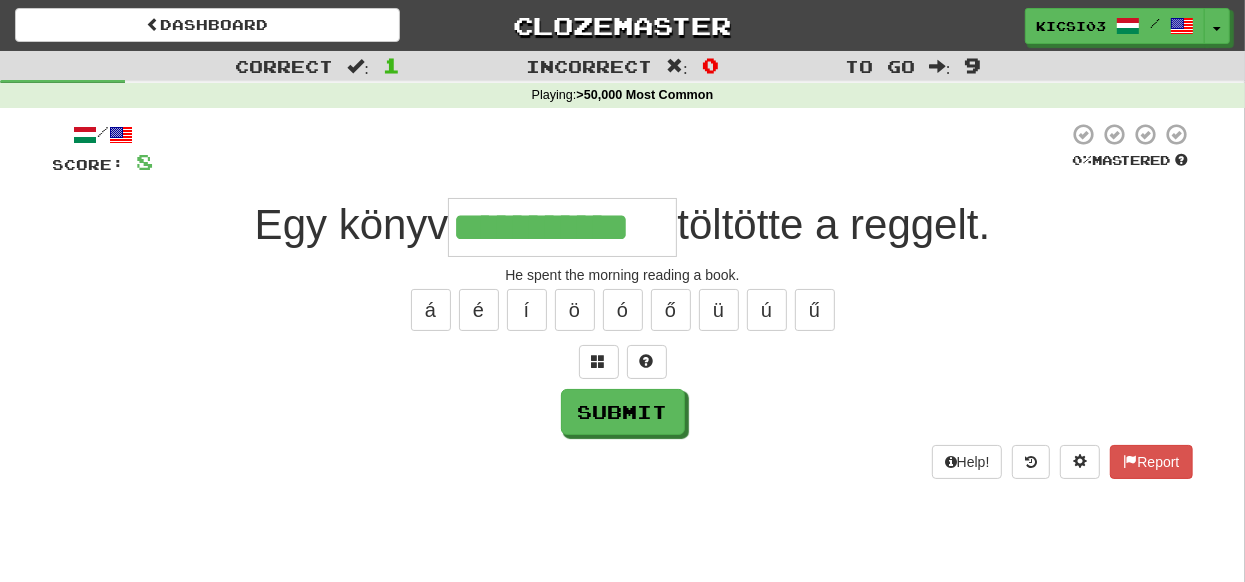 type on "**********" 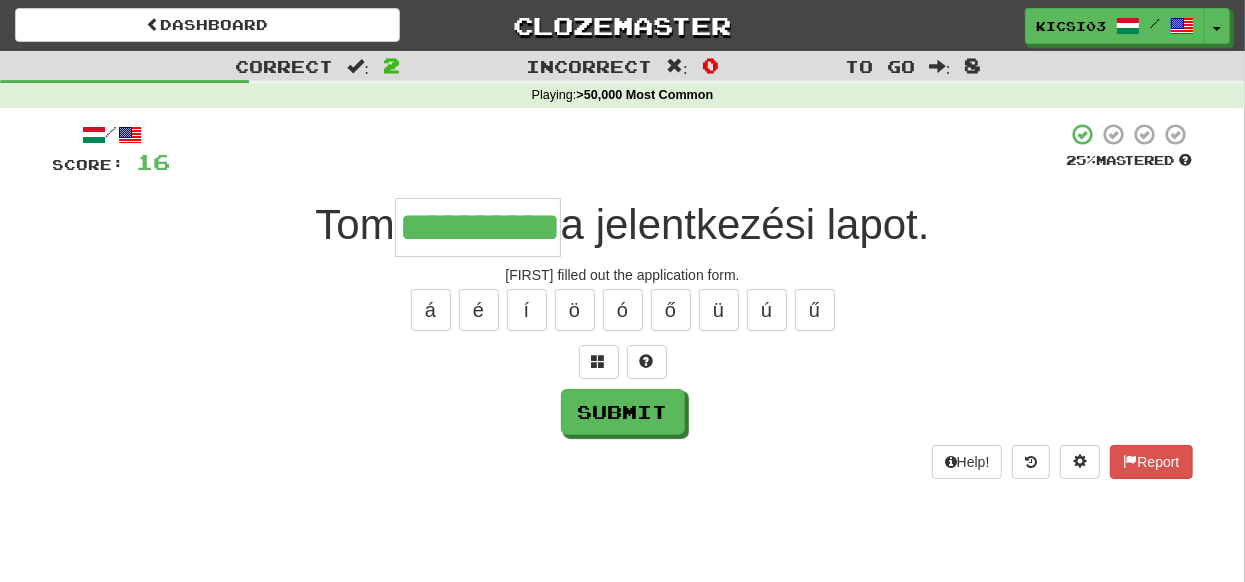 type on "**********" 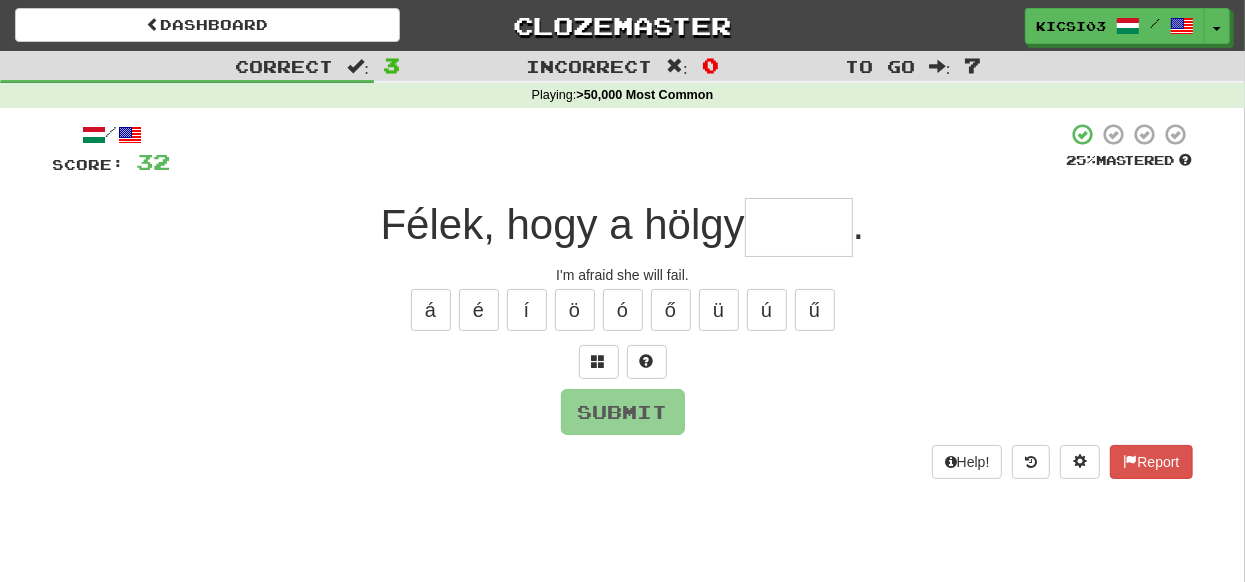 type on "*" 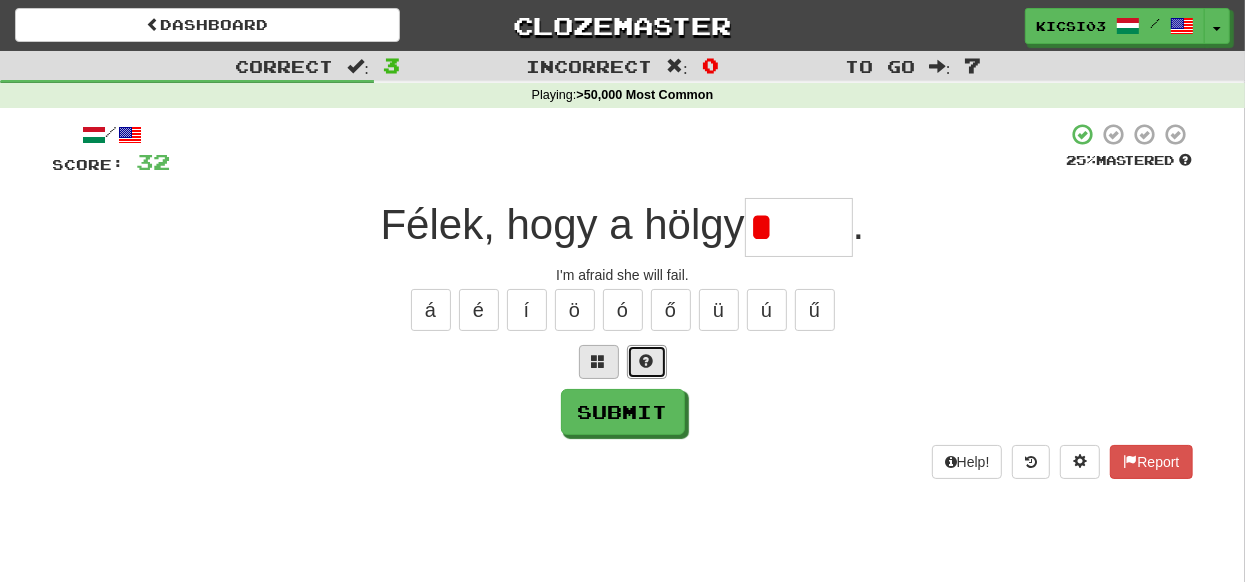 click at bounding box center [647, 362] 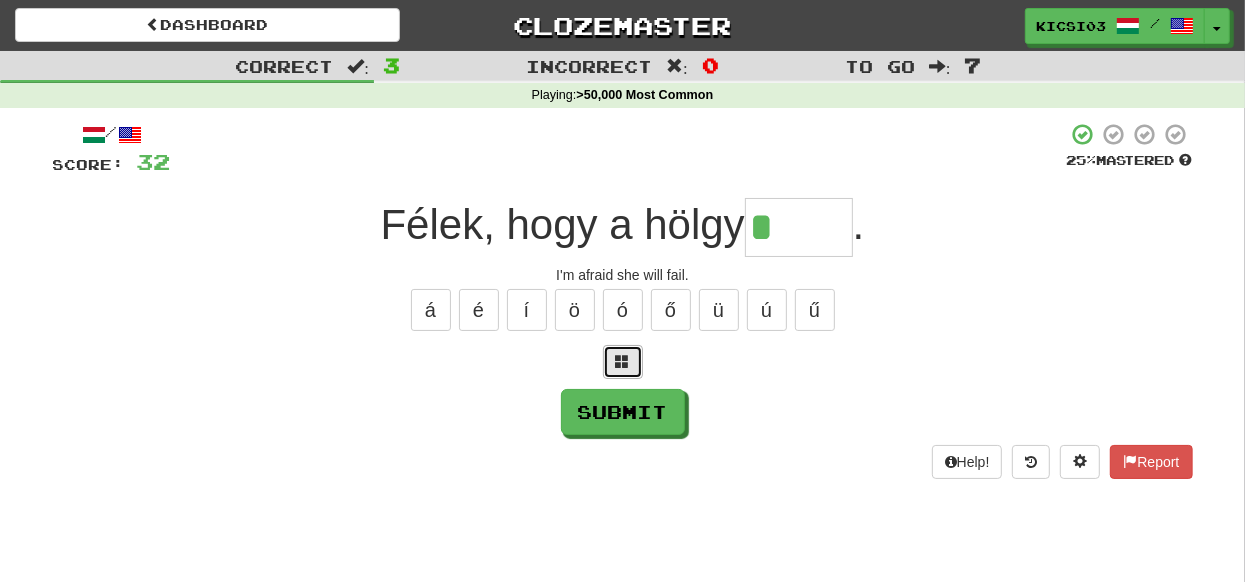 click at bounding box center [623, 361] 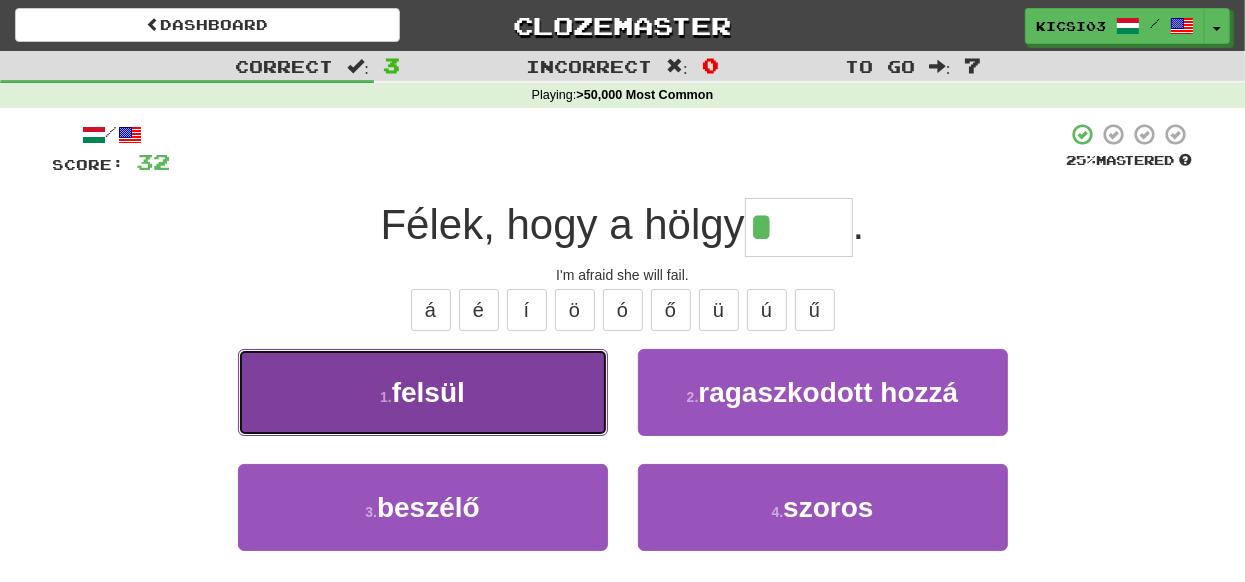 click on "1 .  felsül" at bounding box center (423, 392) 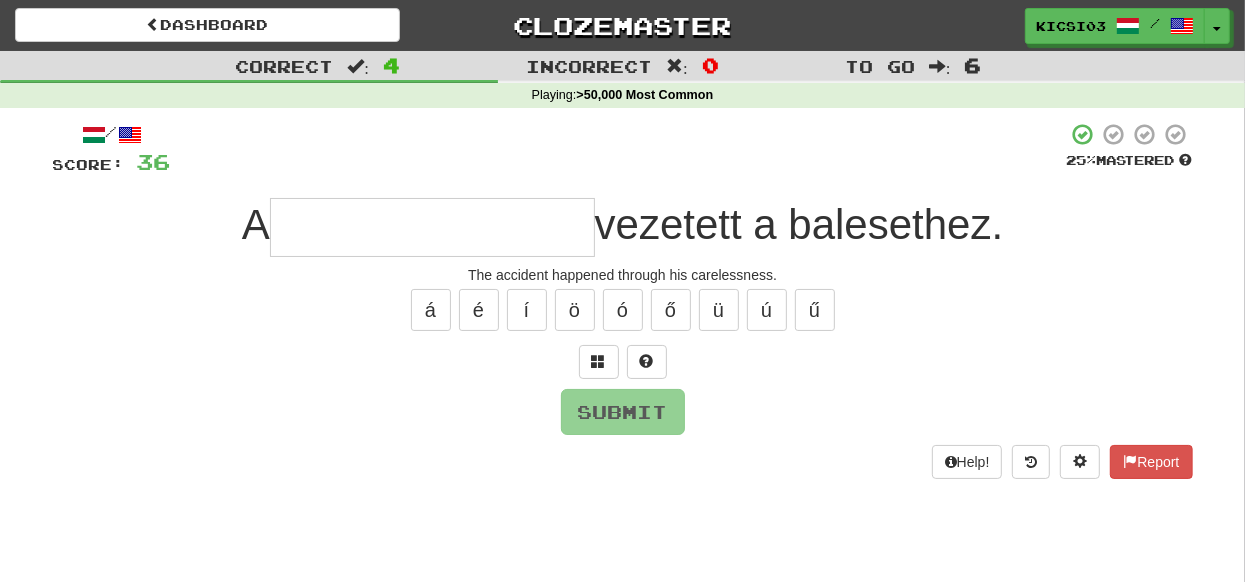type on "*" 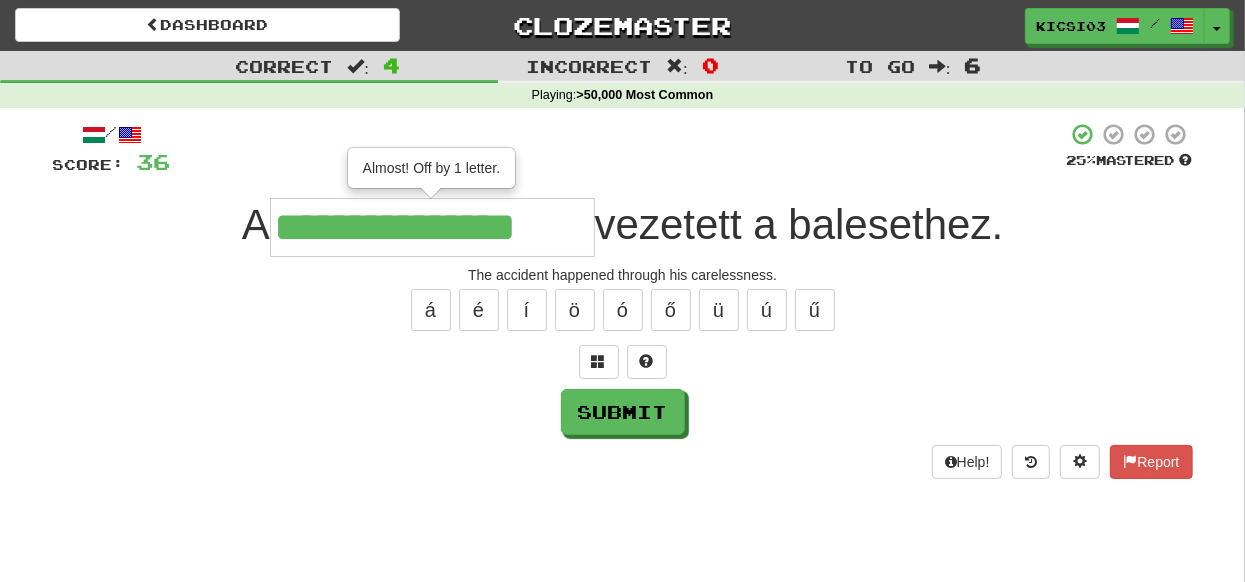 type on "**********" 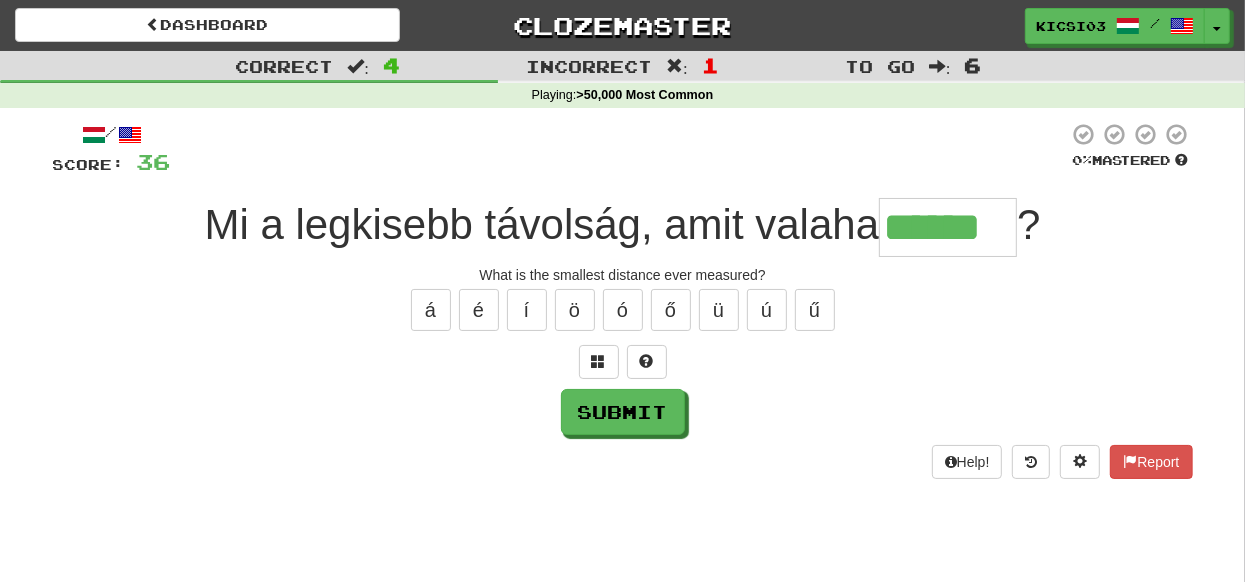 type on "******" 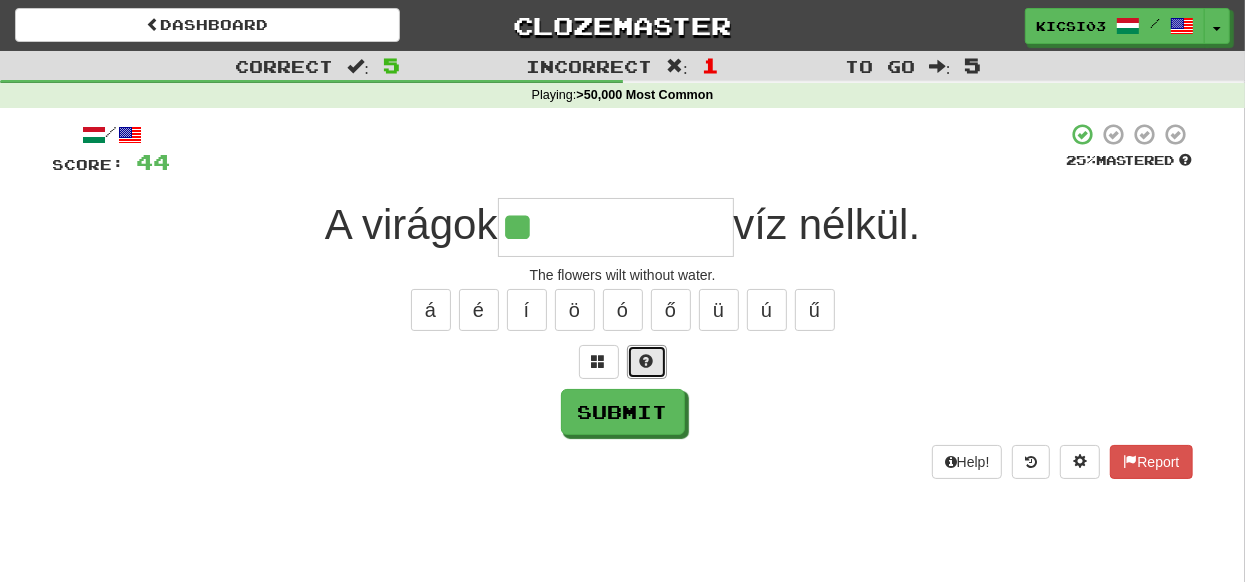click at bounding box center (647, 362) 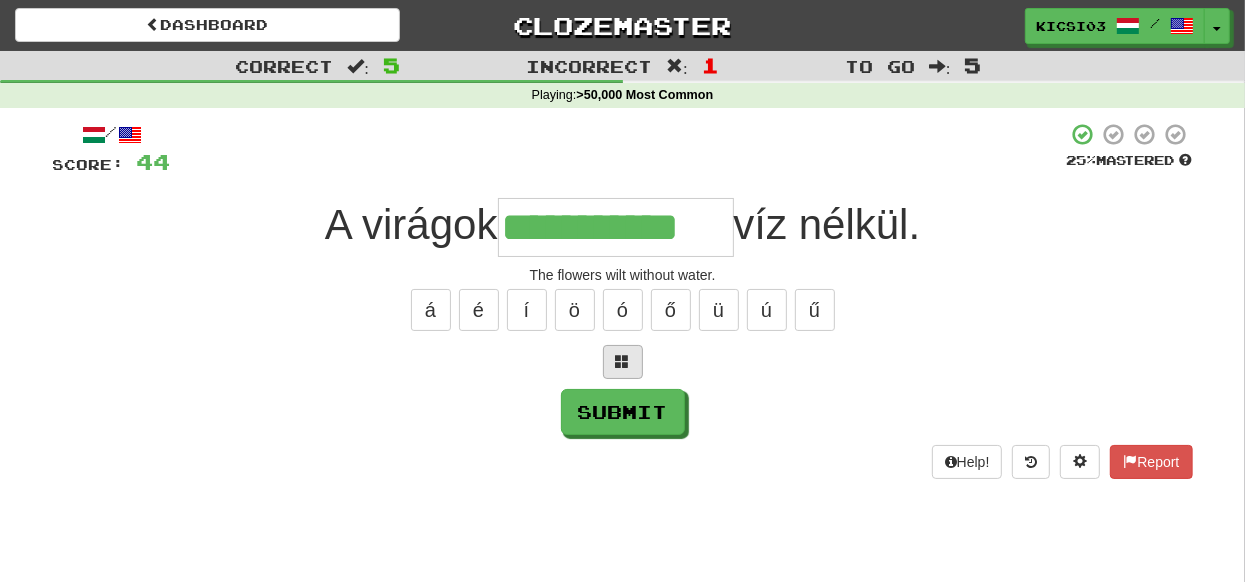 type on "**********" 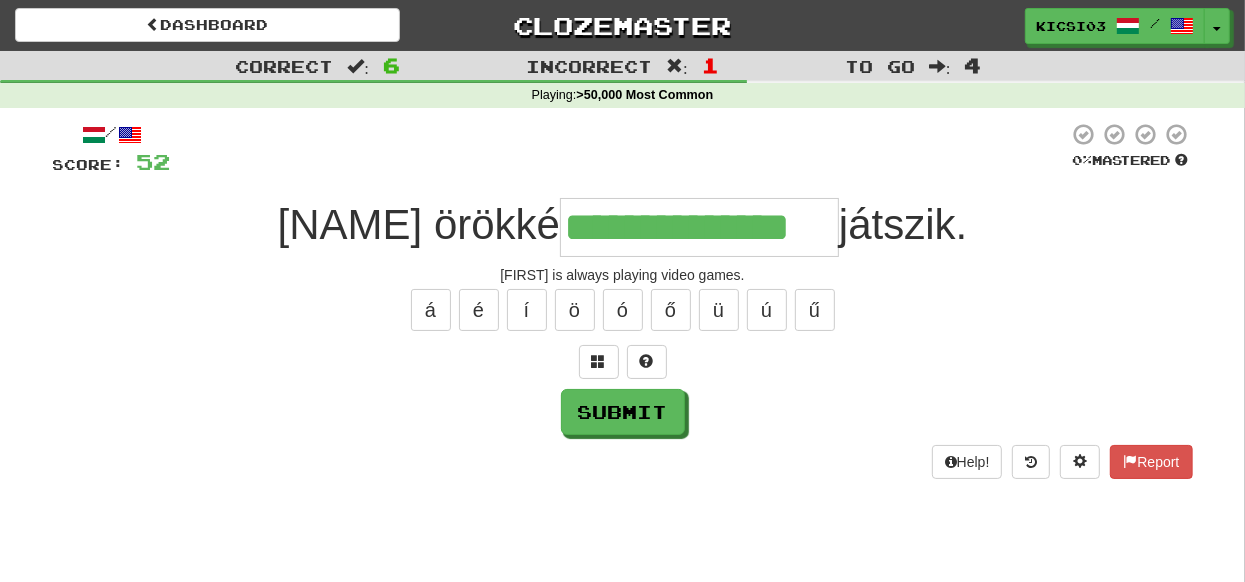 type on "**********" 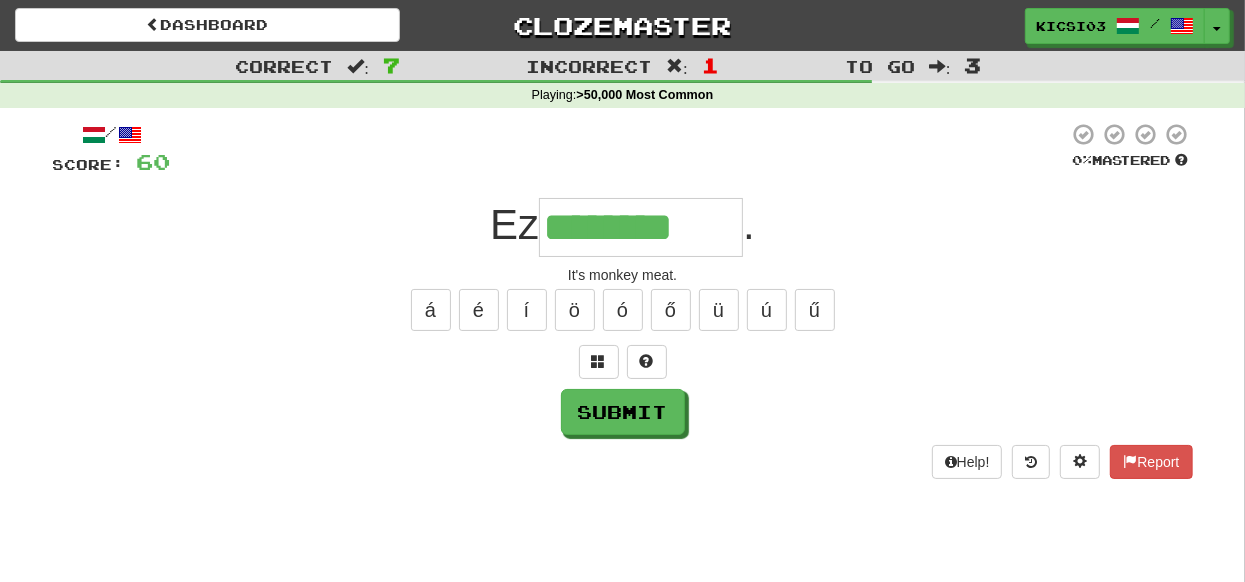 type on "********" 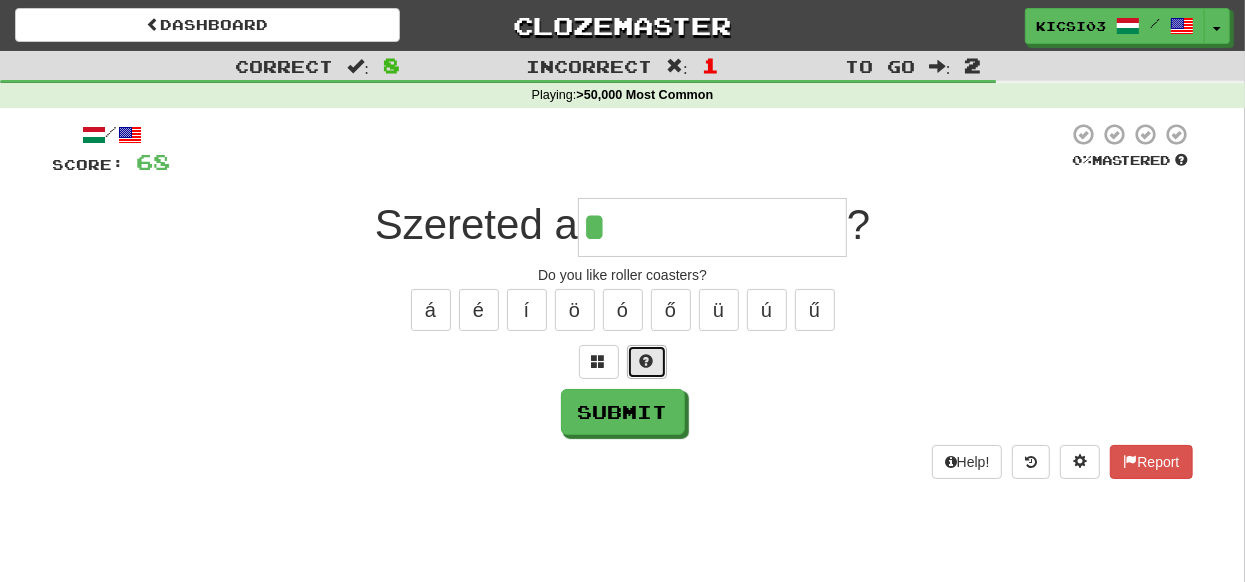 click at bounding box center [647, 361] 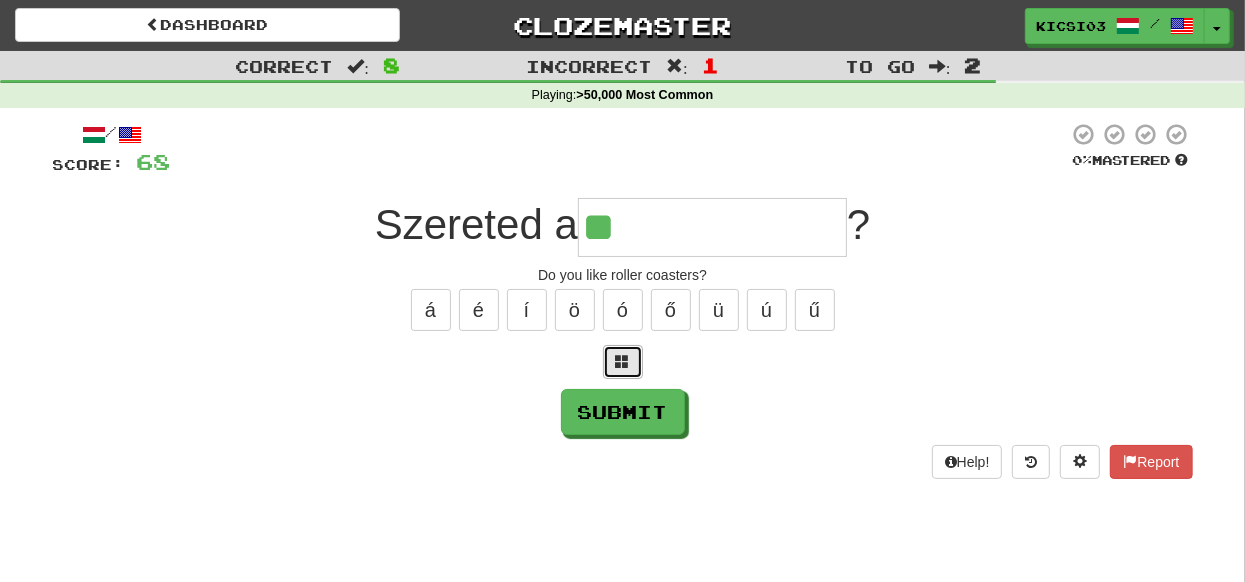 click at bounding box center (623, 361) 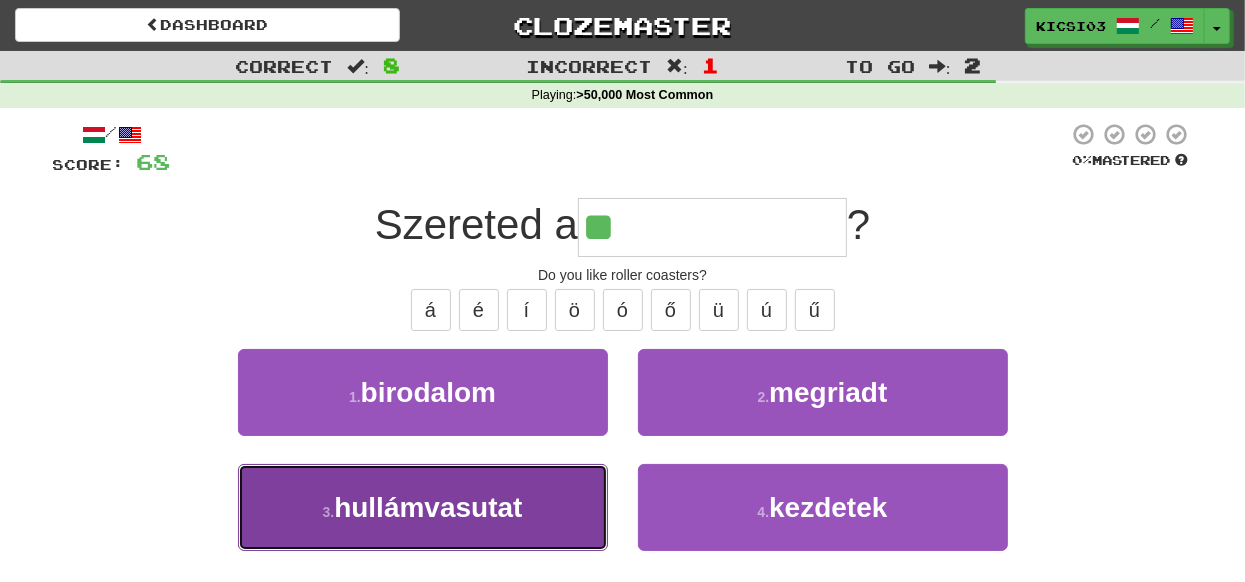 click on "3 .  hullámvasutat" at bounding box center [423, 507] 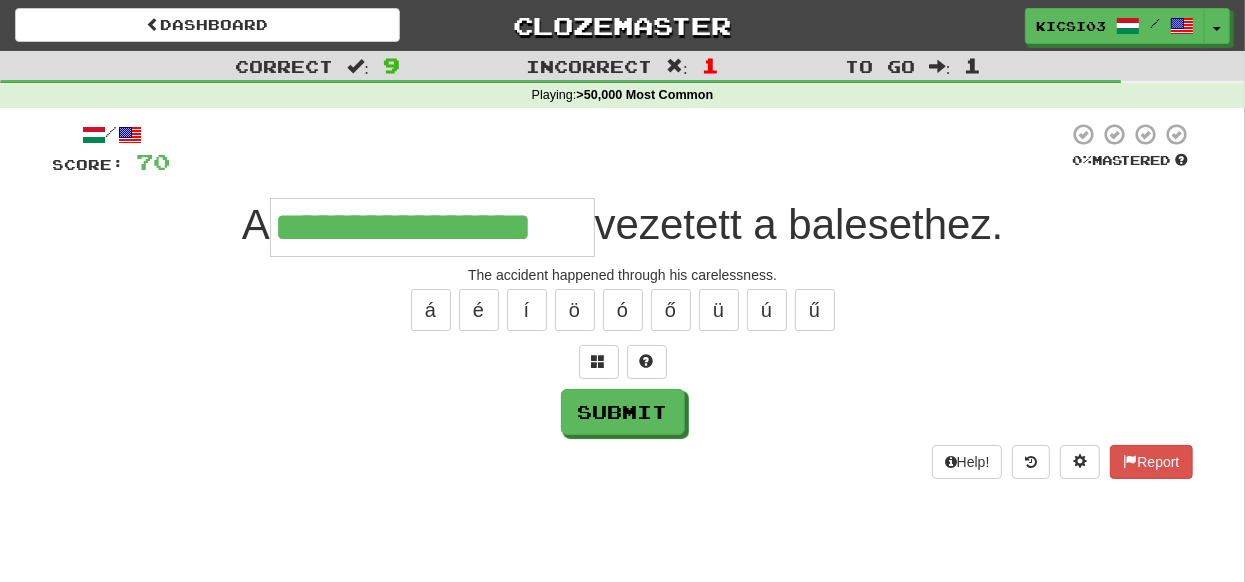 type on "**********" 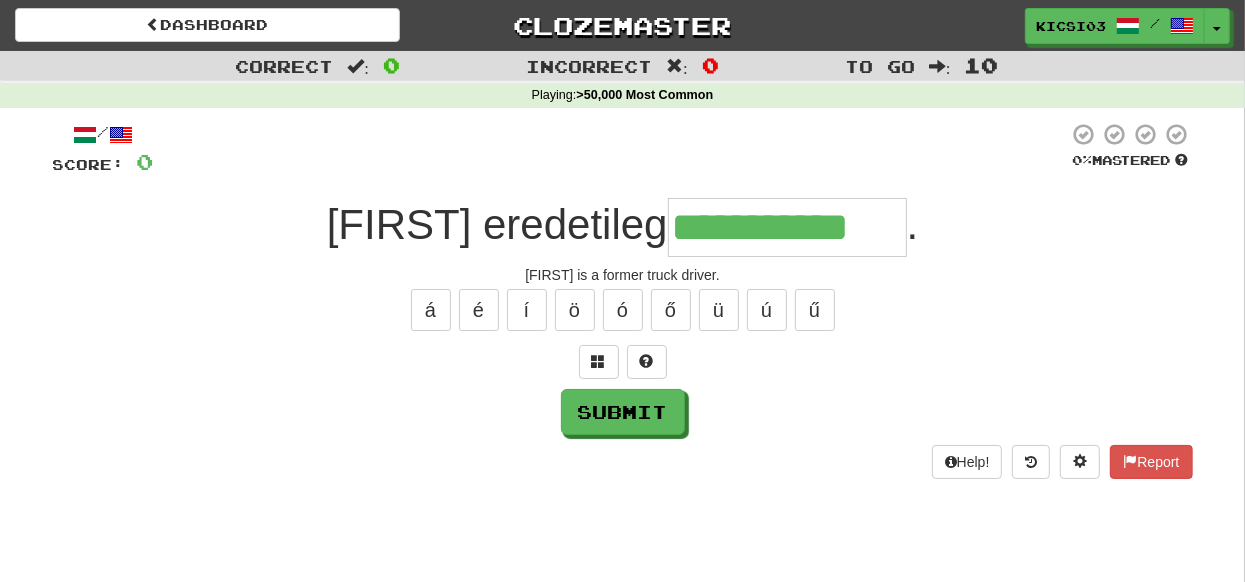 type on "**********" 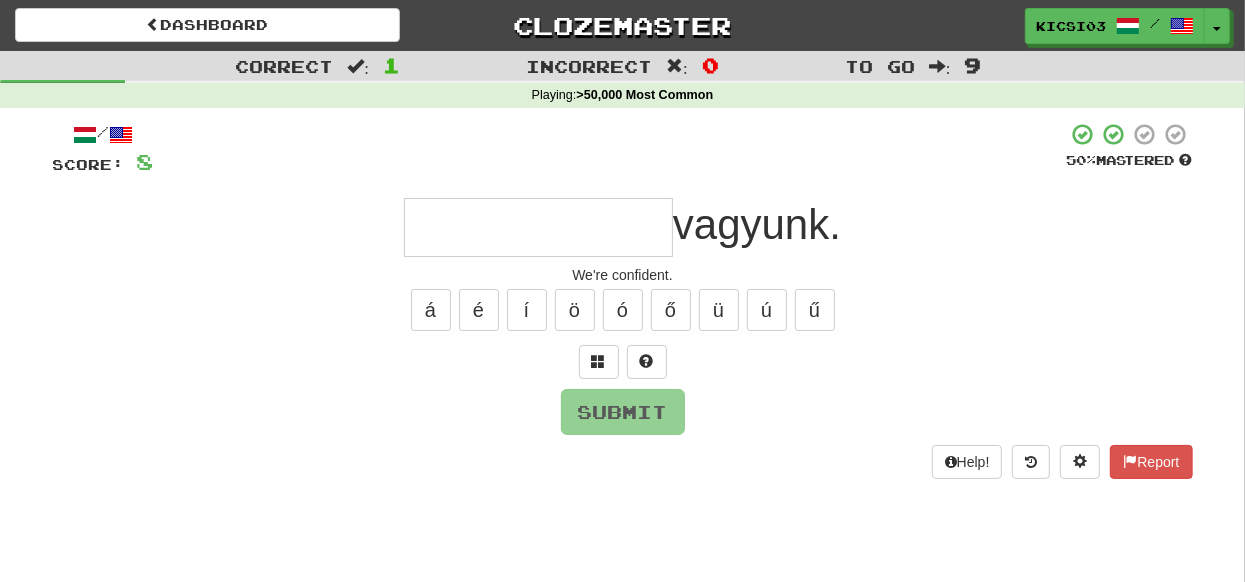 type on "*" 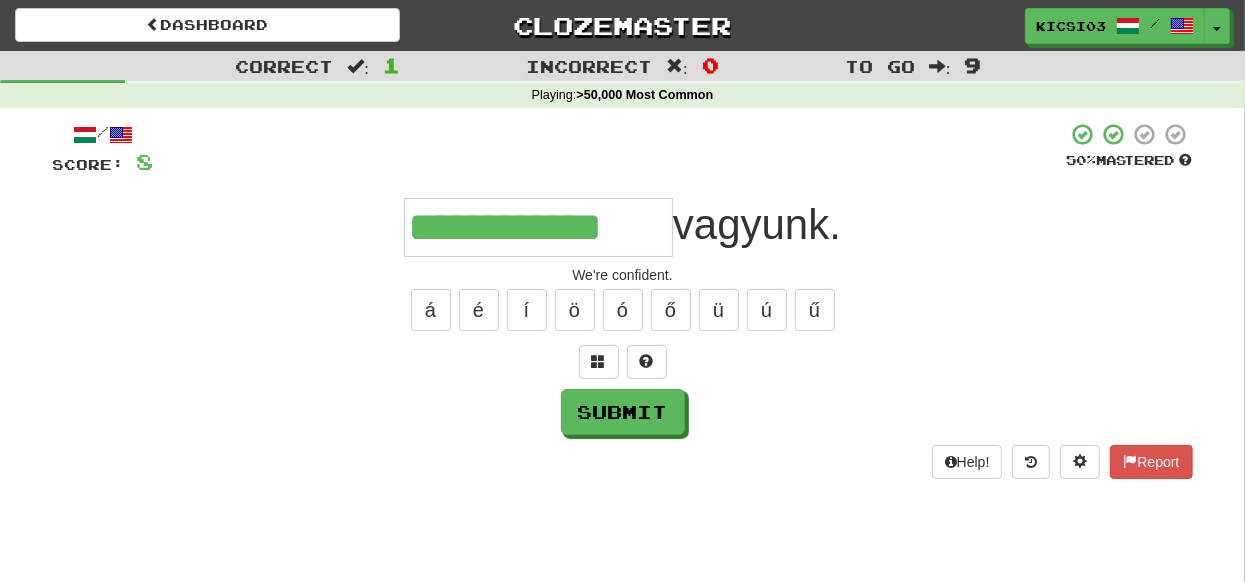 type on "**********" 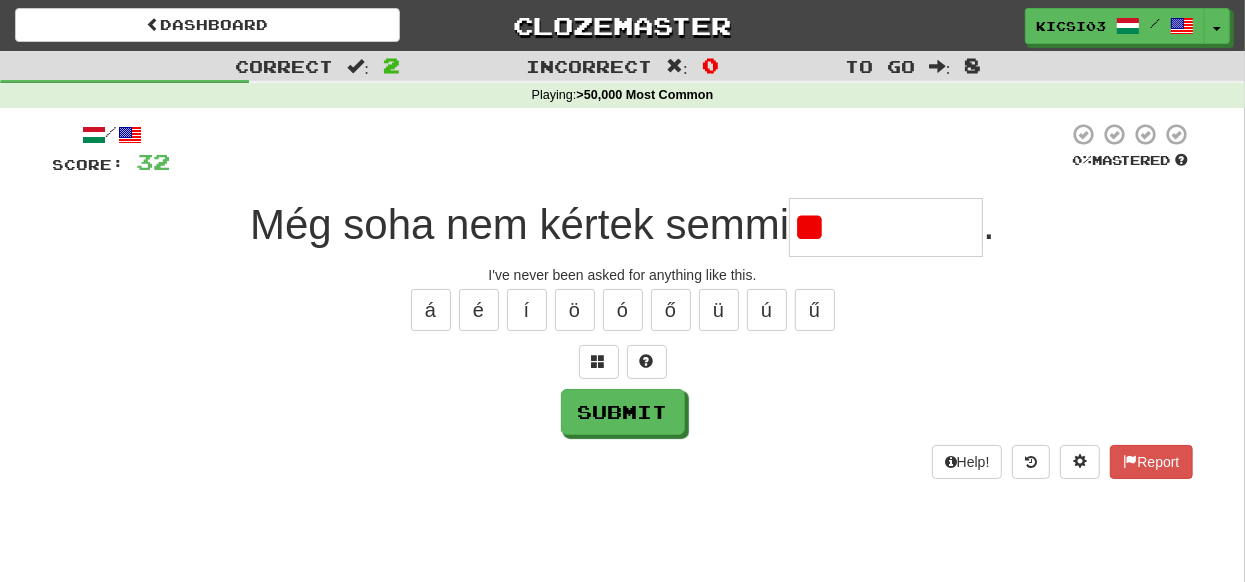 type on "*" 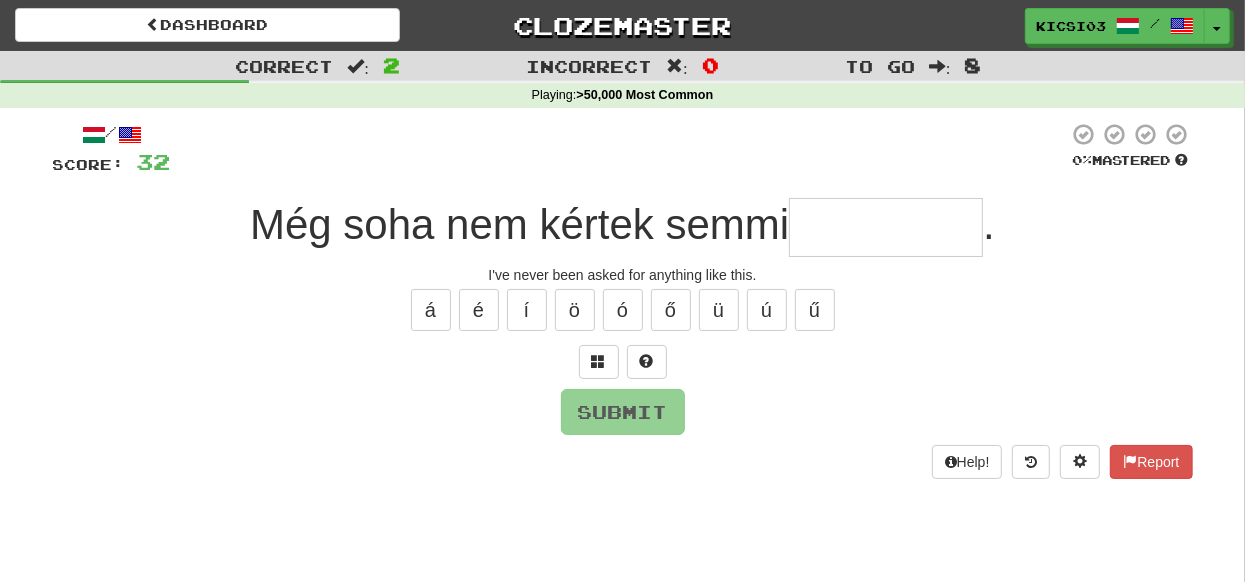 type on "*" 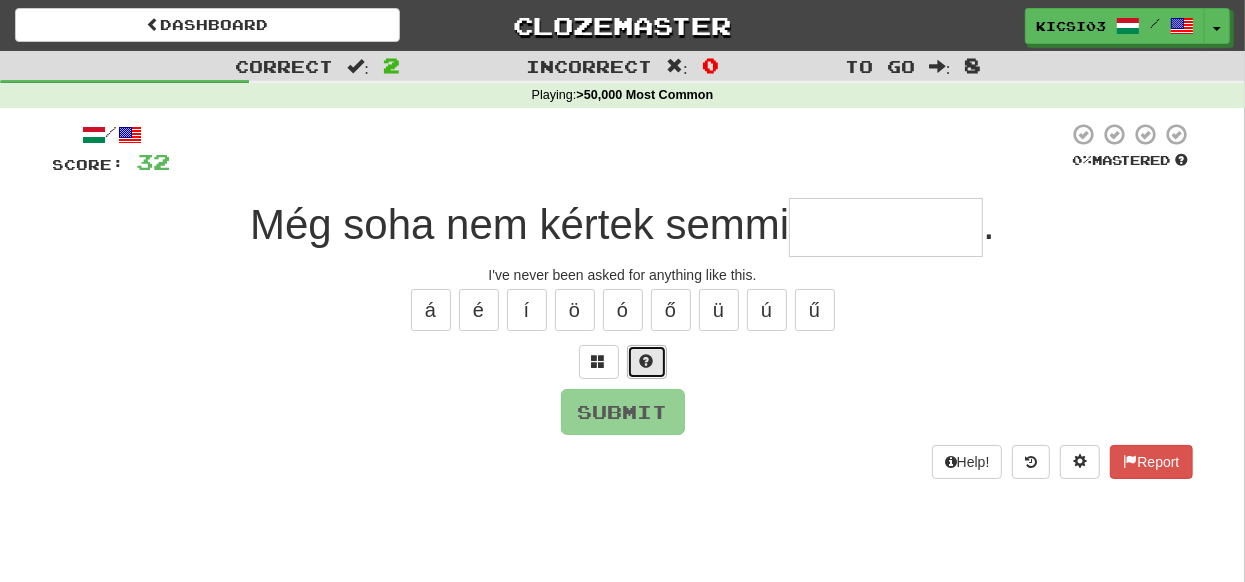 click at bounding box center [647, 362] 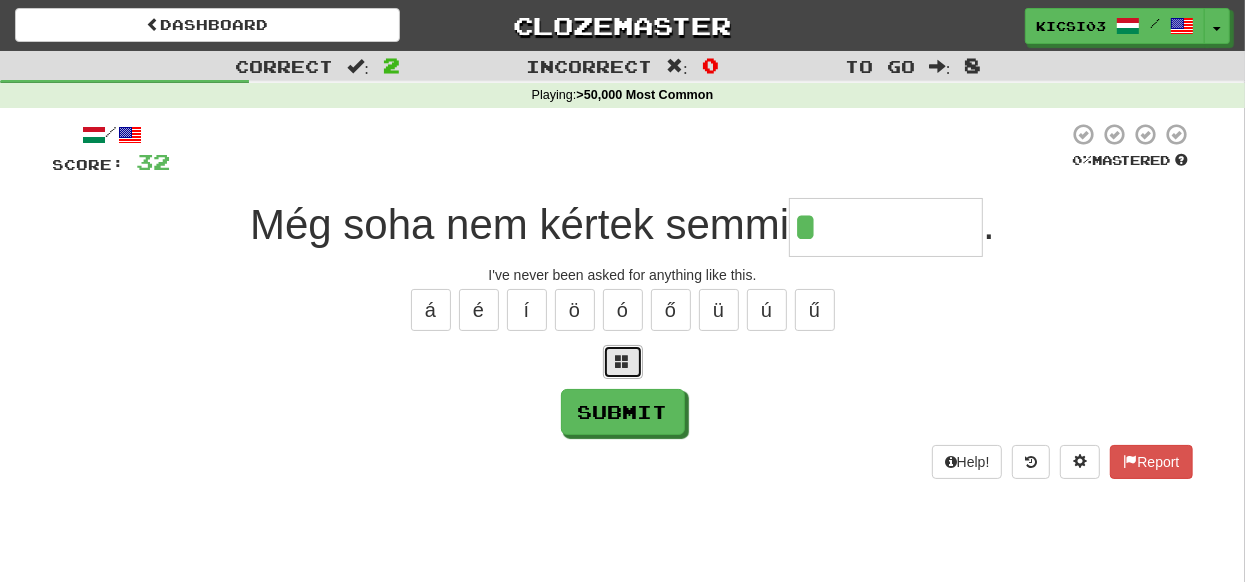 click at bounding box center [623, 362] 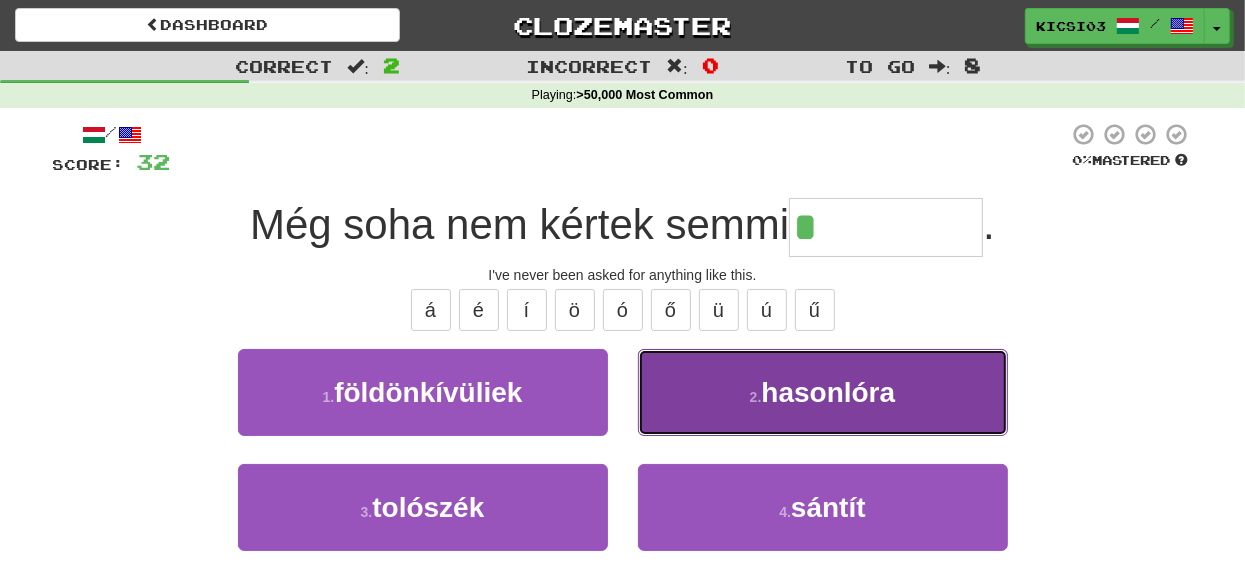 click on "hasonlóra" at bounding box center (828, 392) 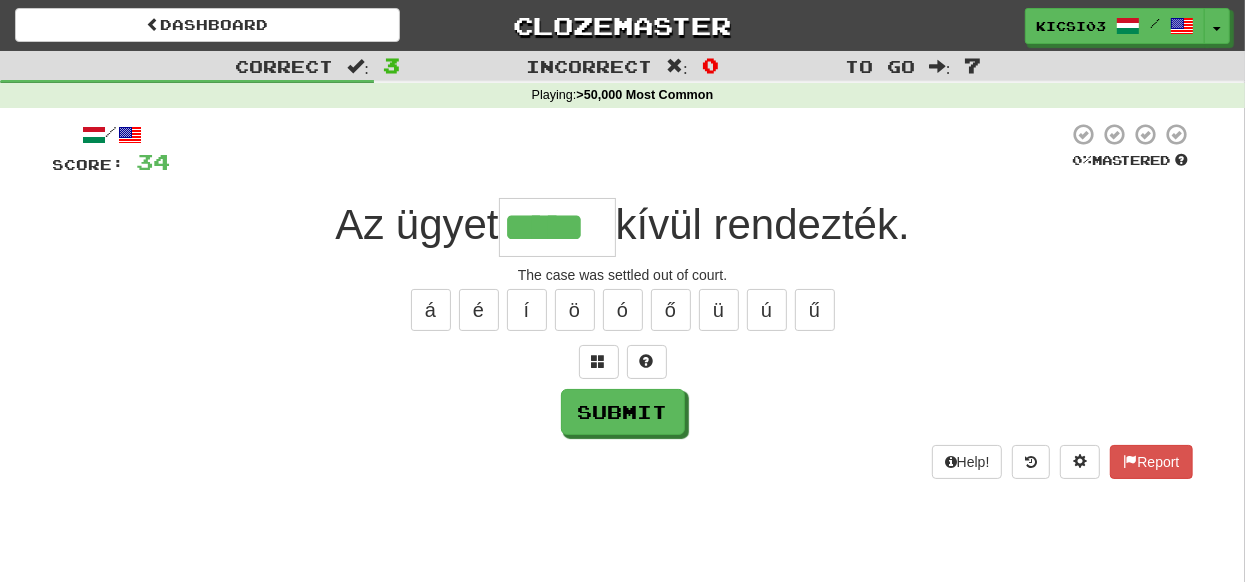 type on "*****" 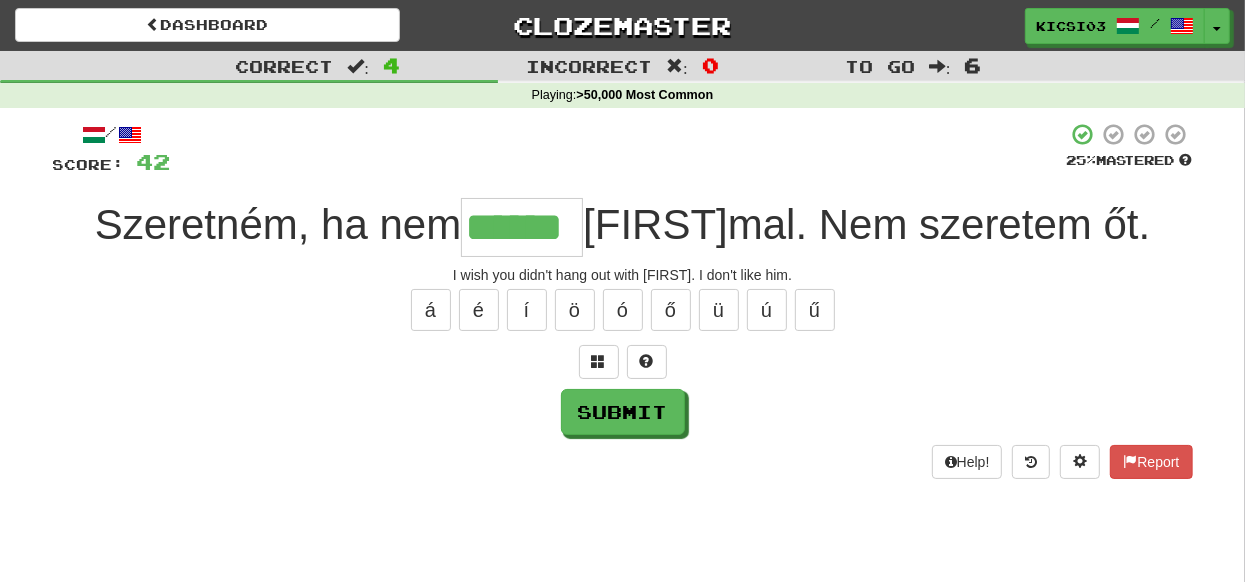 type on "******" 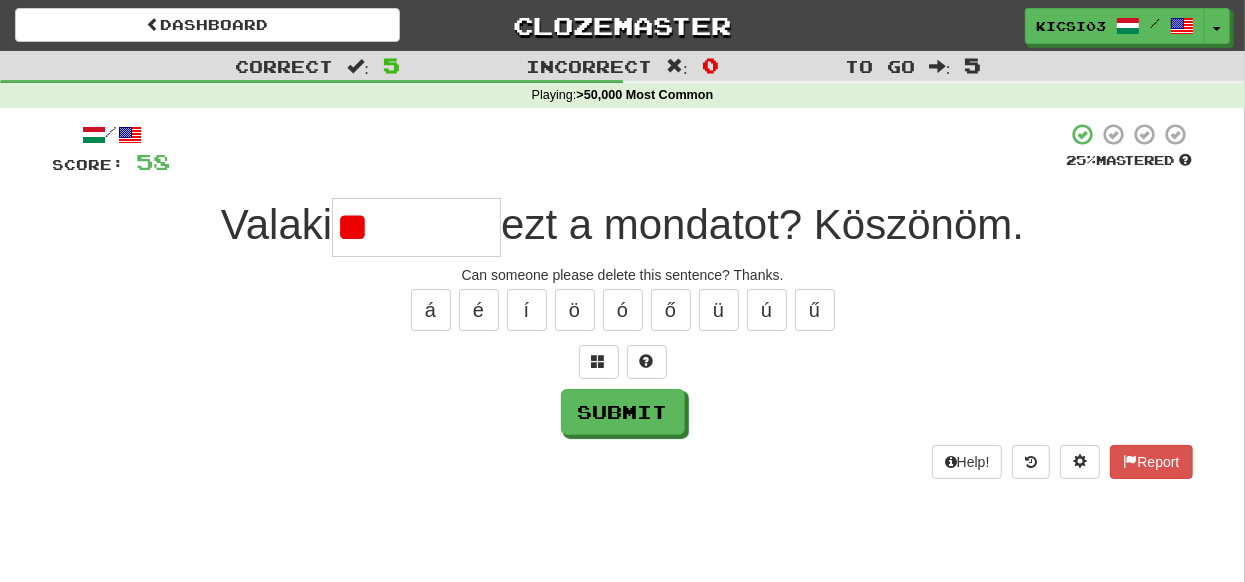 type on "*" 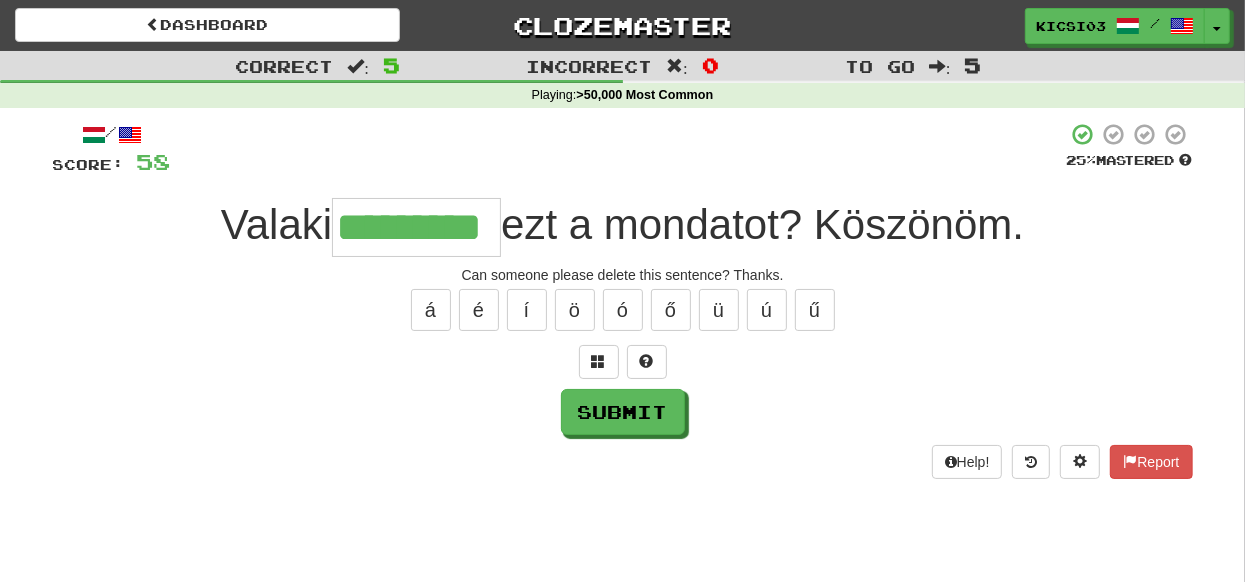 type on "*********" 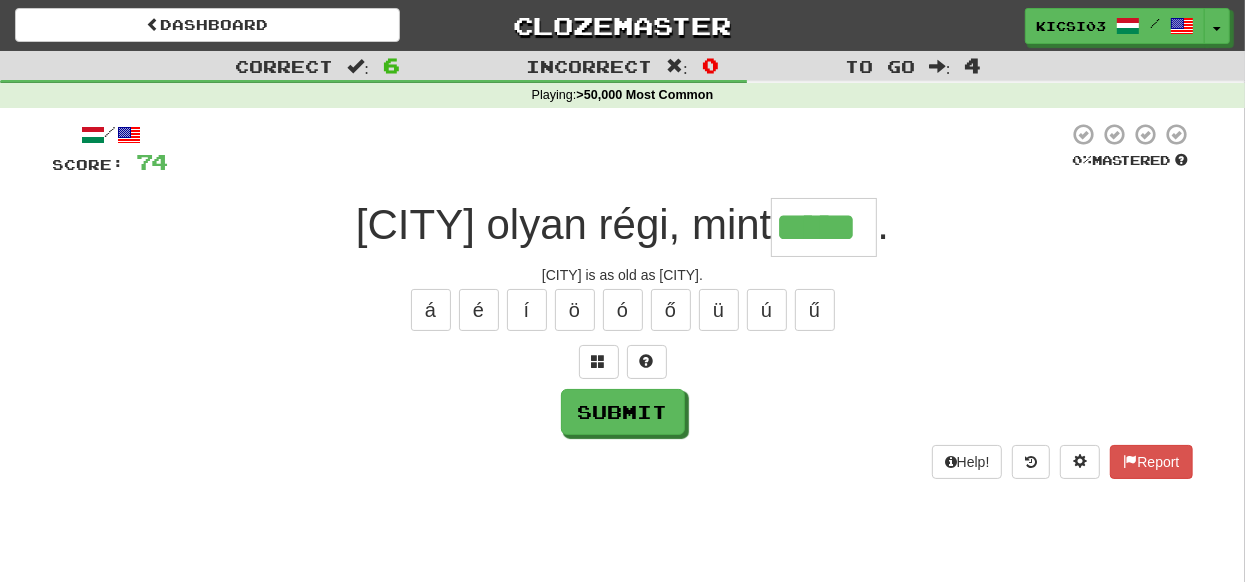 type on "*****" 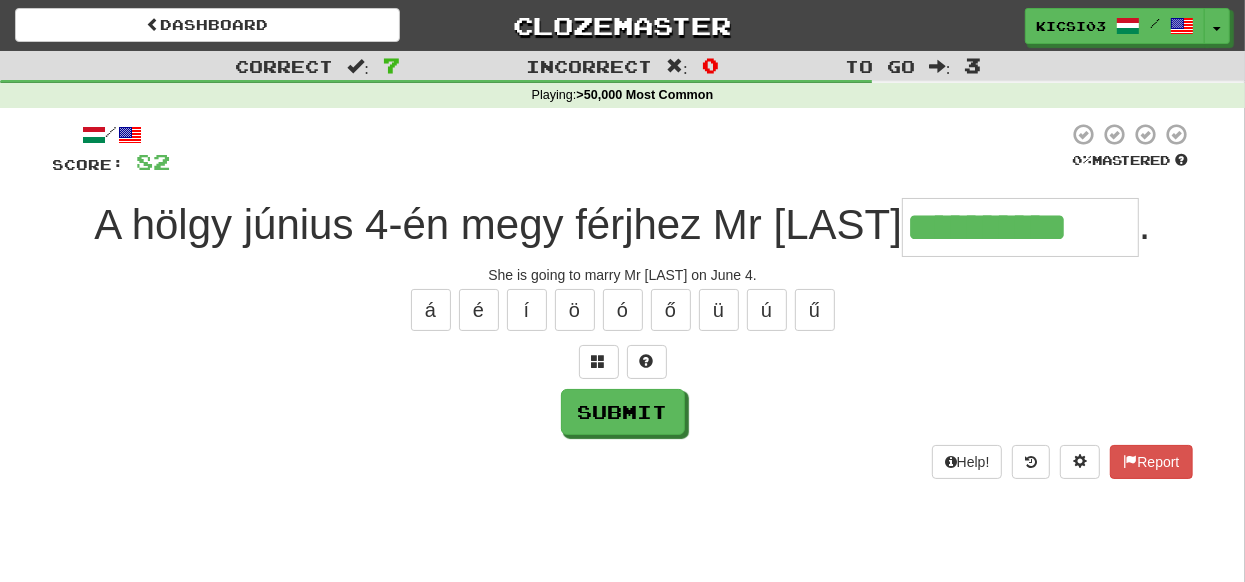 type on "**********" 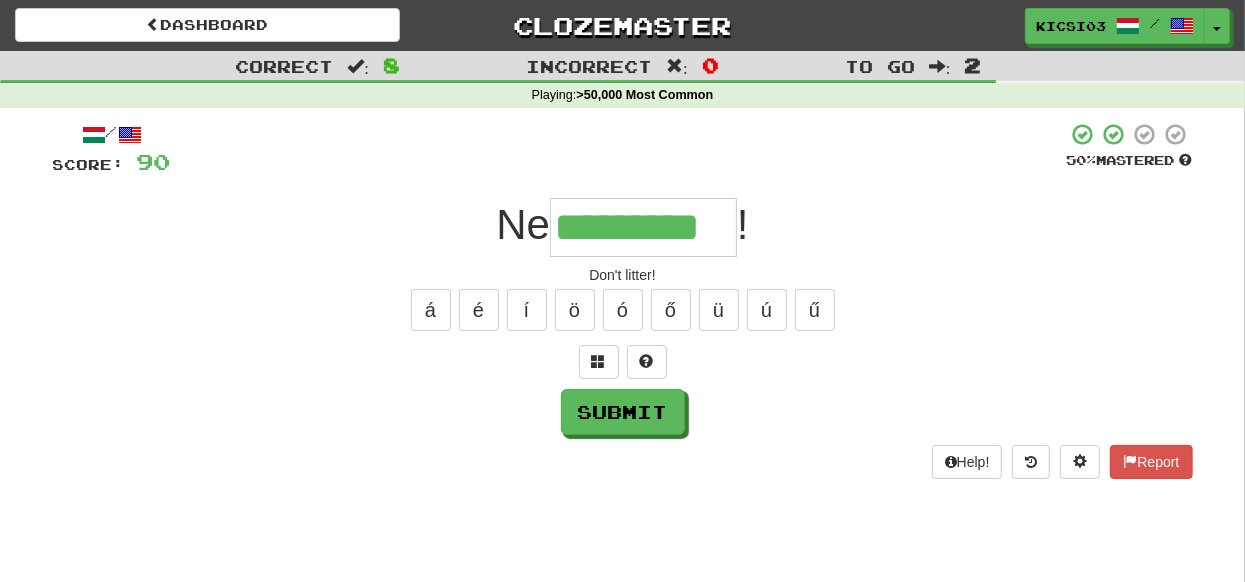 type on "*********" 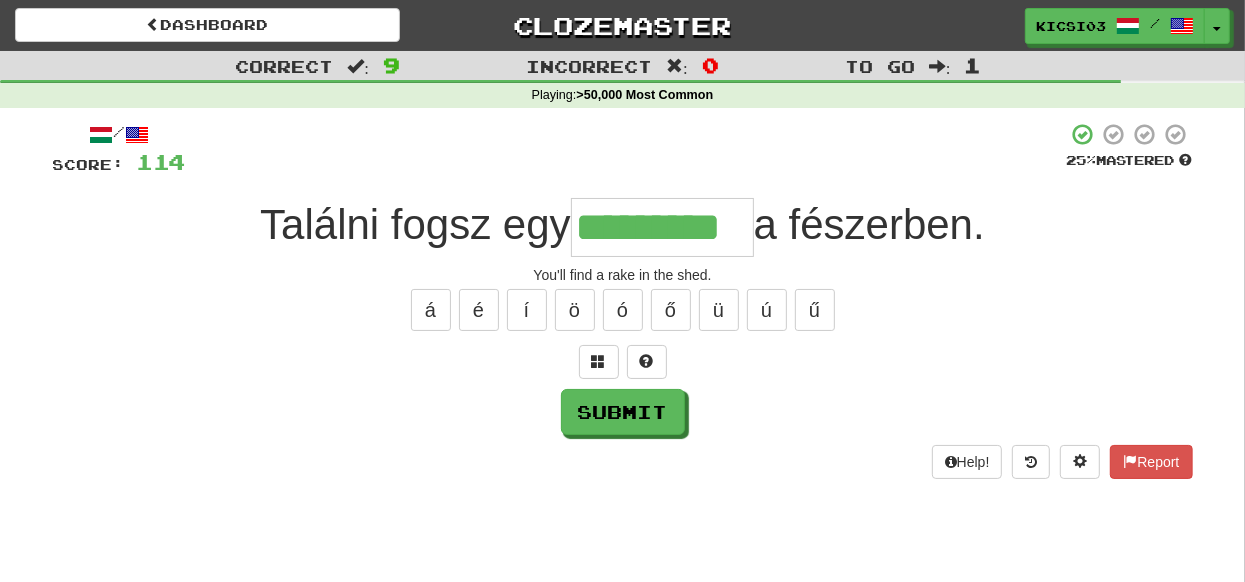 type on "*********" 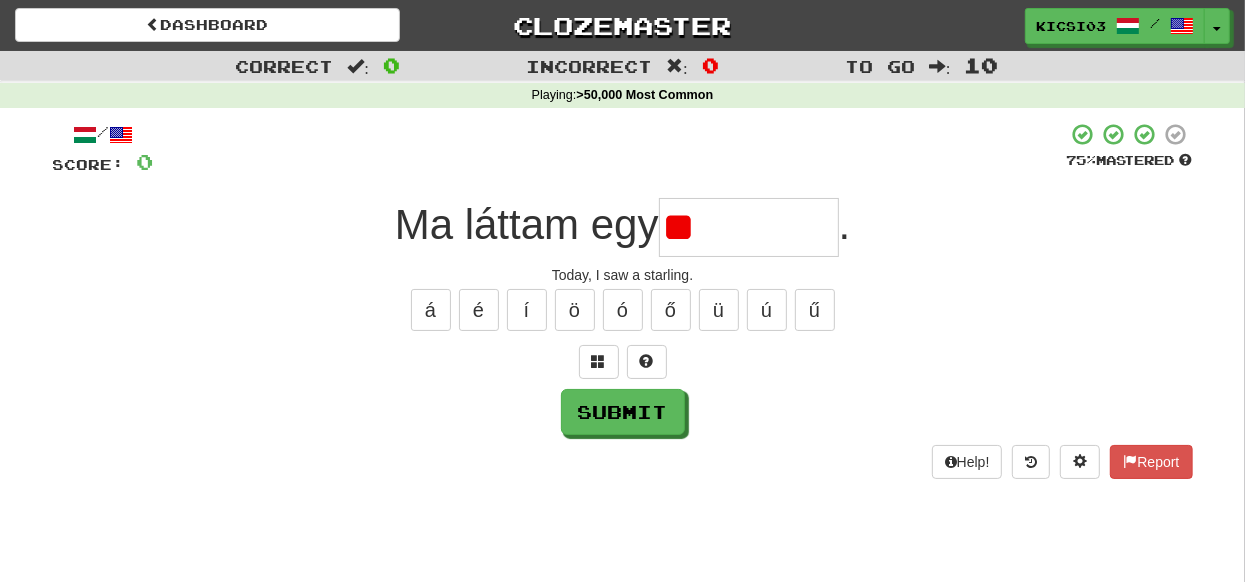 type on "*" 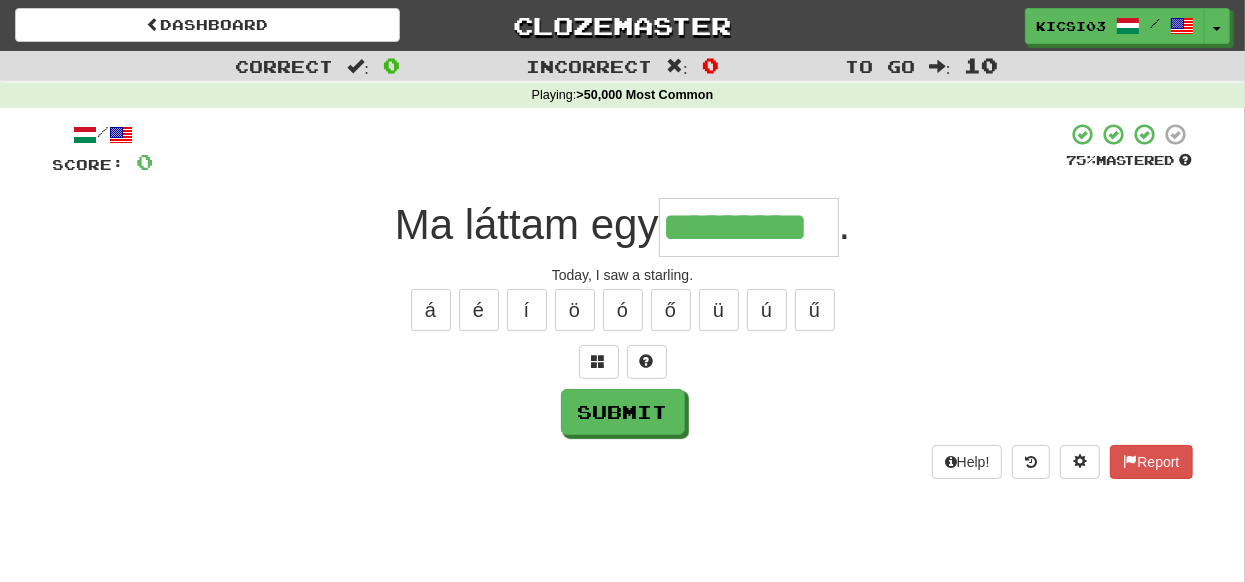 type on "*********" 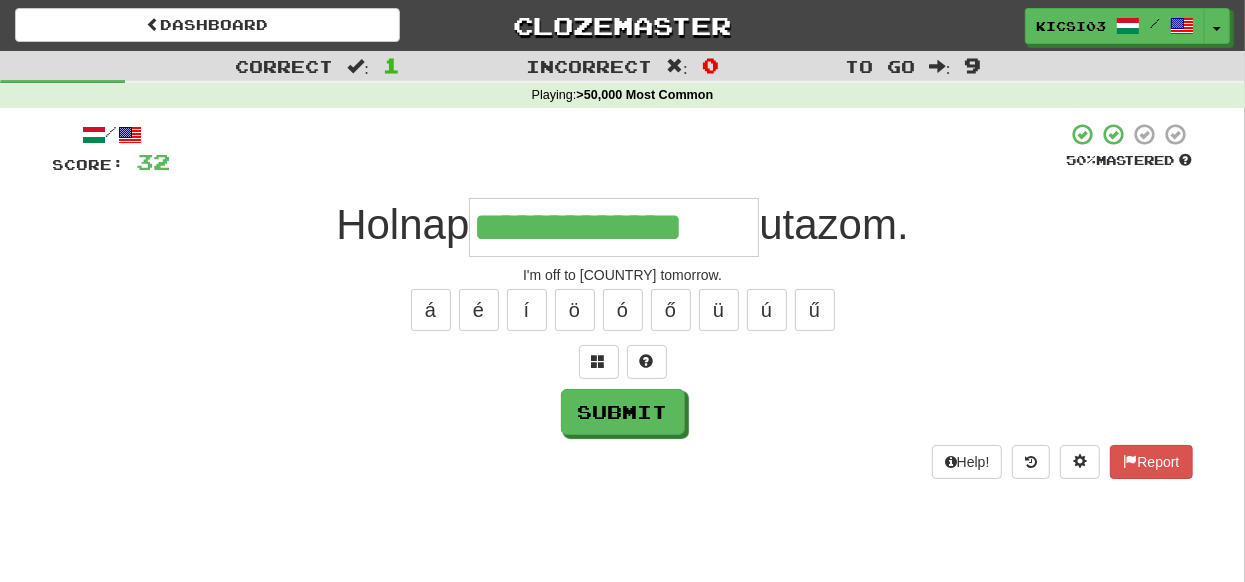 type on "**********" 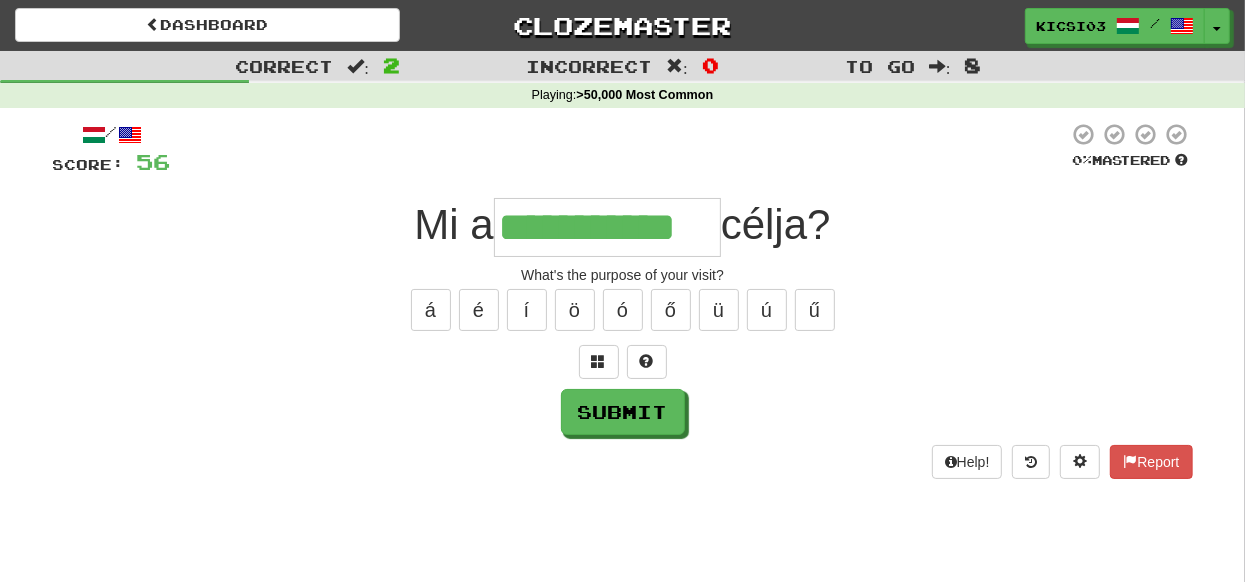 type on "**********" 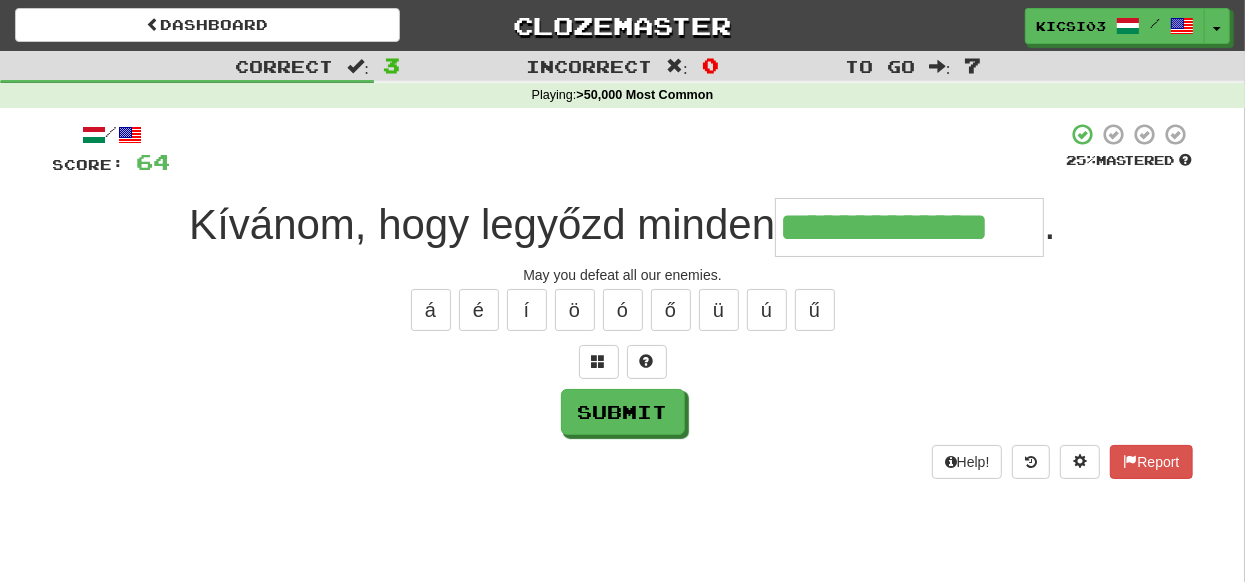 type on "**********" 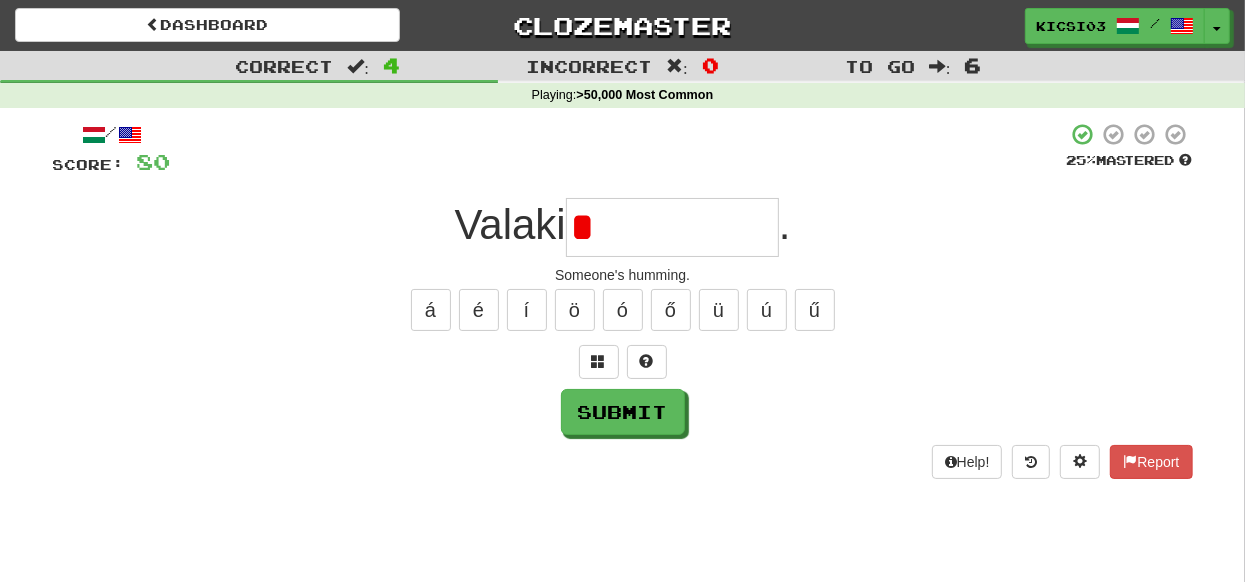 type on "*" 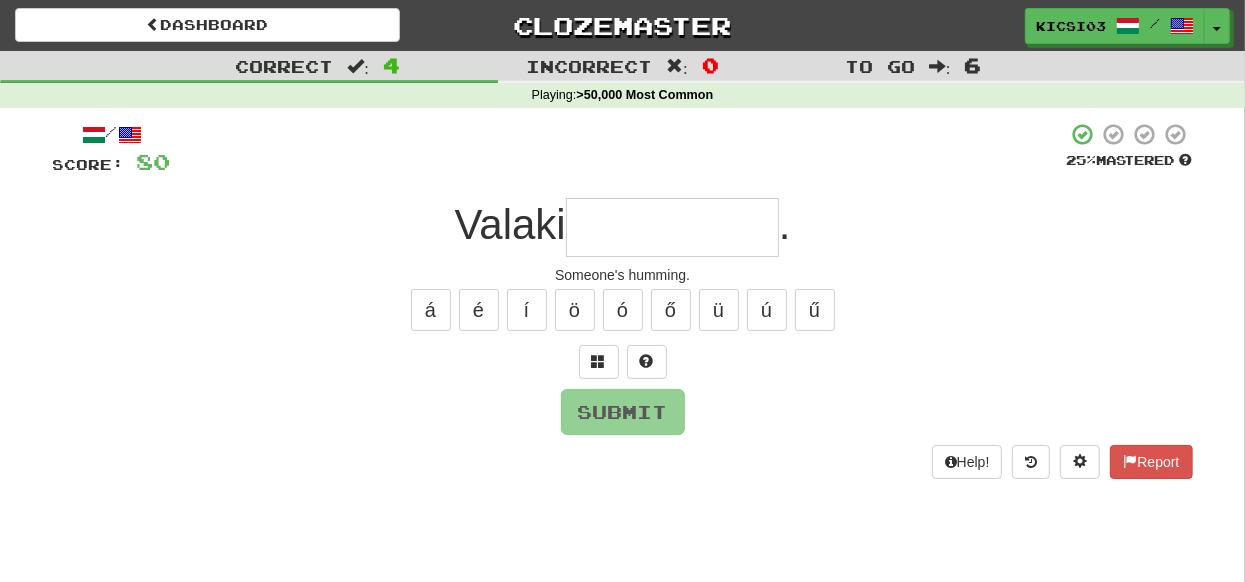 type on "*" 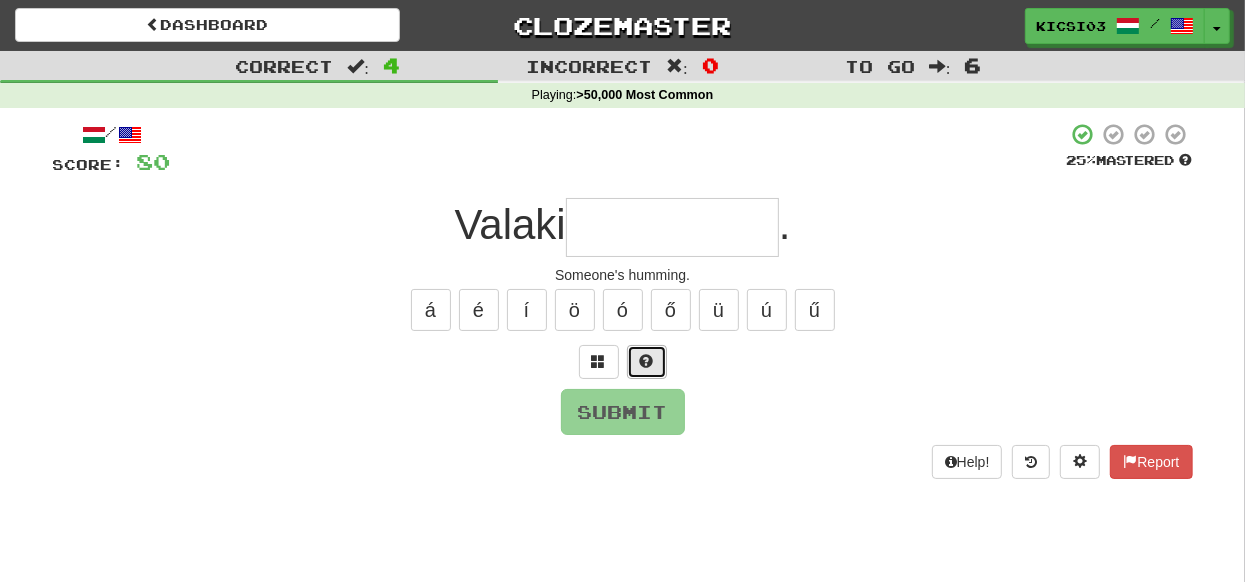 click at bounding box center (647, 361) 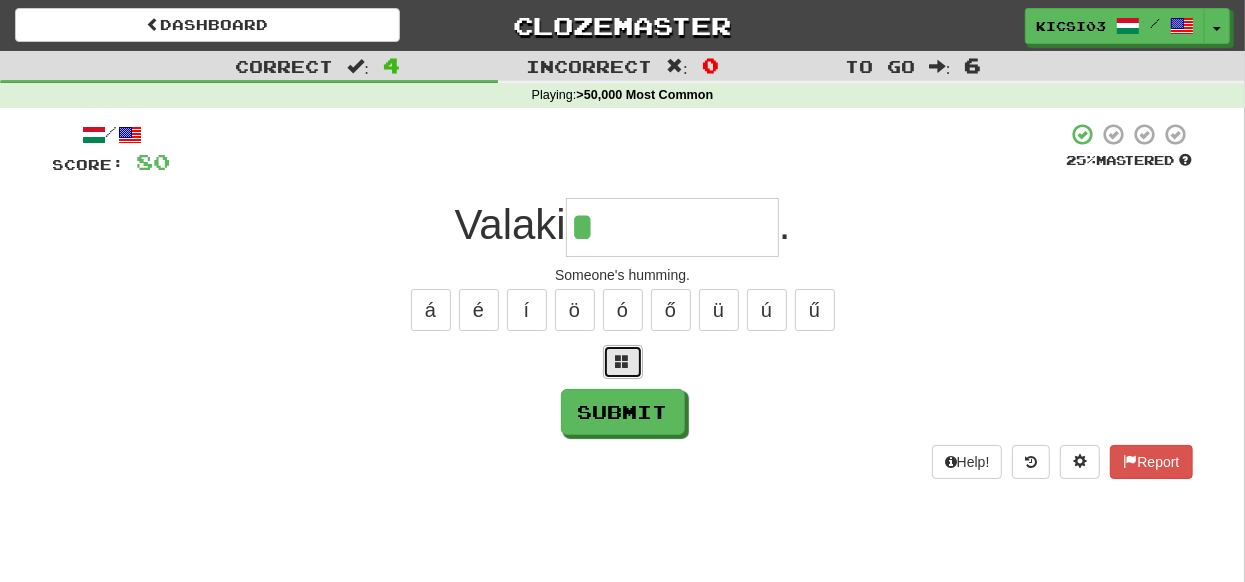 click at bounding box center [623, 362] 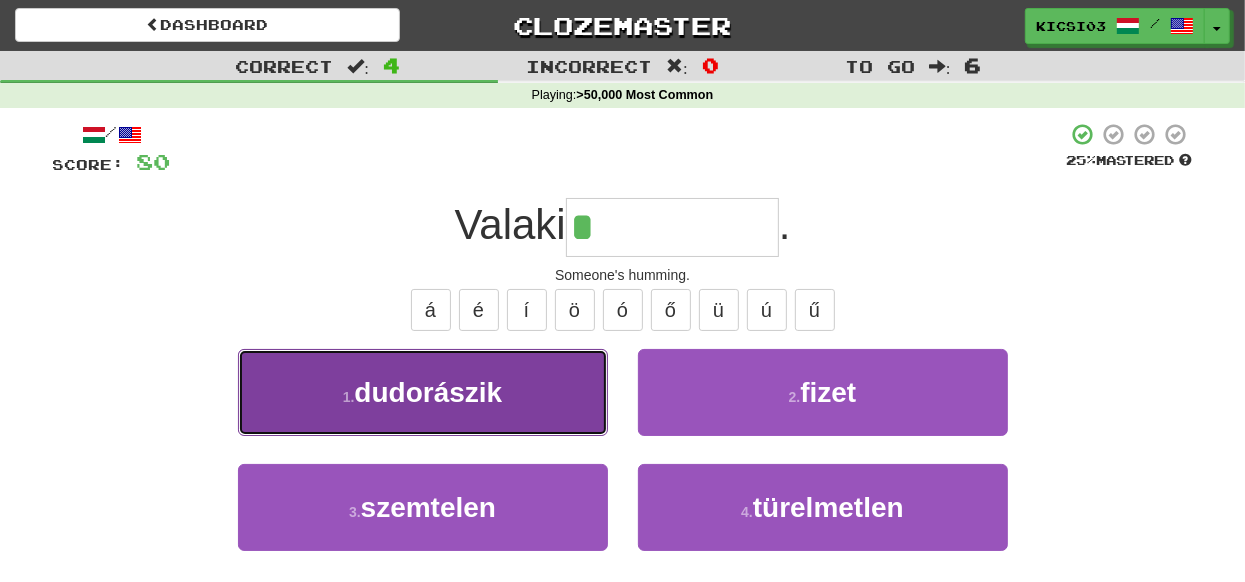 click on "1 .  dudorászik" at bounding box center [423, 392] 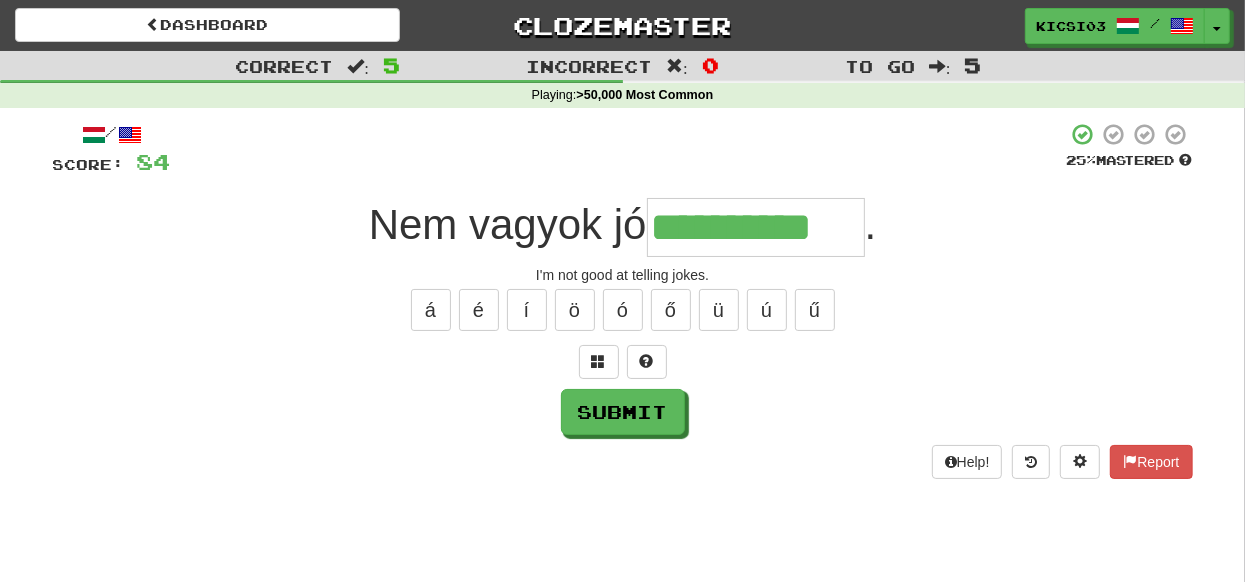 type on "**********" 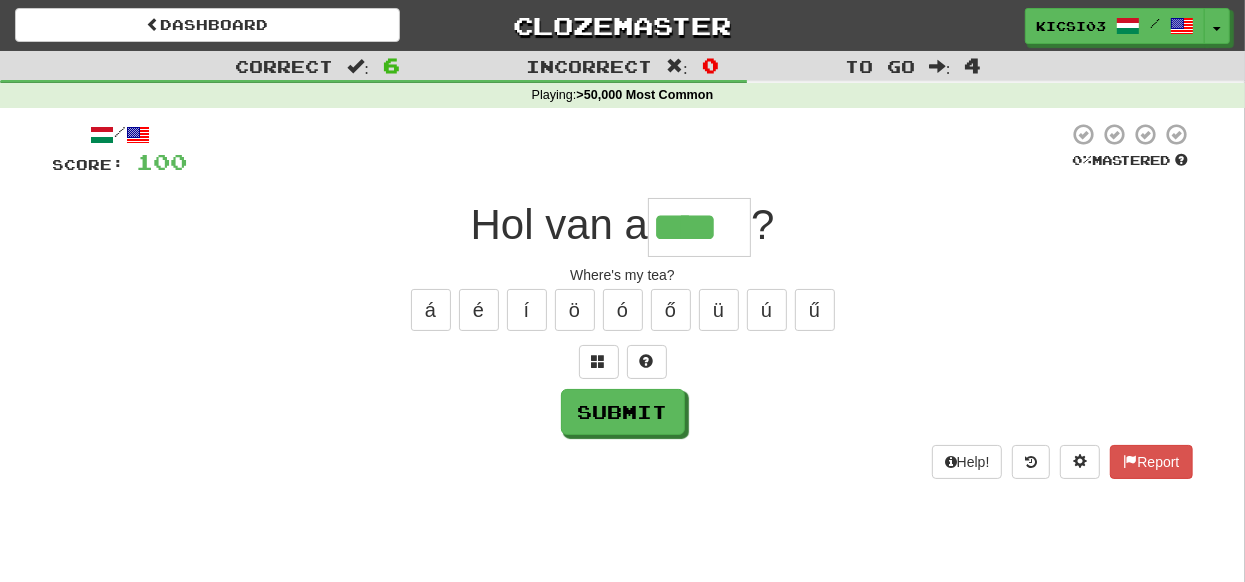 type on "****" 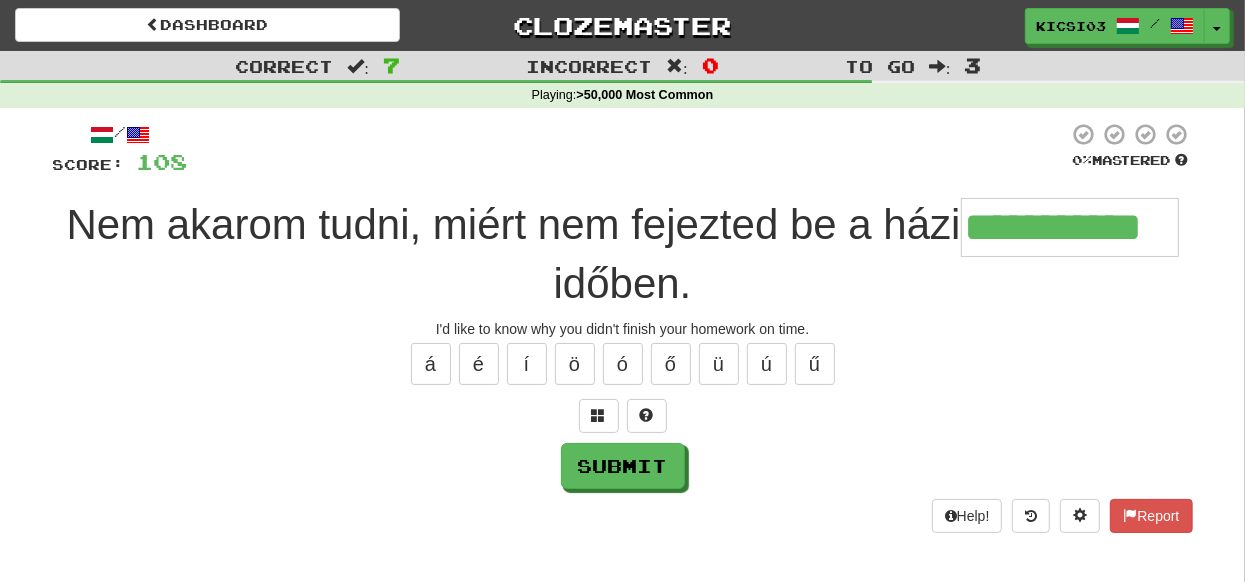 type on "**********" 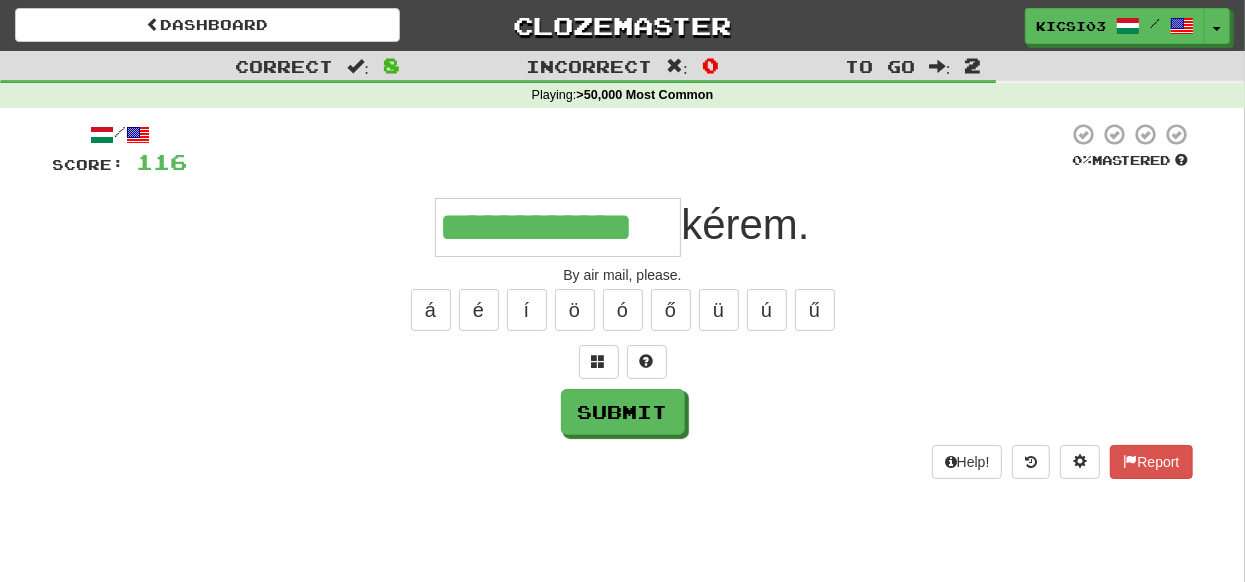 type on "**********" 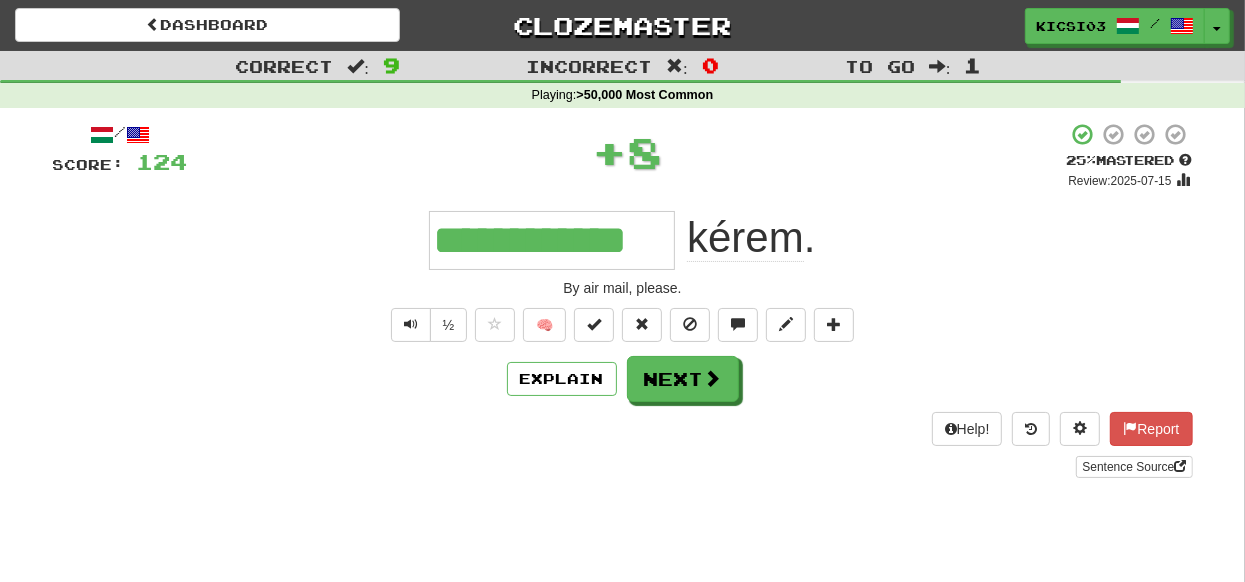 type 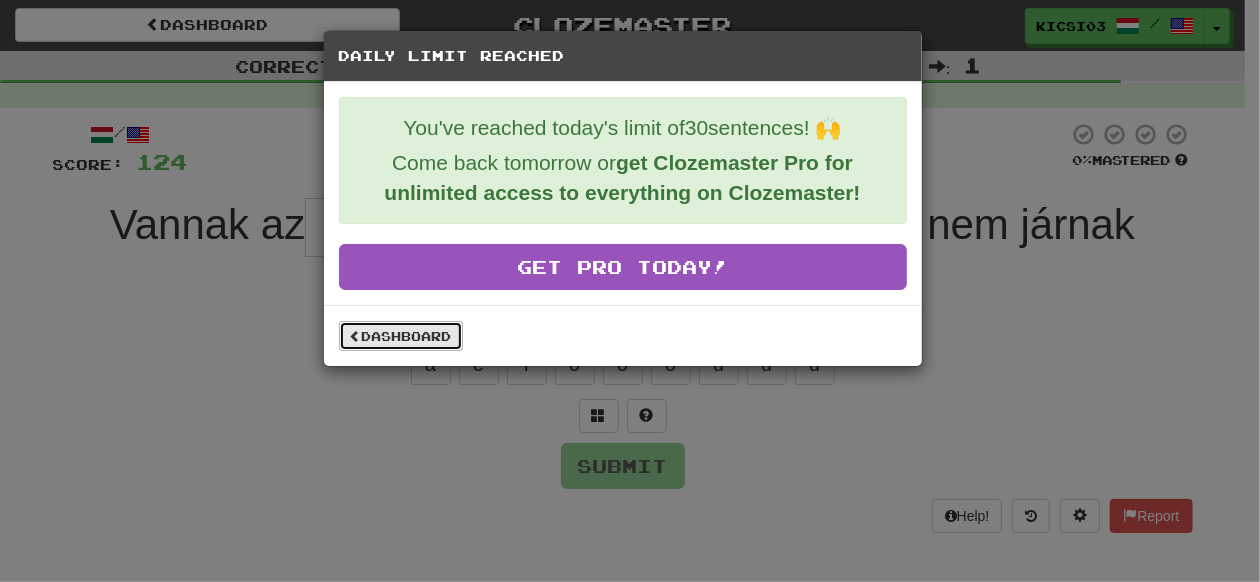 click on "Dashboard" at bounding box center (401, 336) 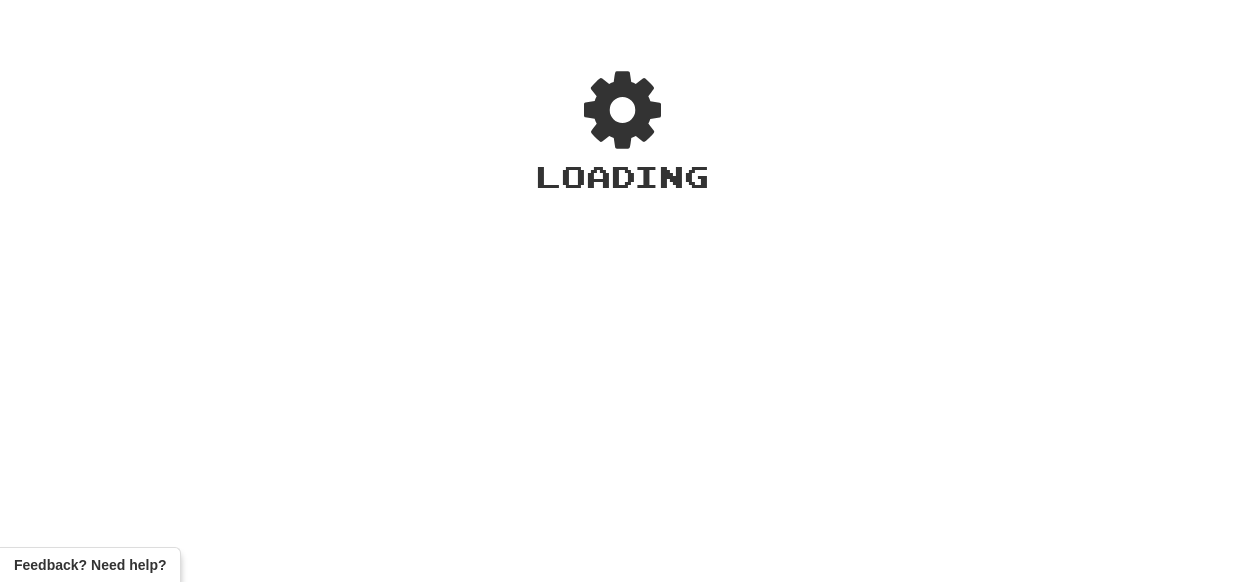 scroll, scrollTop: 0, scrollLeft: 0, axis: both 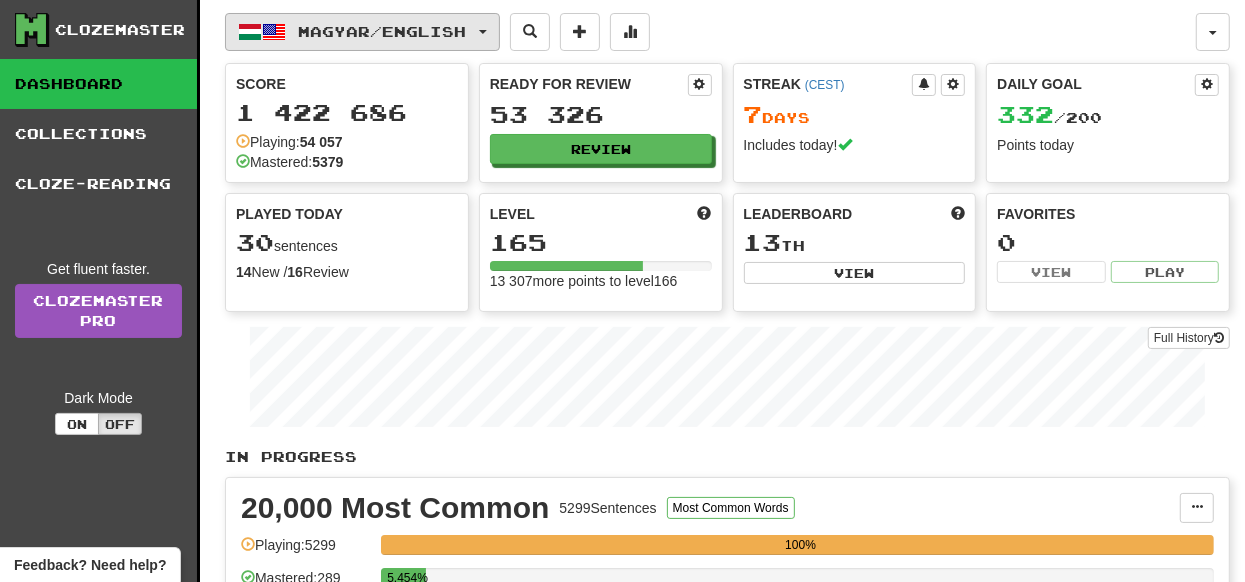 click at bounding box center (483, 32) 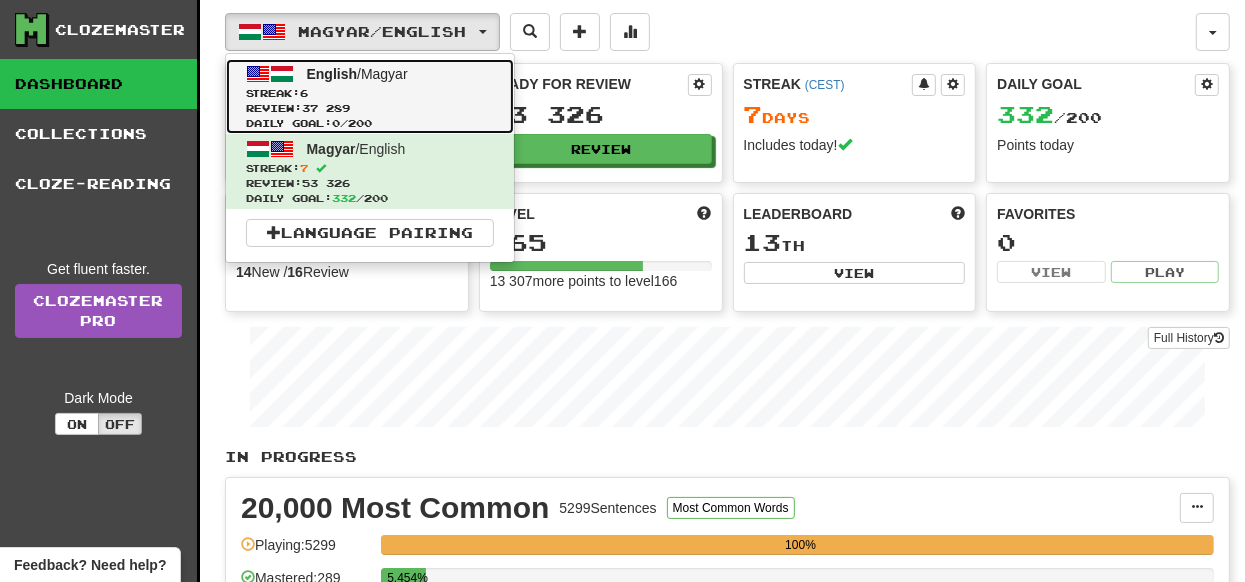 click at bounding box center [258, 74] 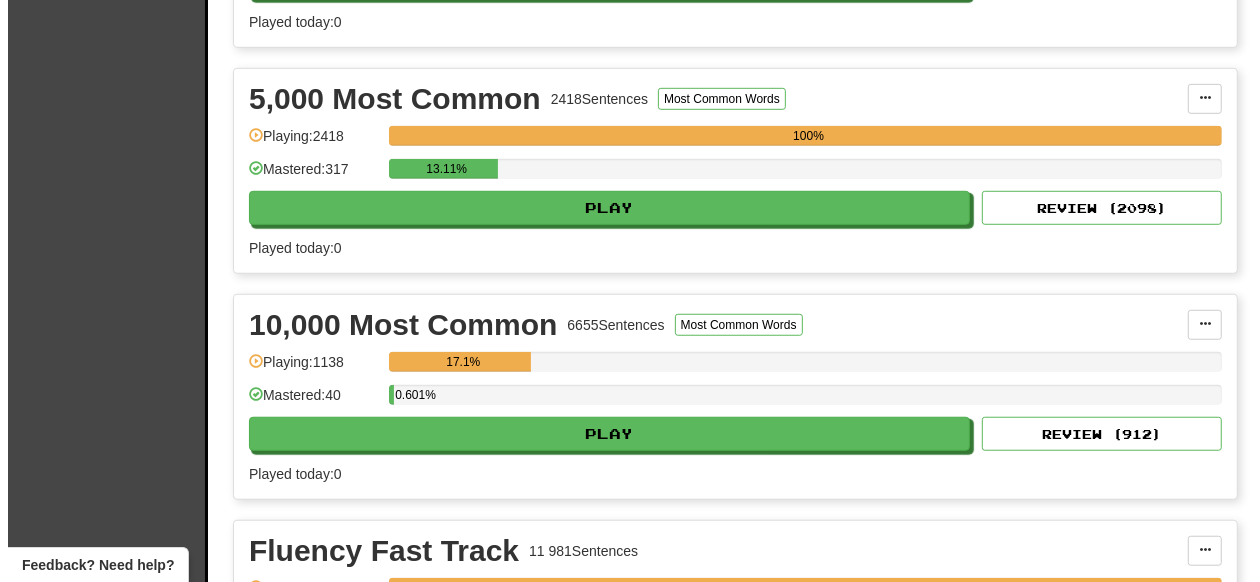 scroll, scrollTop: 900, scrollLeft: 0, axis: vertical 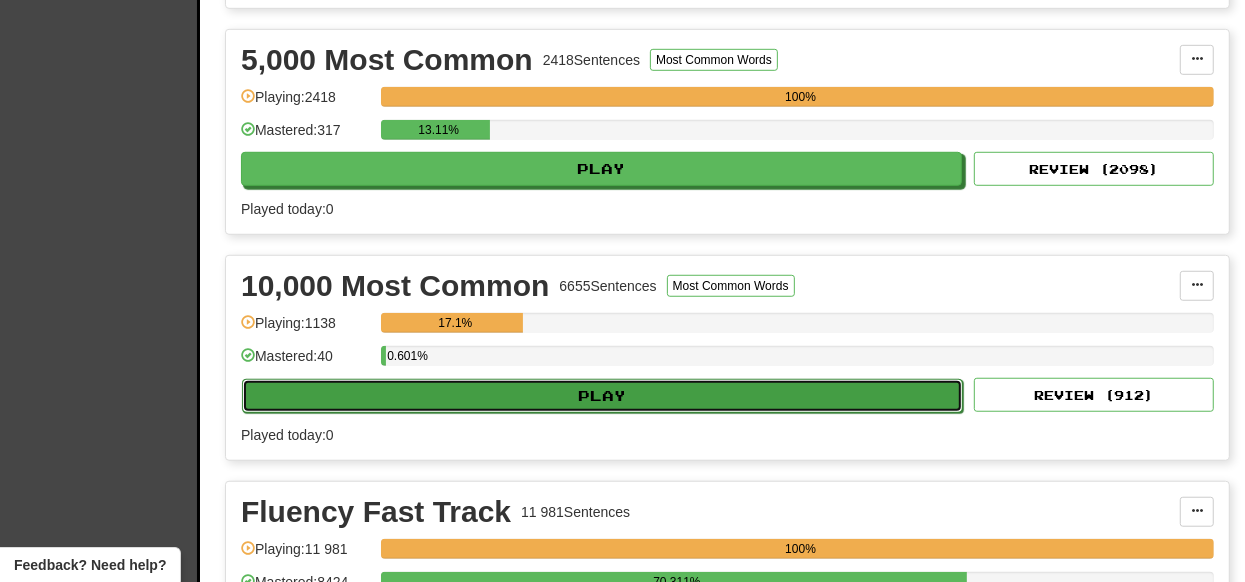 click on "Play" at bounding box center (602, 396) 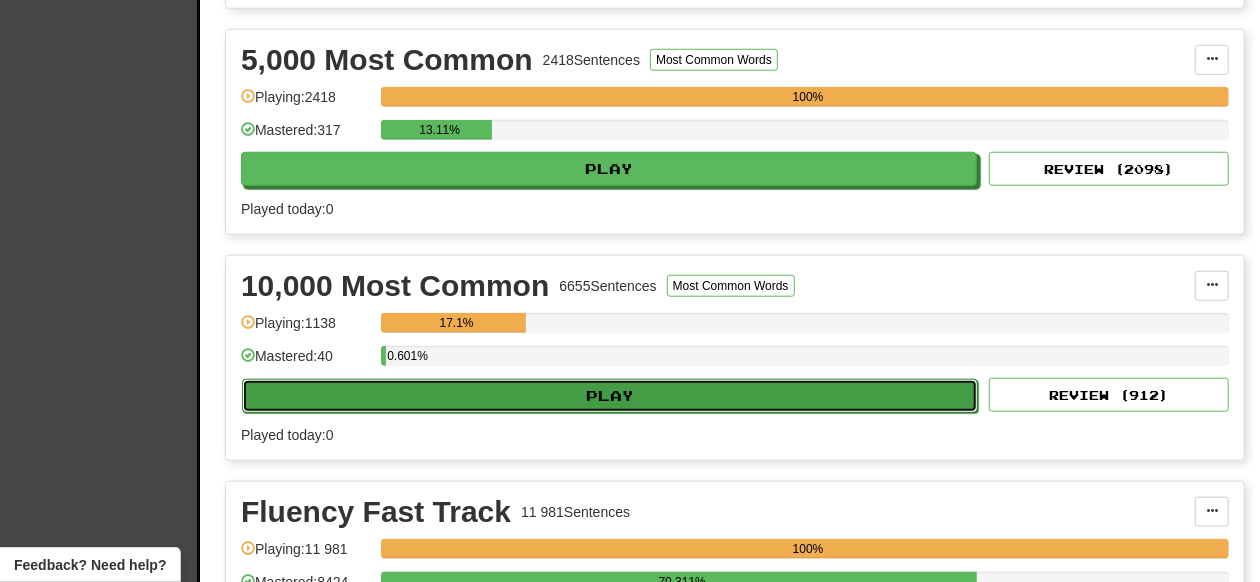 select on "**" 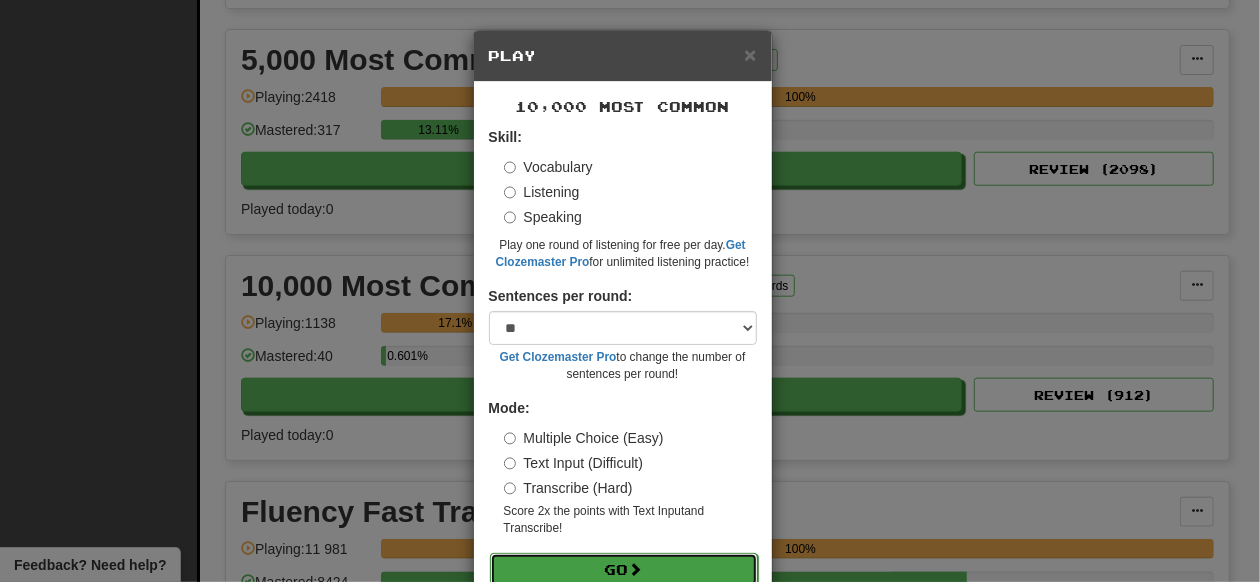 click on "Go" at bounding box center [624, 570] 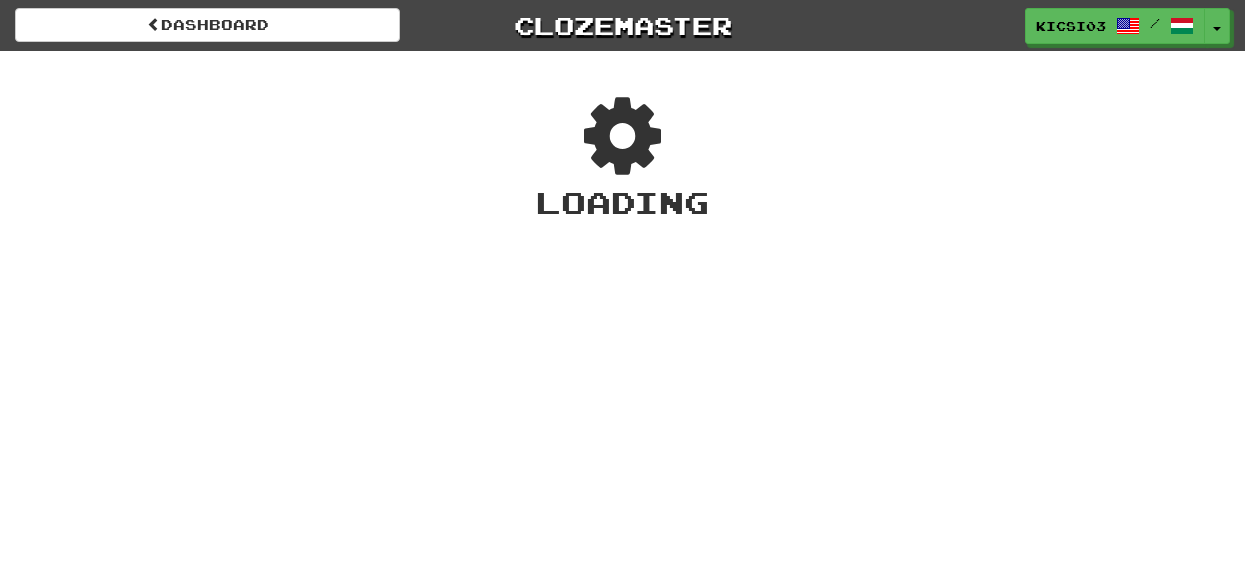 scroll, scrollTop: 0, scrollLeft: 0, axis: both 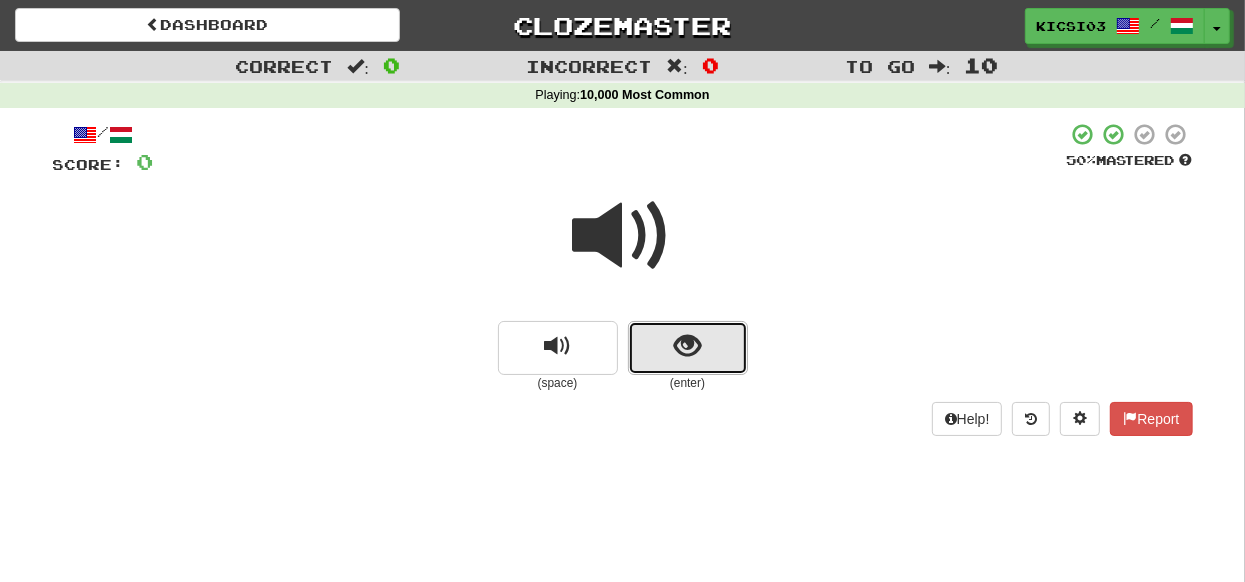 click at bounding box center (687, 346) 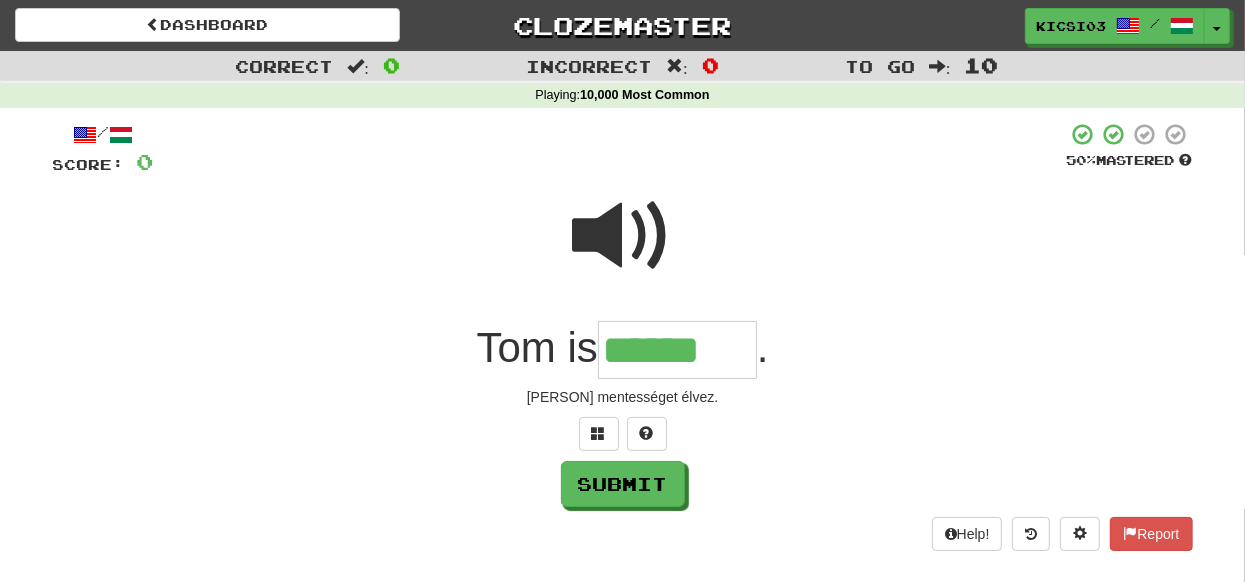 type on "******" 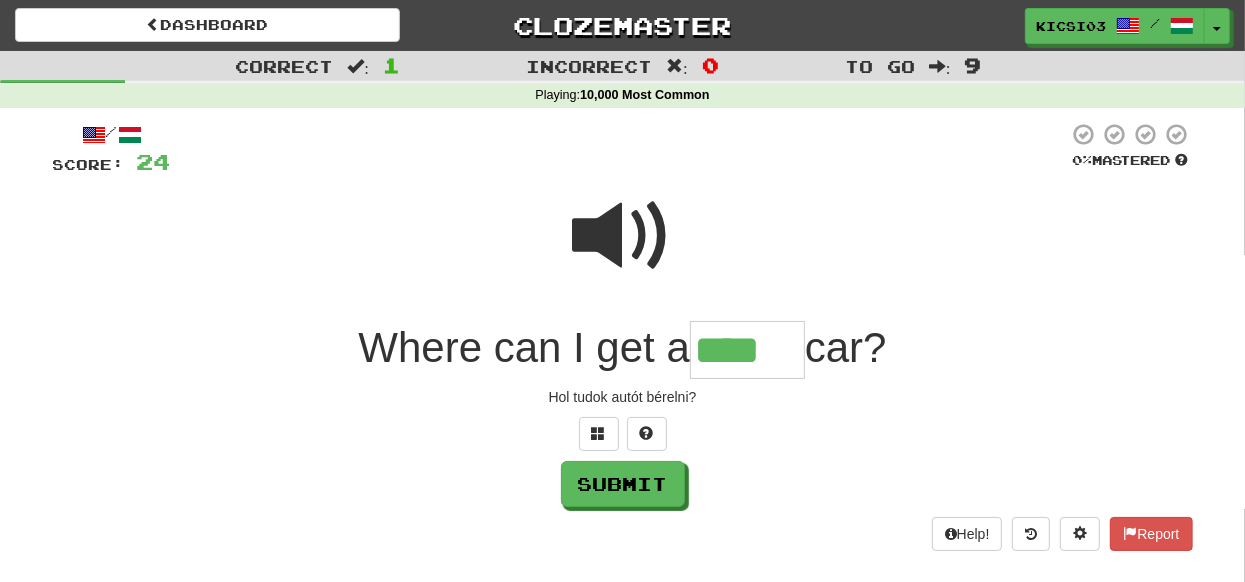 click at bounding box center (623, 236) 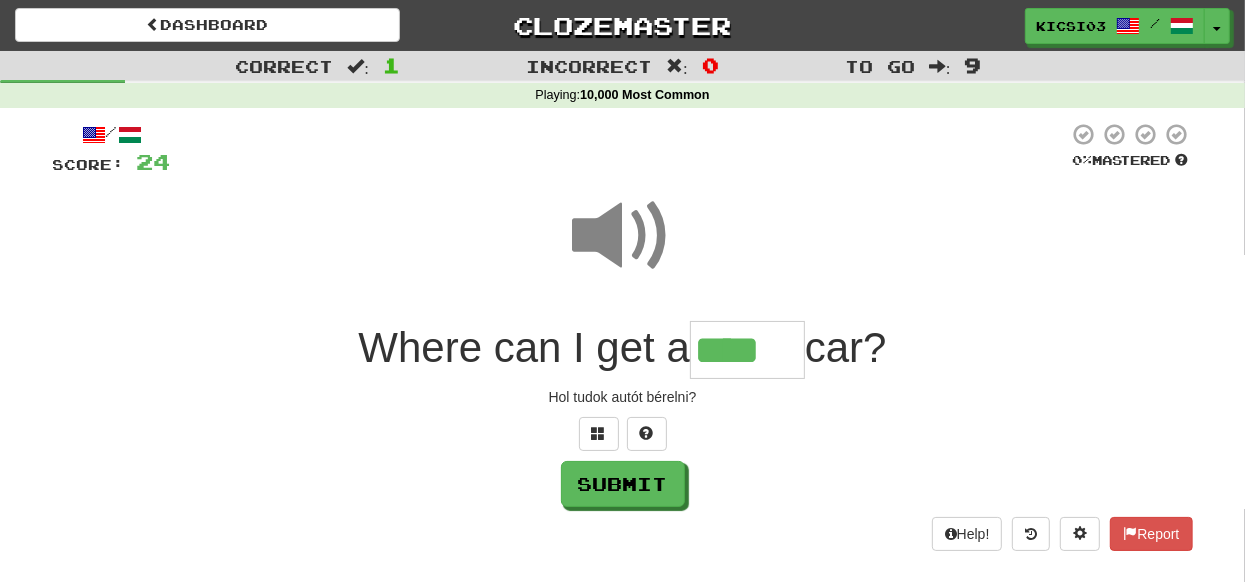 click on "****" at bounding box center (747, 350) 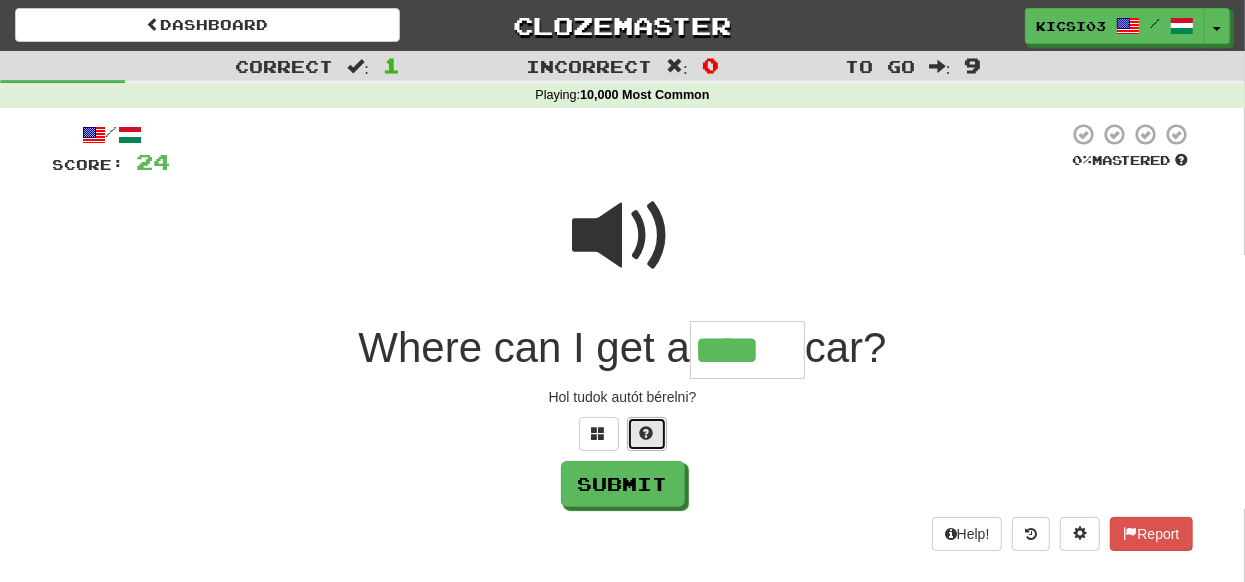 click at bounding box center [647, 433] 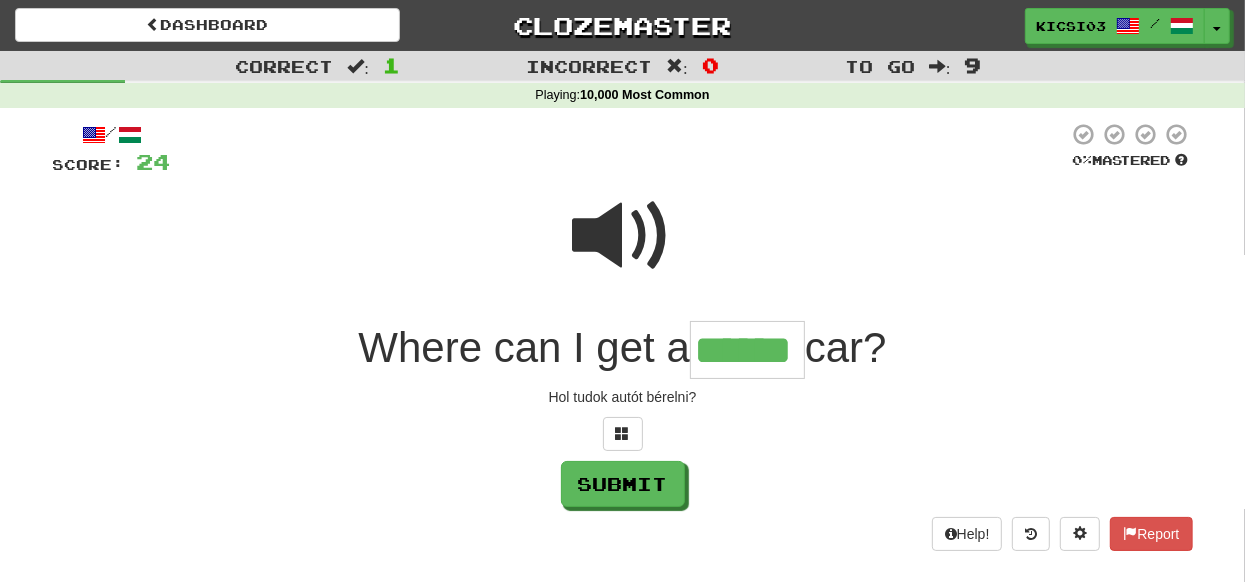 type on "******" 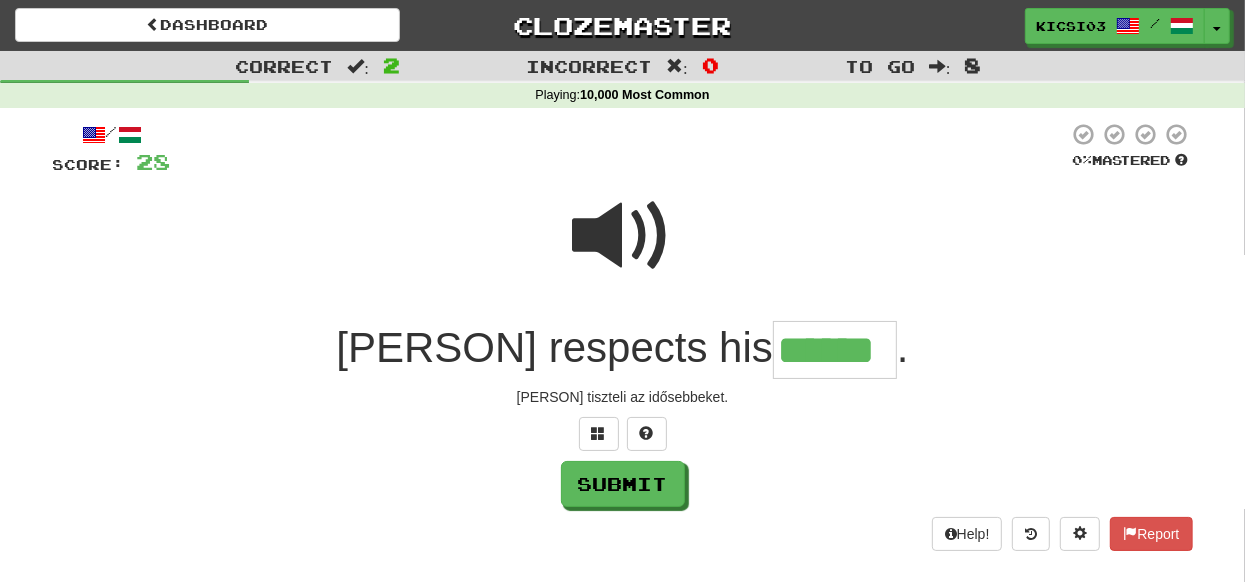 type on "******" 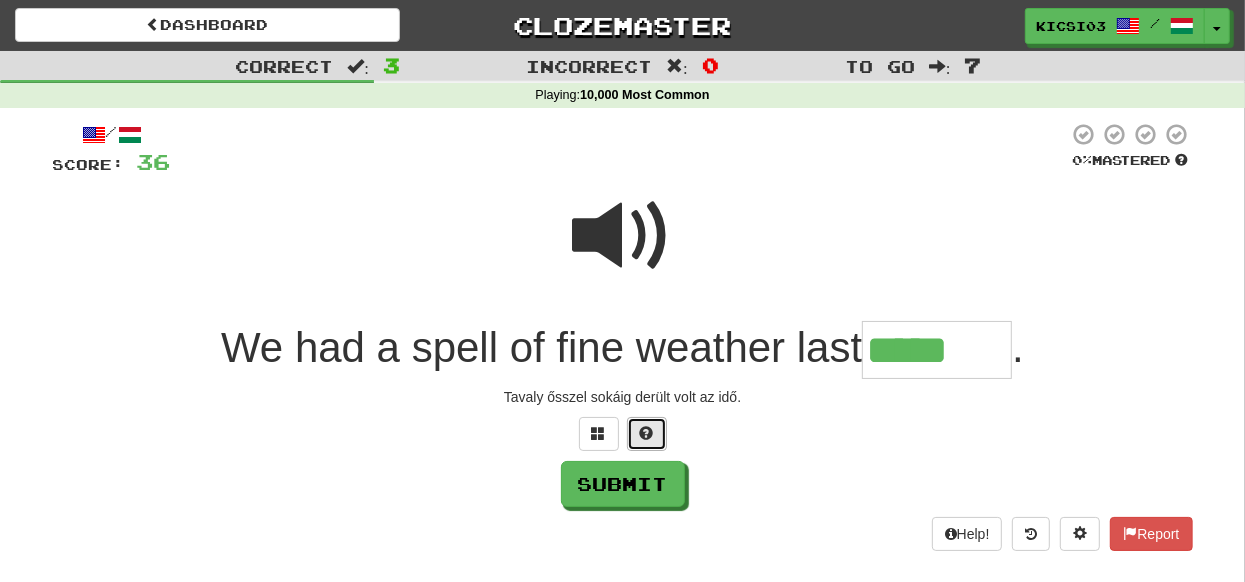 click at bounding box center [647, 433] 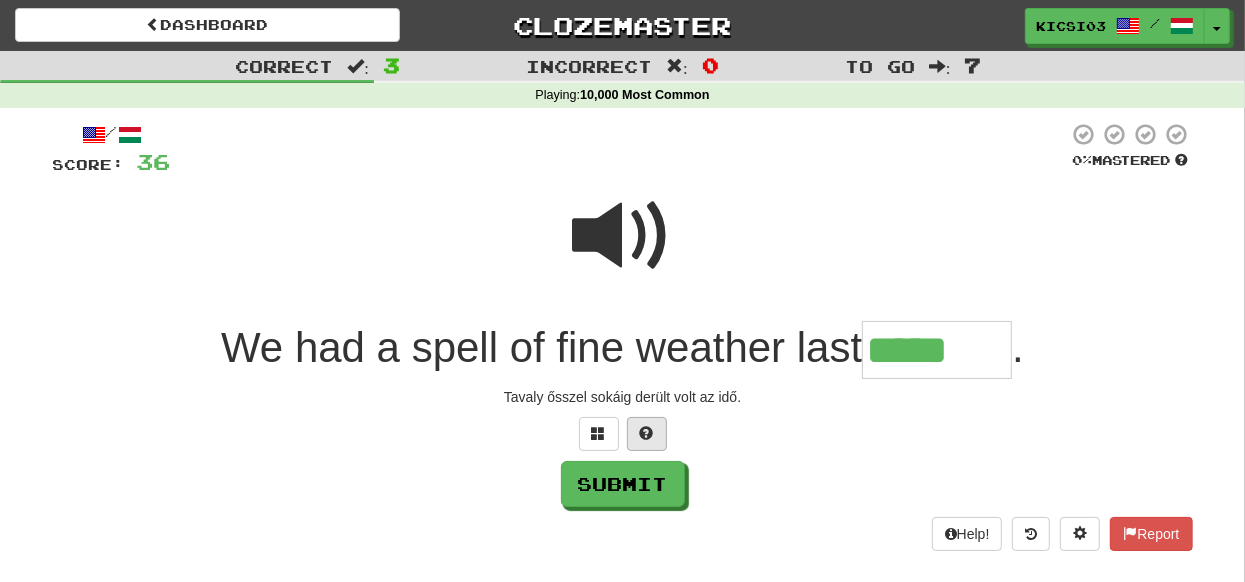 type on "******" 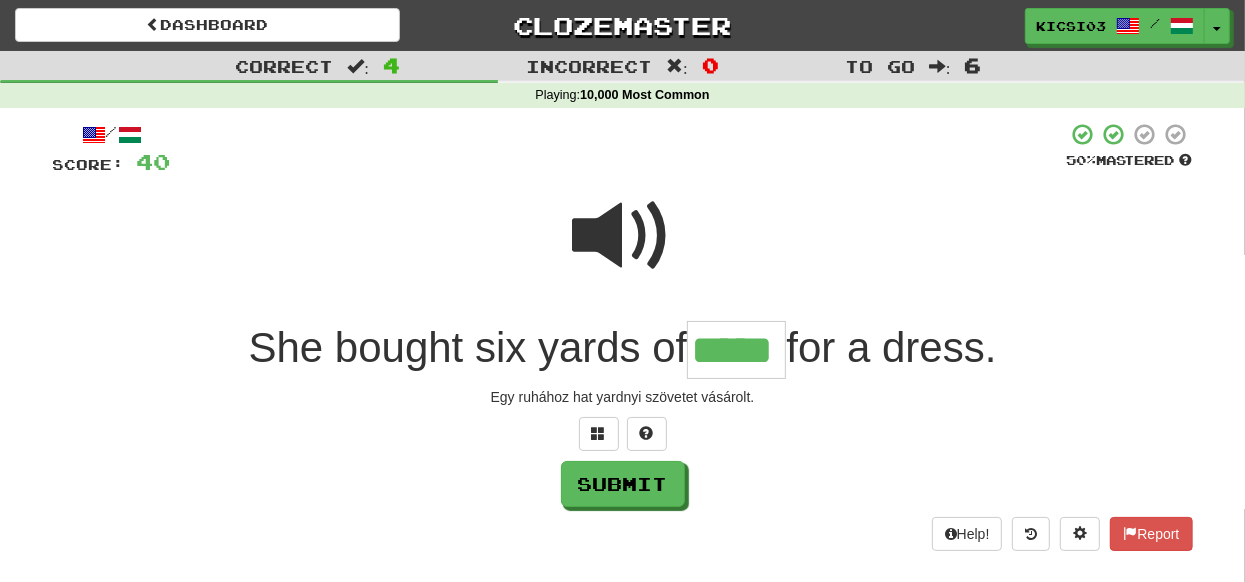 type on "*****" 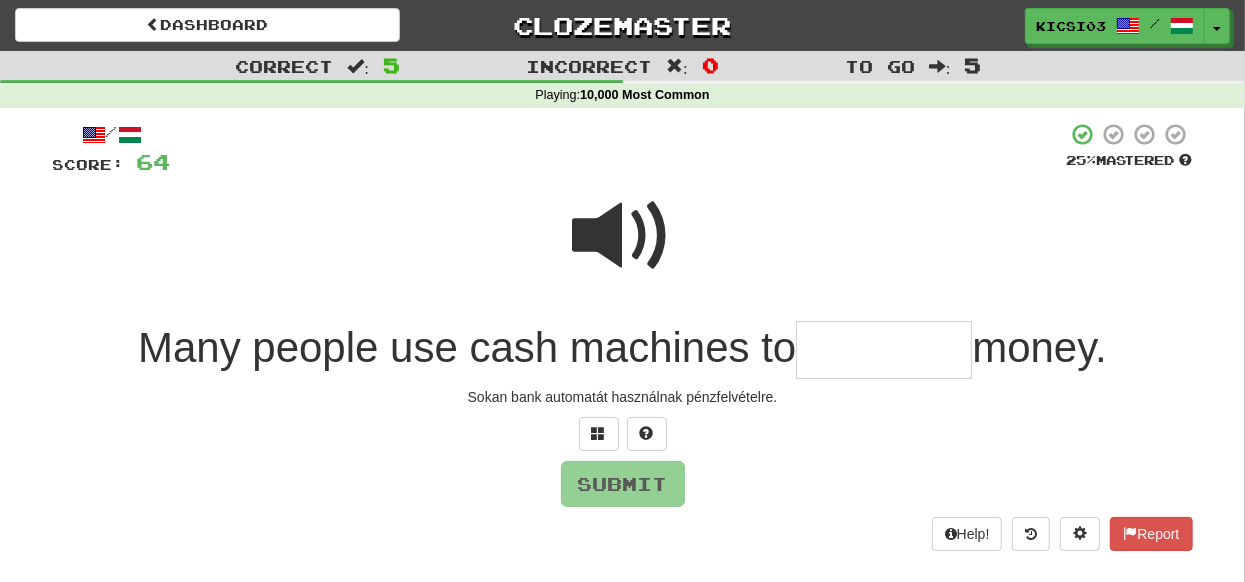 type on "*" 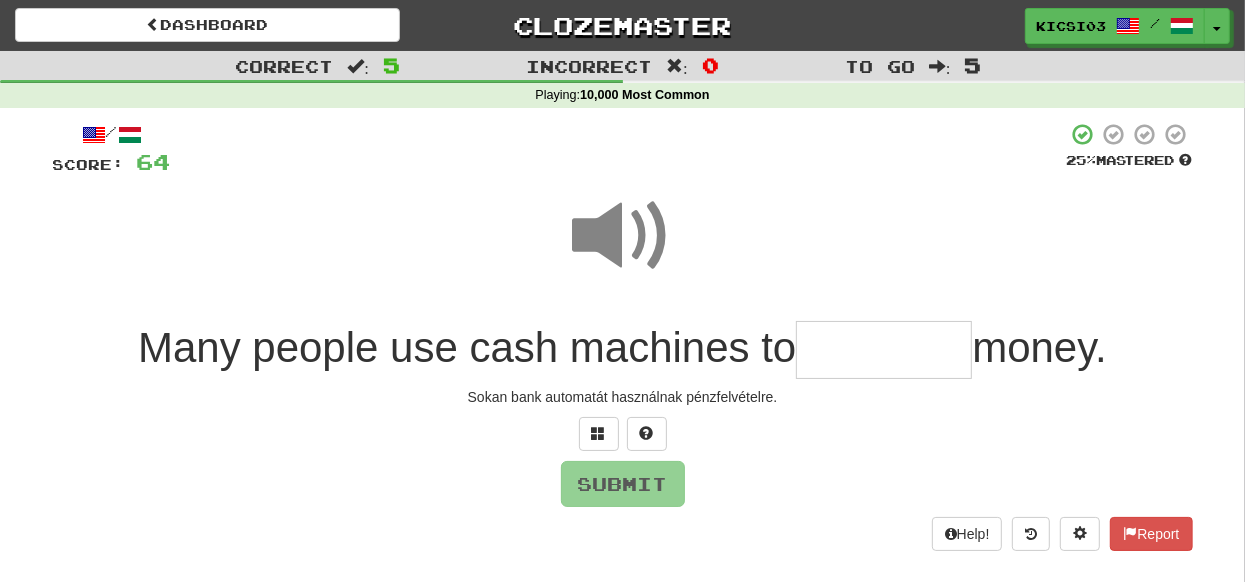 click at bounding box center (884, 350) 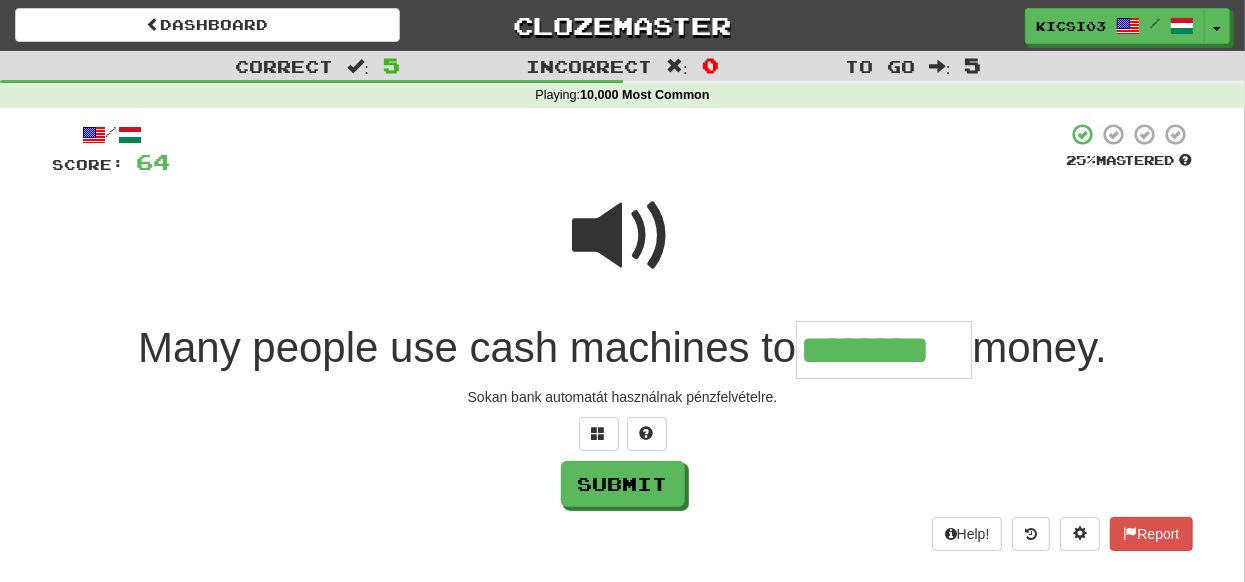 type on "********" 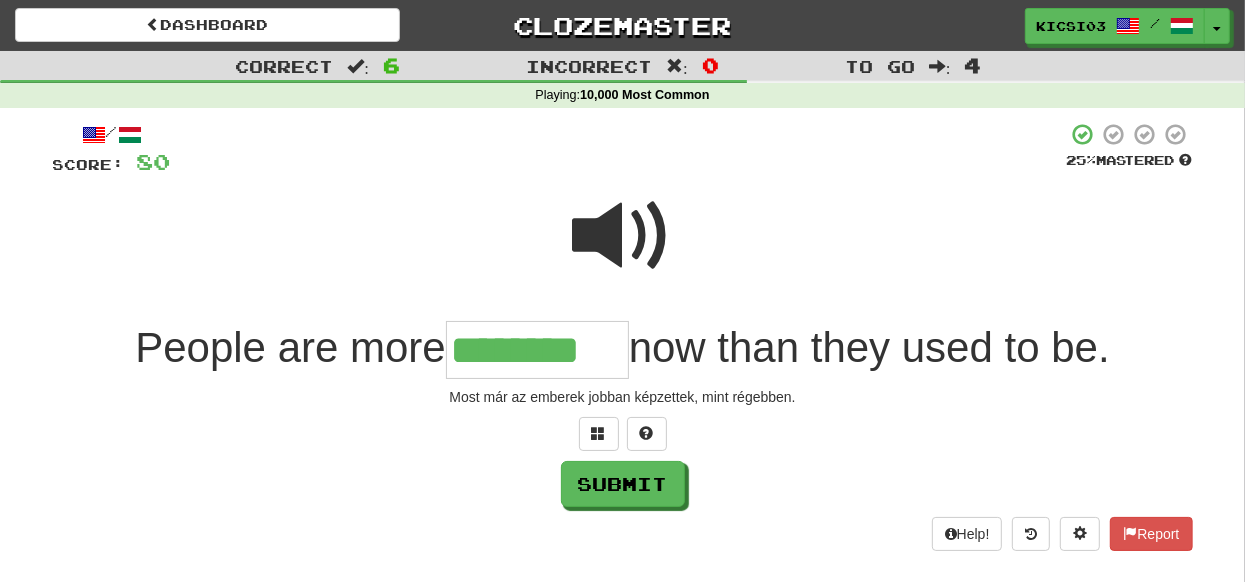 type on "********" 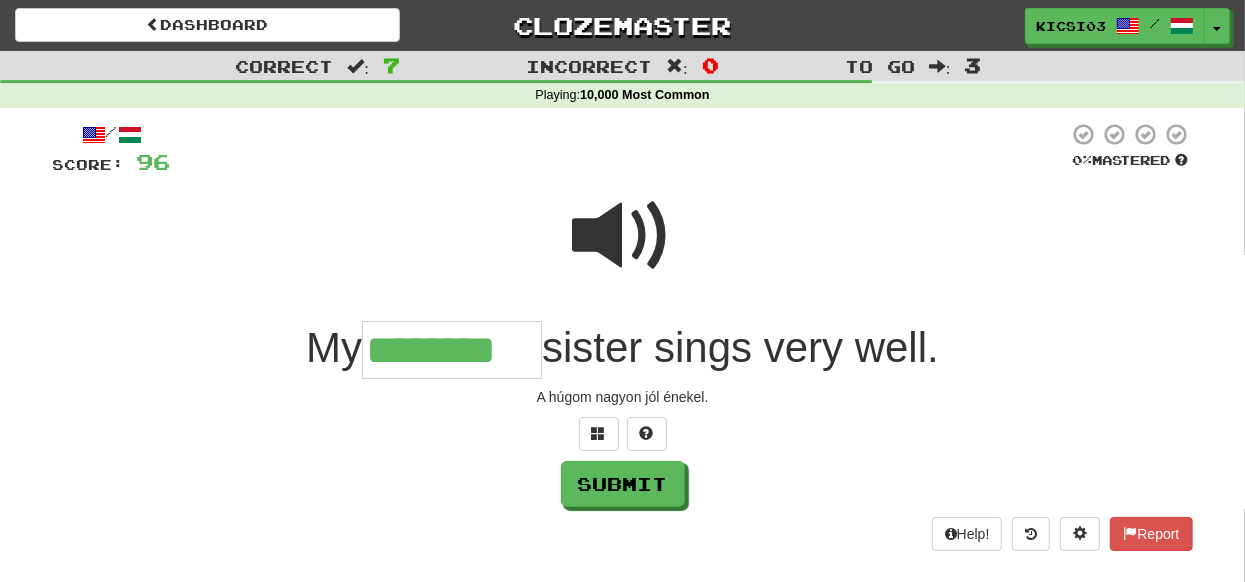 type on "********" 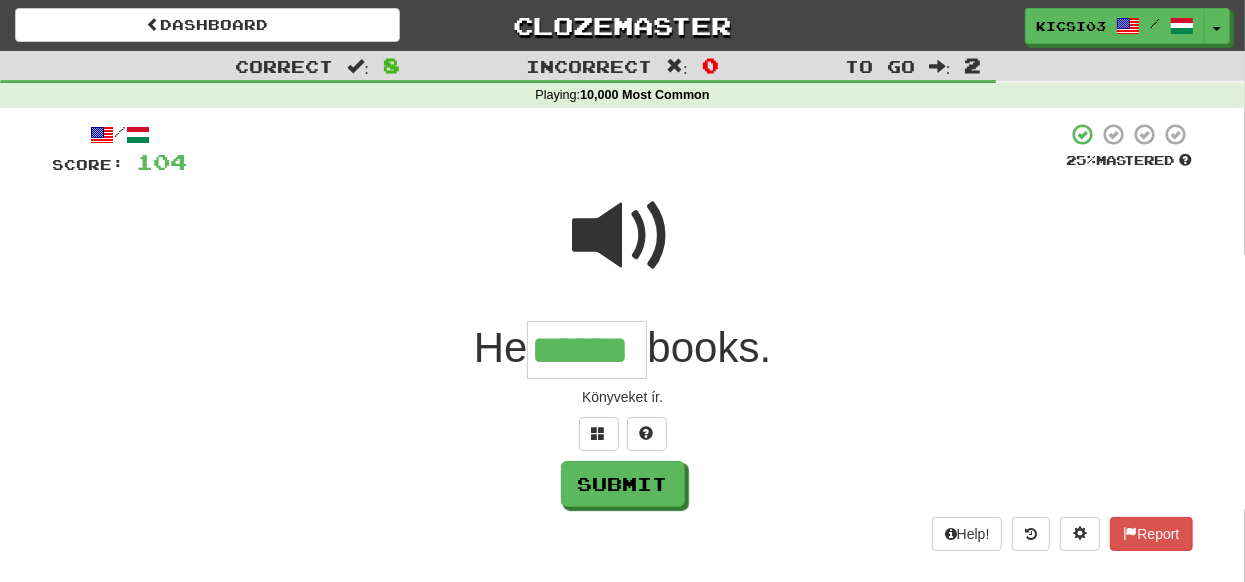 type on "******" 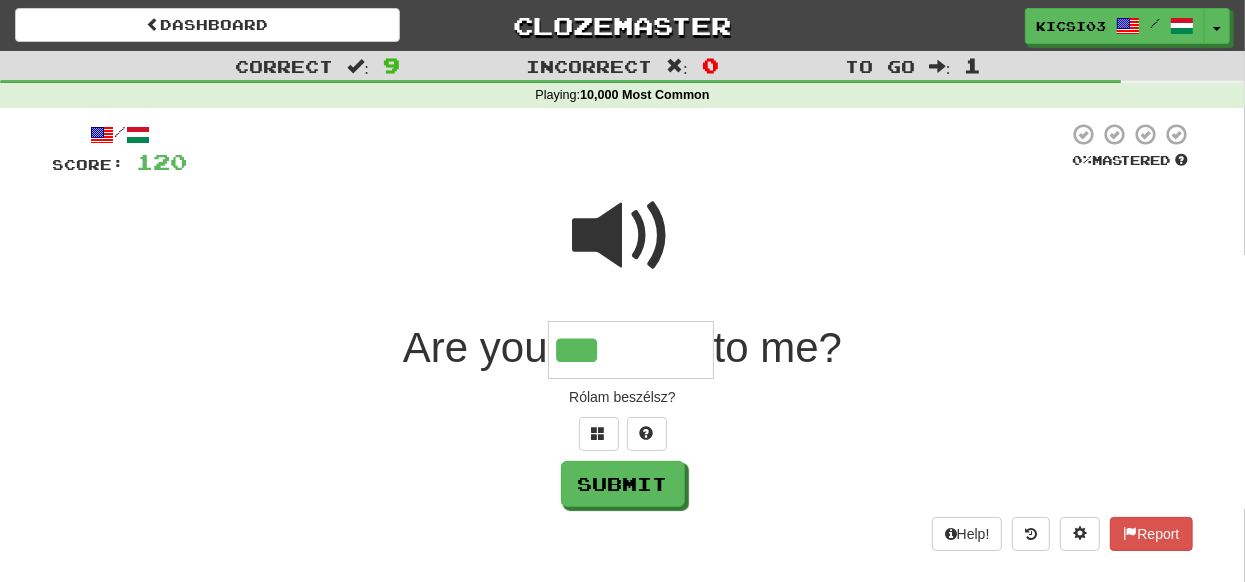 click at bounding box center (623, 236) 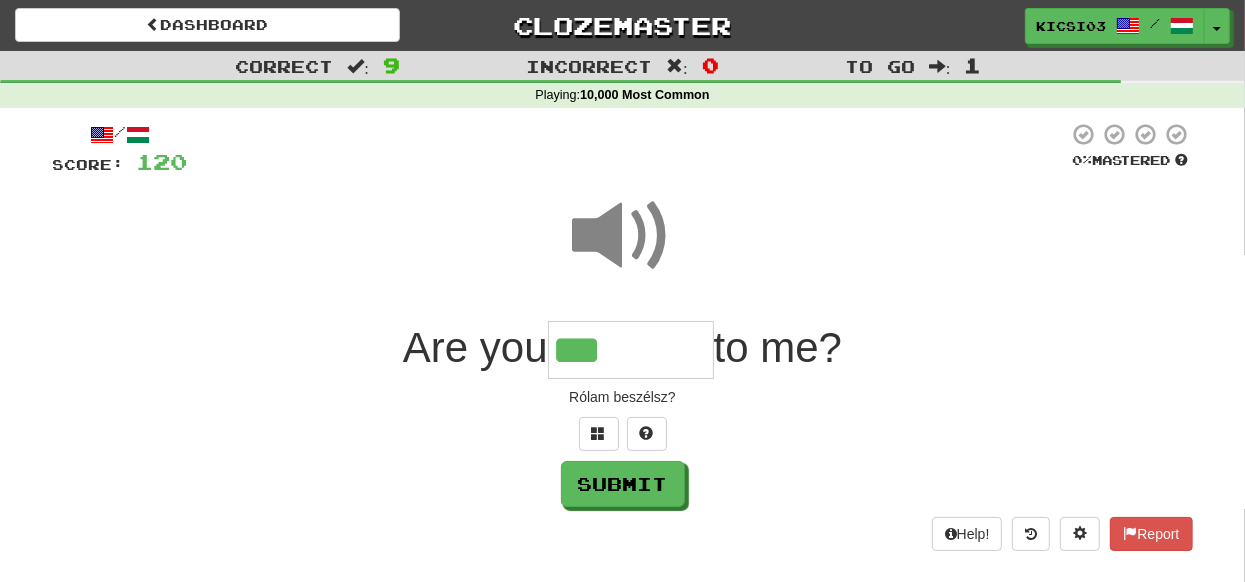 click on "***" at bounding box center [631, 350] 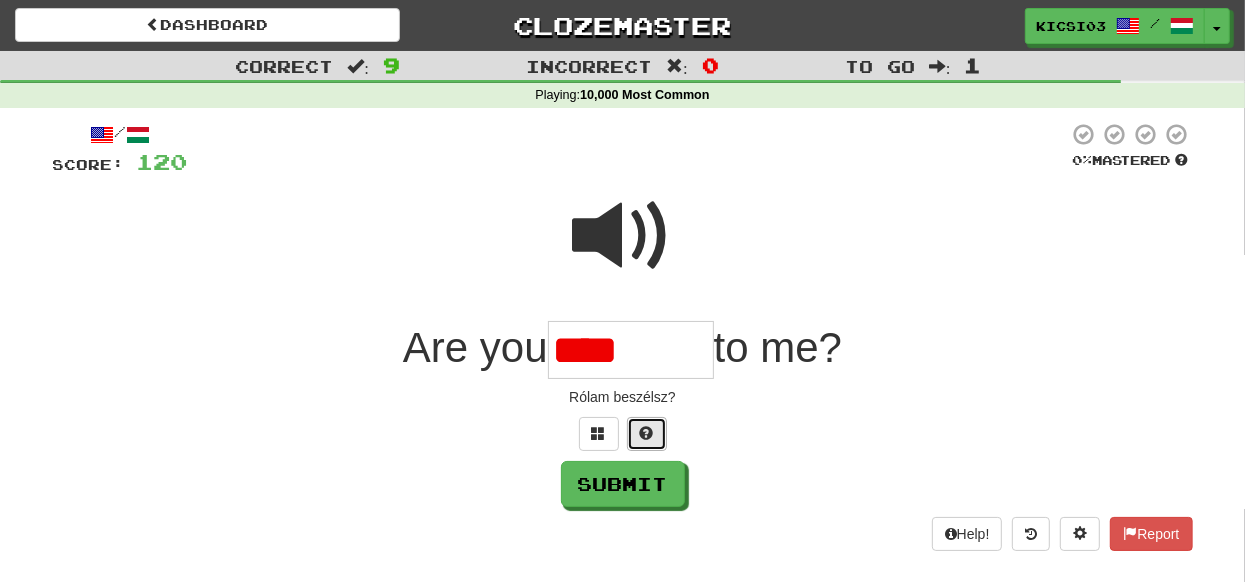 click at bounding box center (647, 433) 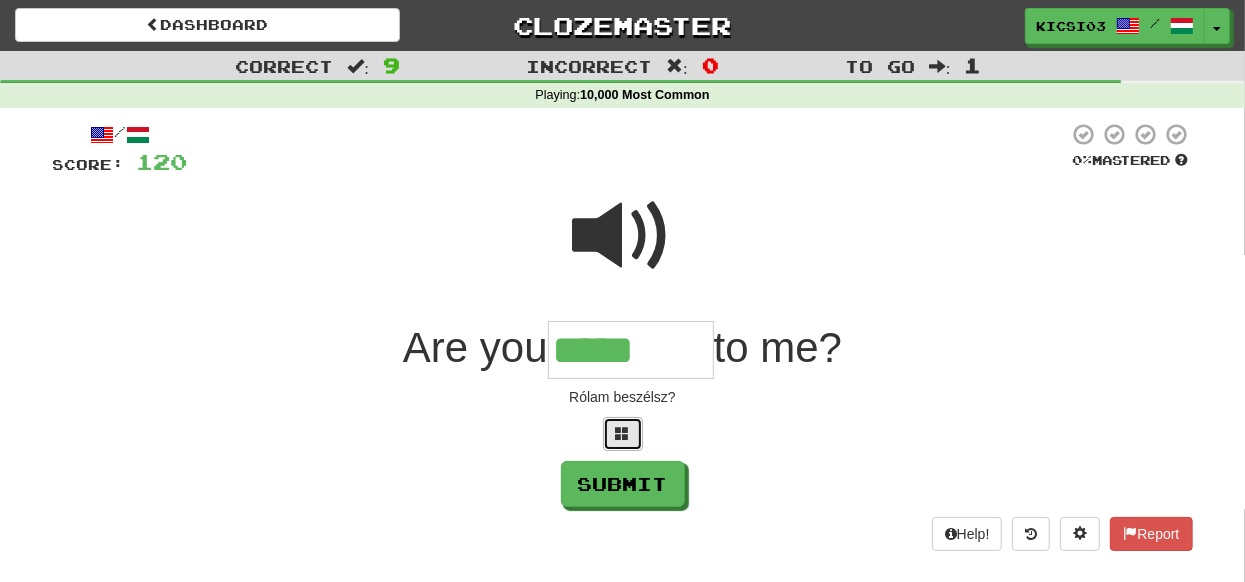 click at bounding box center [623, 433] 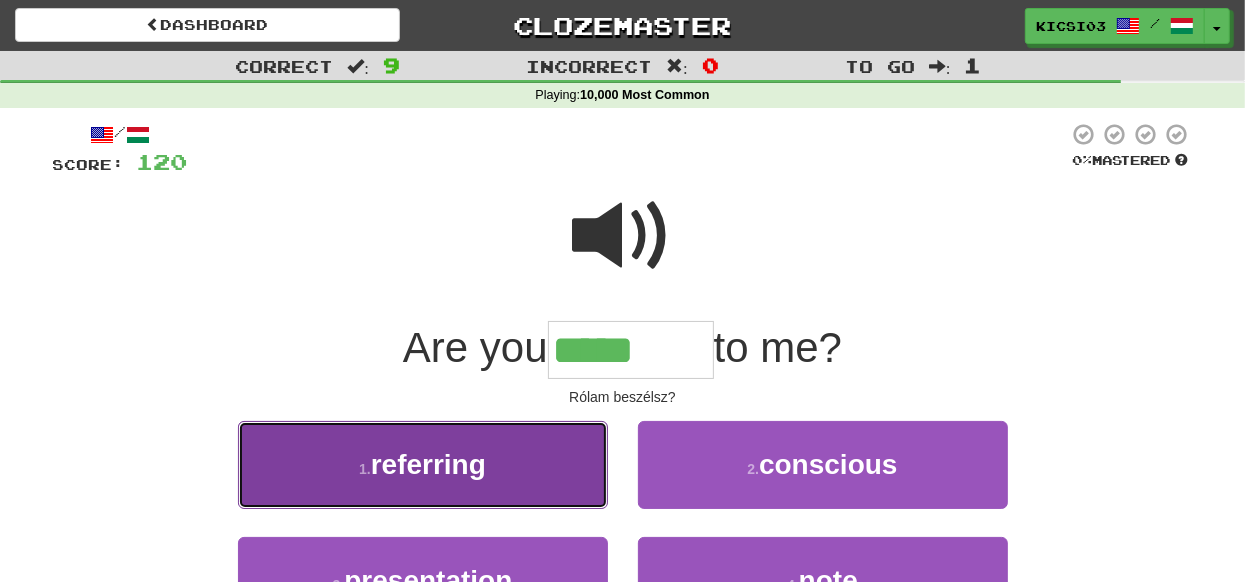 click on "1 .  referring" at bounding box center [423, 464] 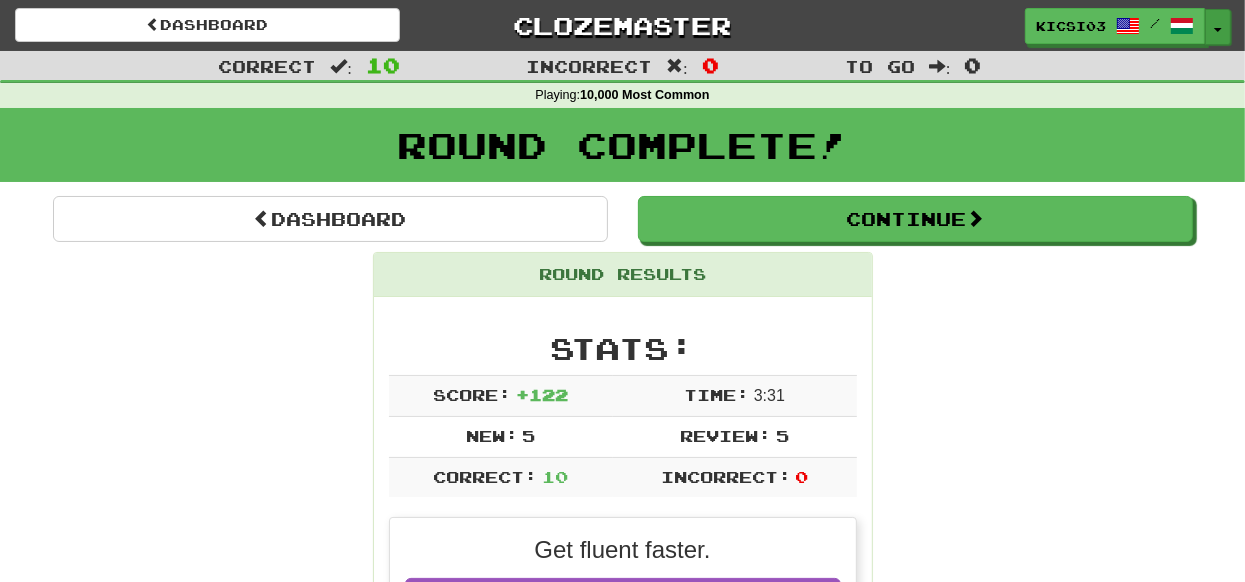 click on "Toggle Dropdown" at bounding box center (1218, 27) 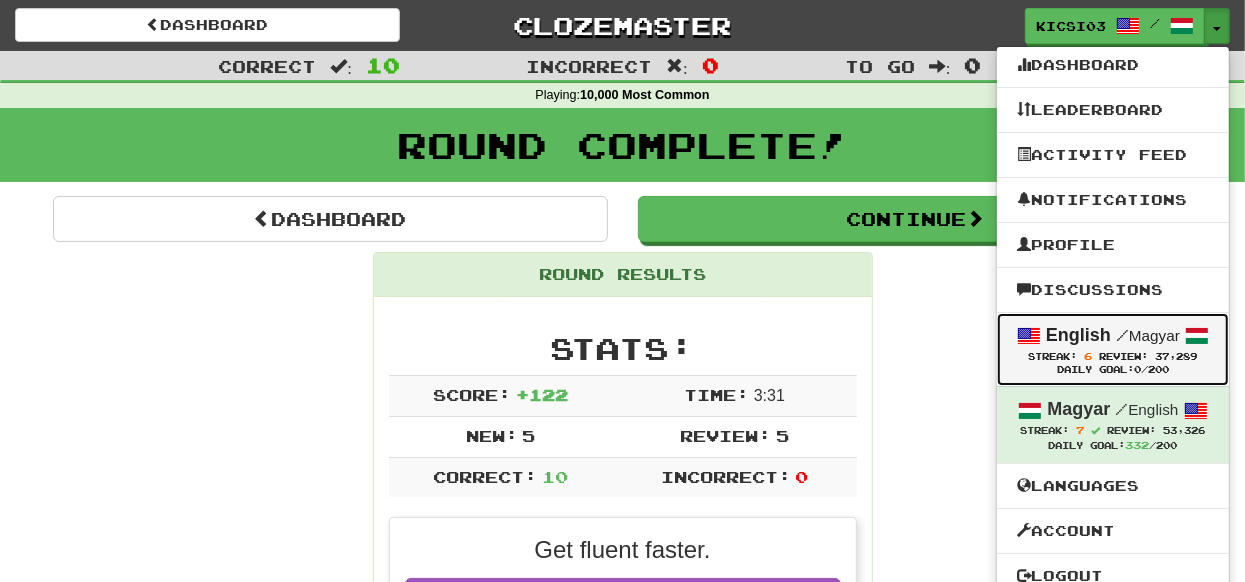 click at bounding box center (1029, 336) 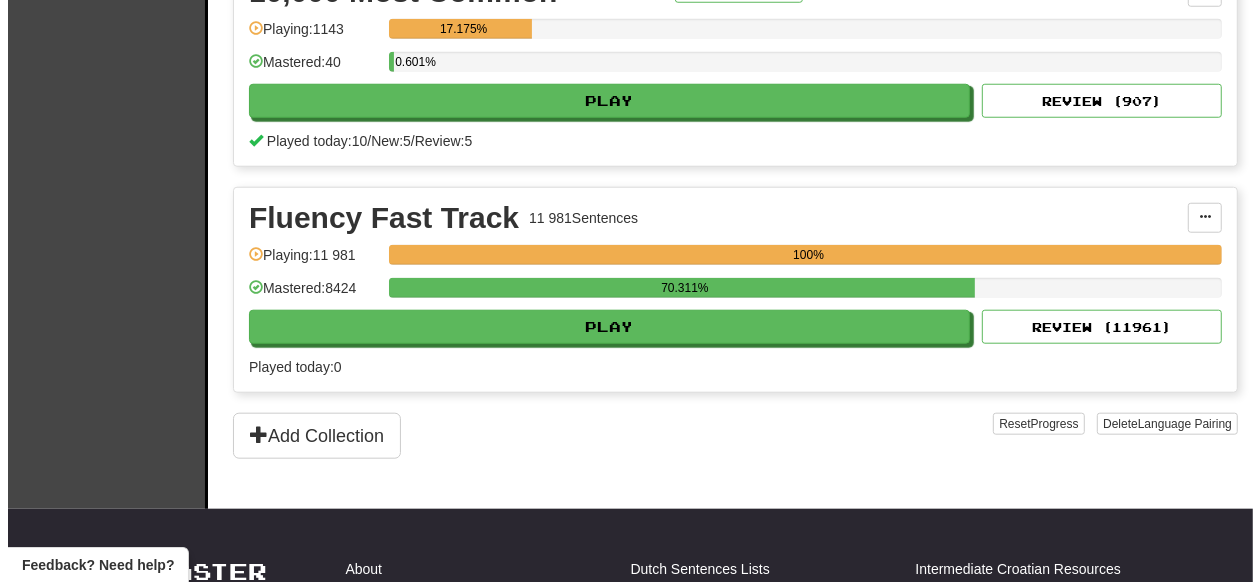 scroll, scrollTop: 1199, scrollLeft: 0, axis: vertical 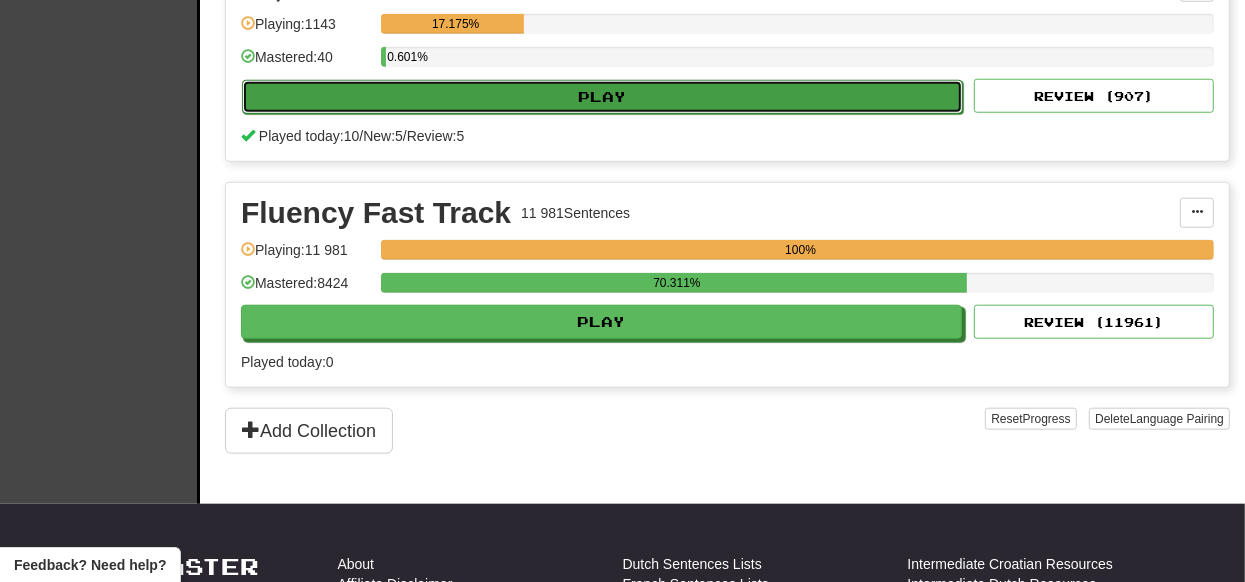 click on "Play" at bounding box center [602, 97] 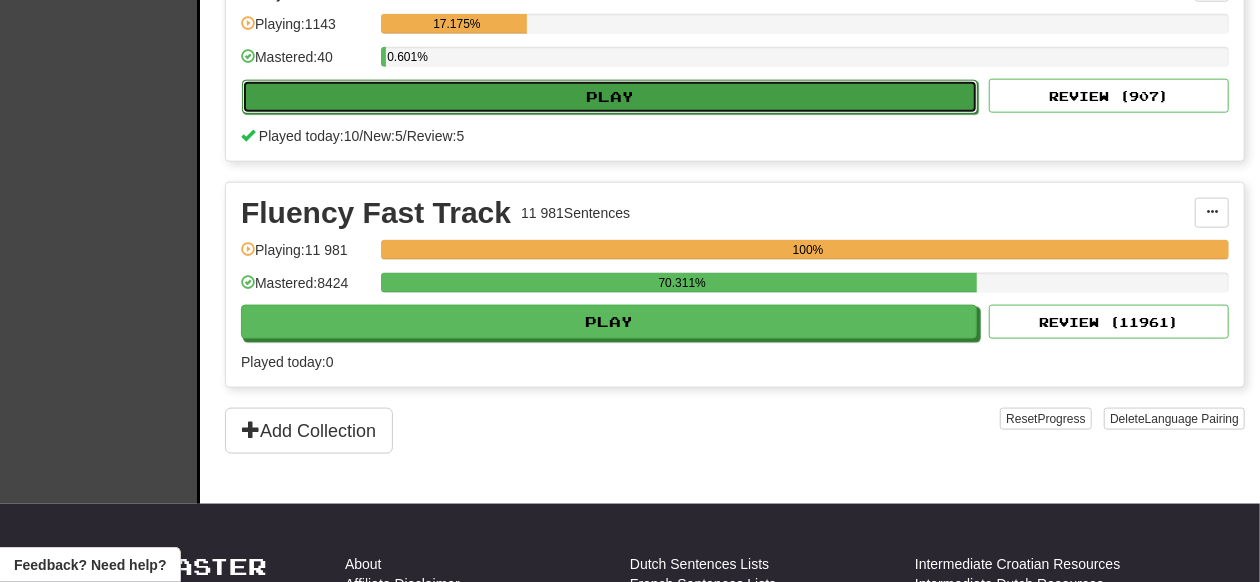 select on "**" 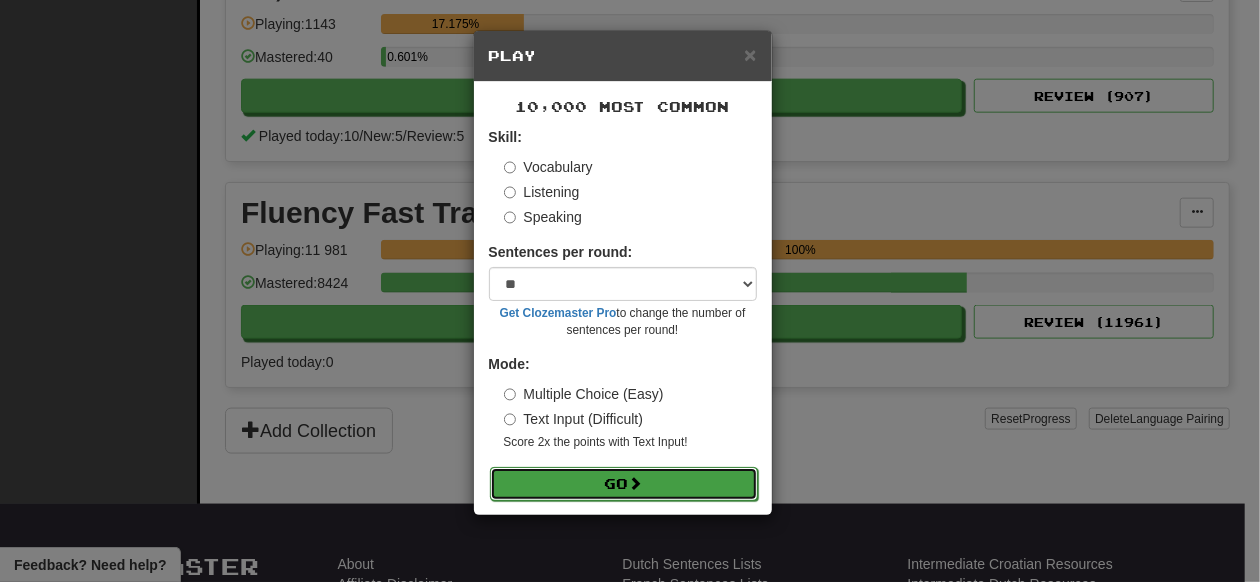click on "Go" at bounding box center [624, 484] 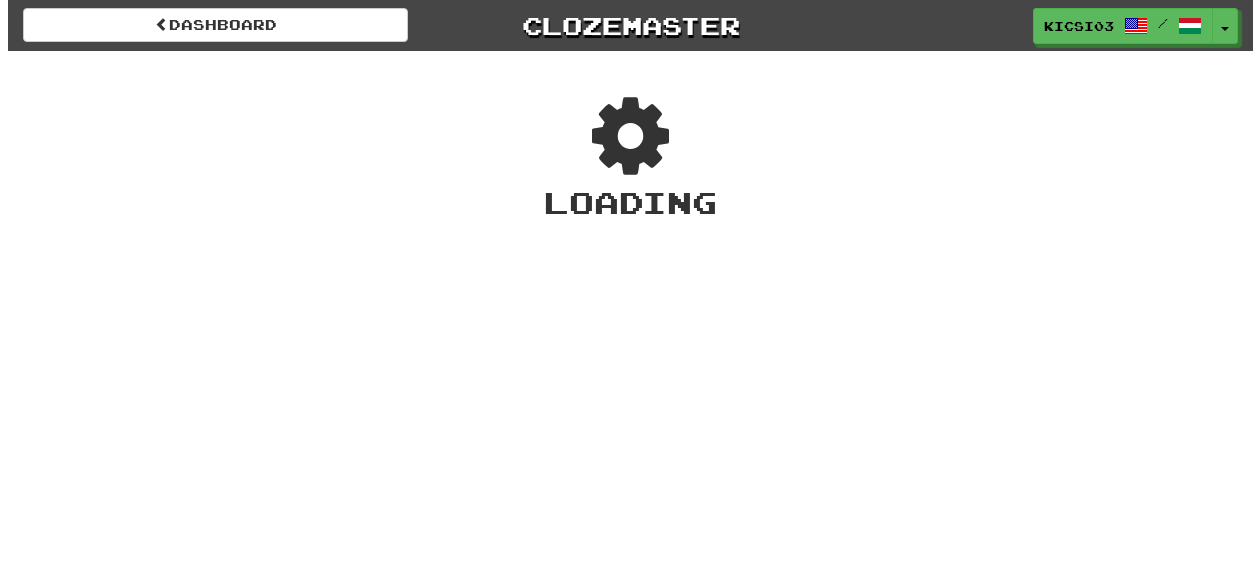 scroll, scrollTop: 0, scrollLeft: 0, axis: both 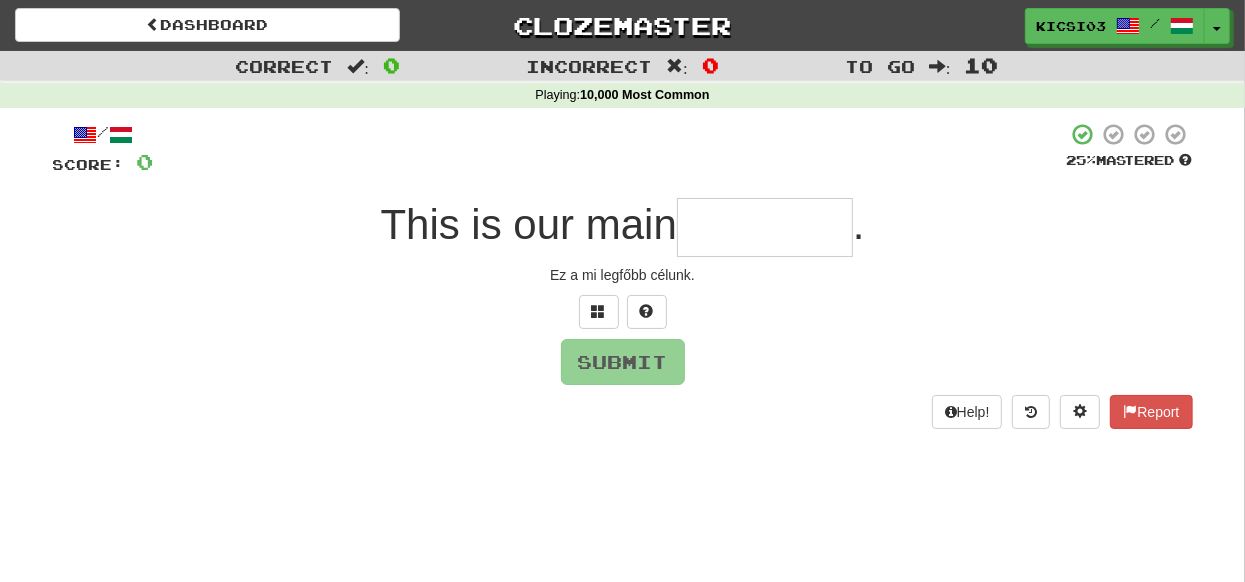 click at bounding box center [765, 227] 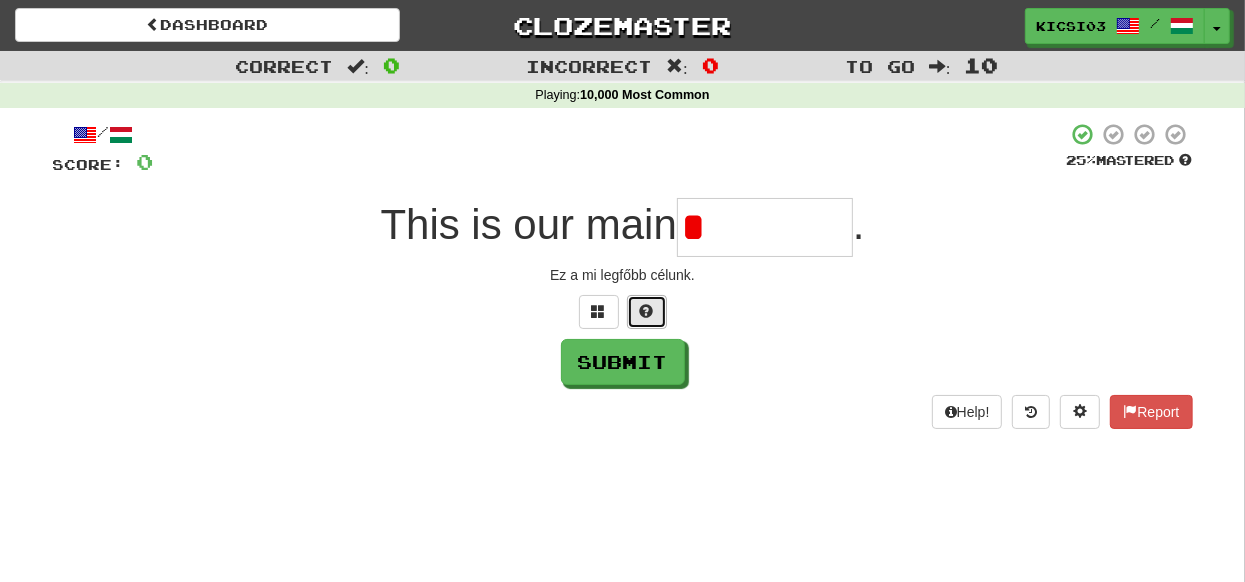 click at bounding box center (647, 311) 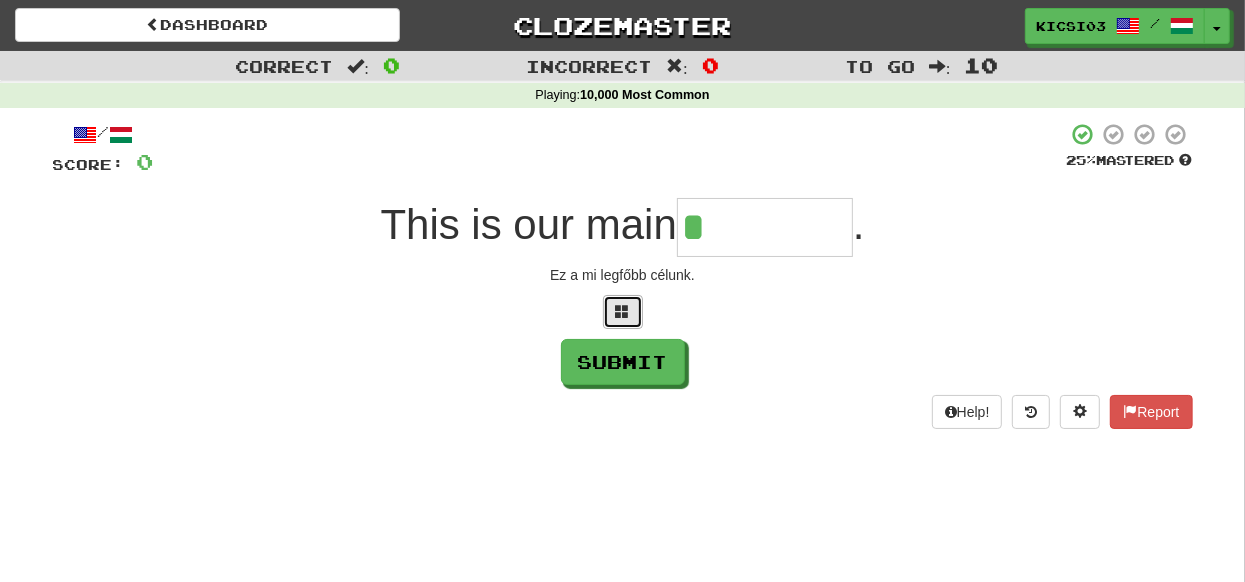 click at bounding box center [623, 312] 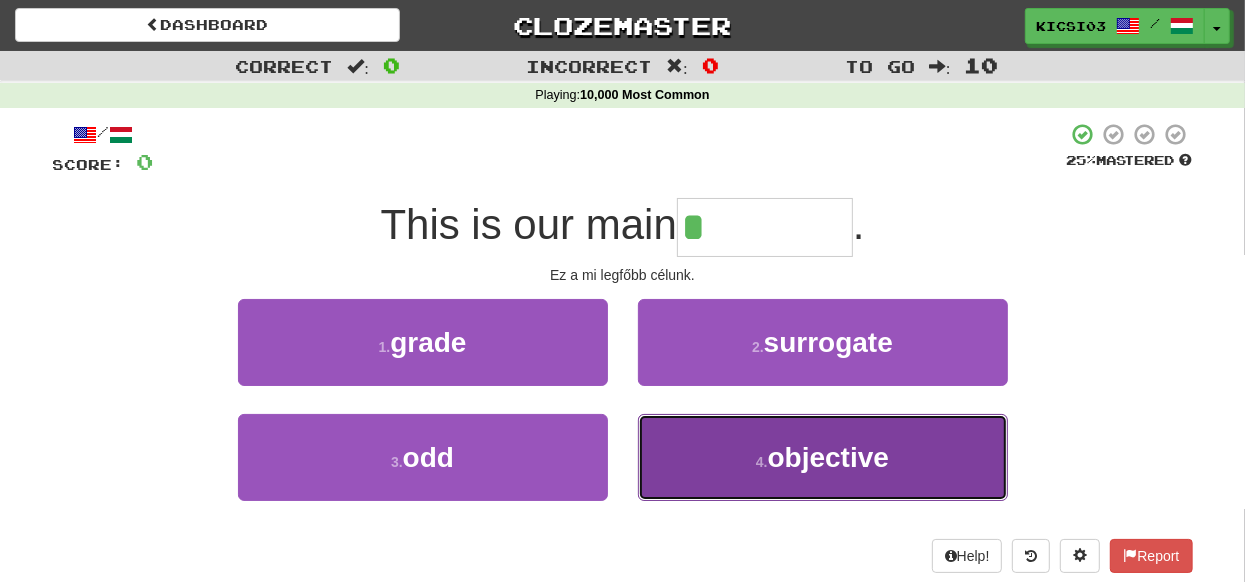 click on "objective" at bounding box center (828, 457) 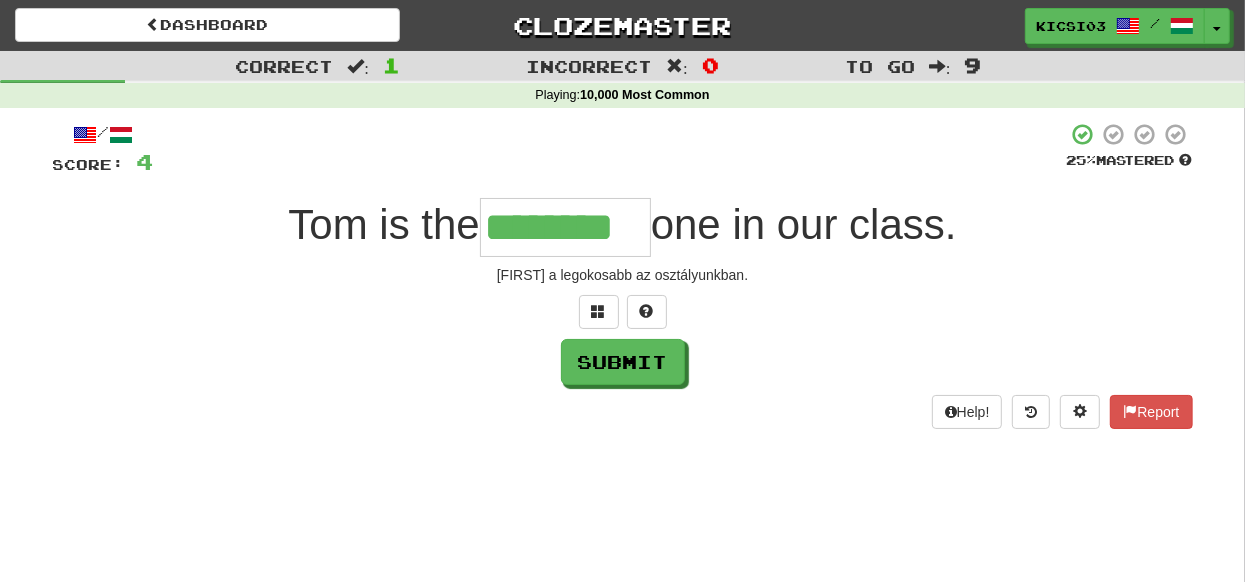 type on "********" 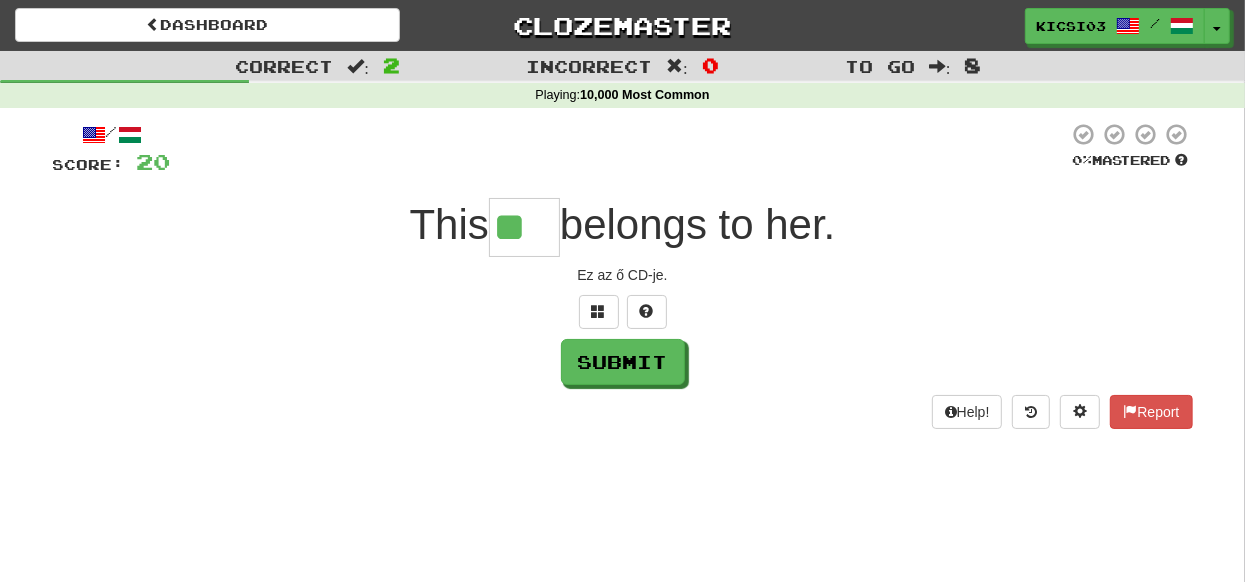 type on "**" 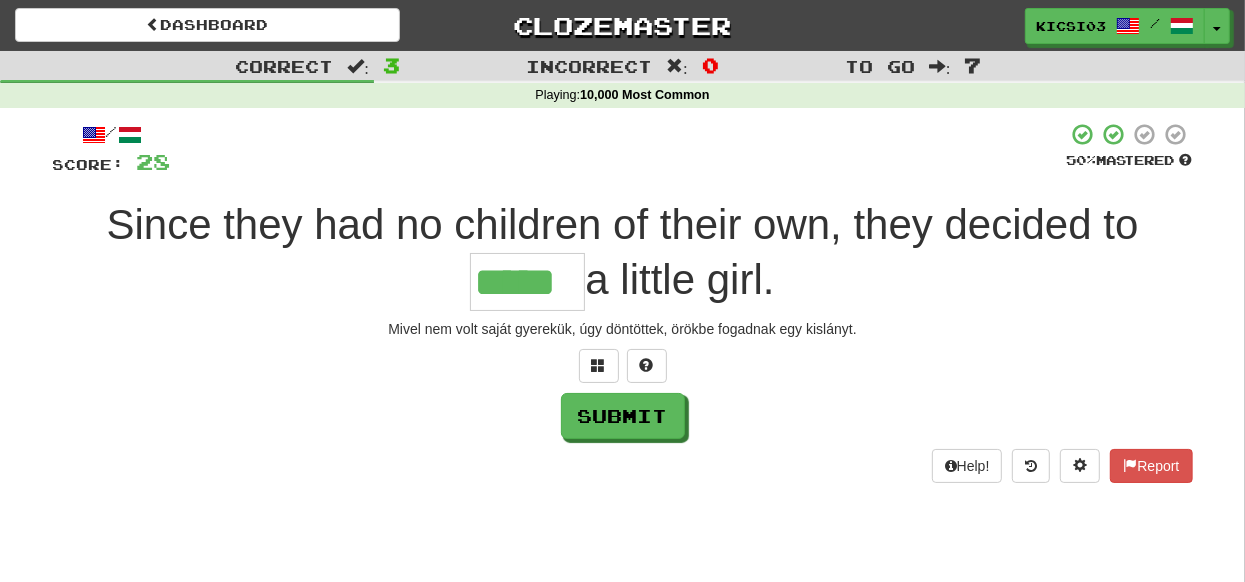 type on "*****" 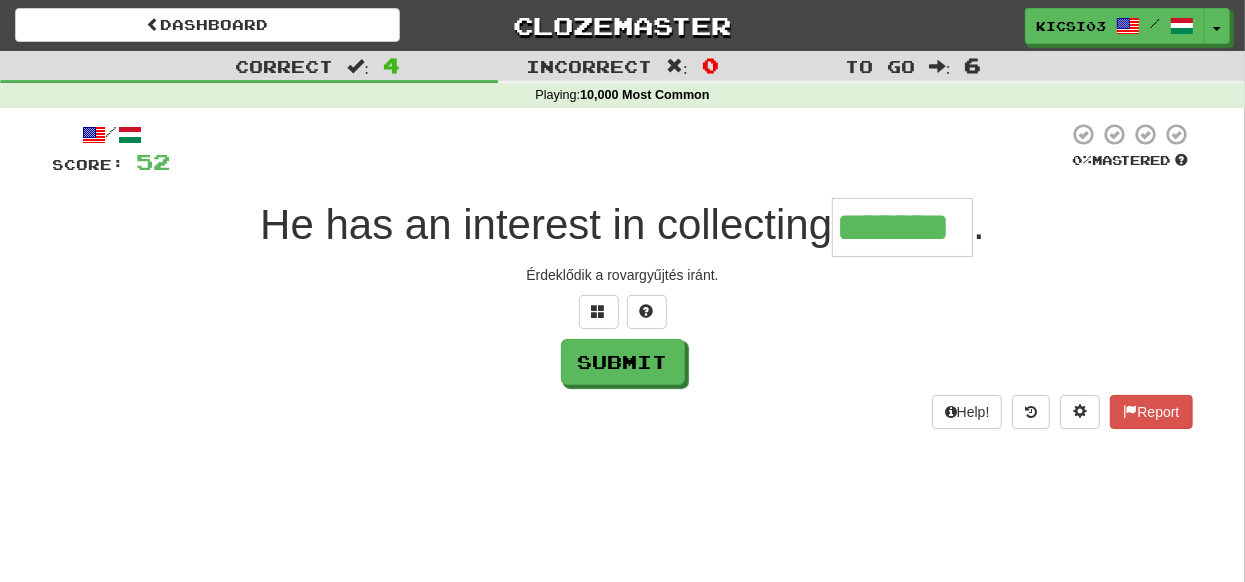 type on "*******" 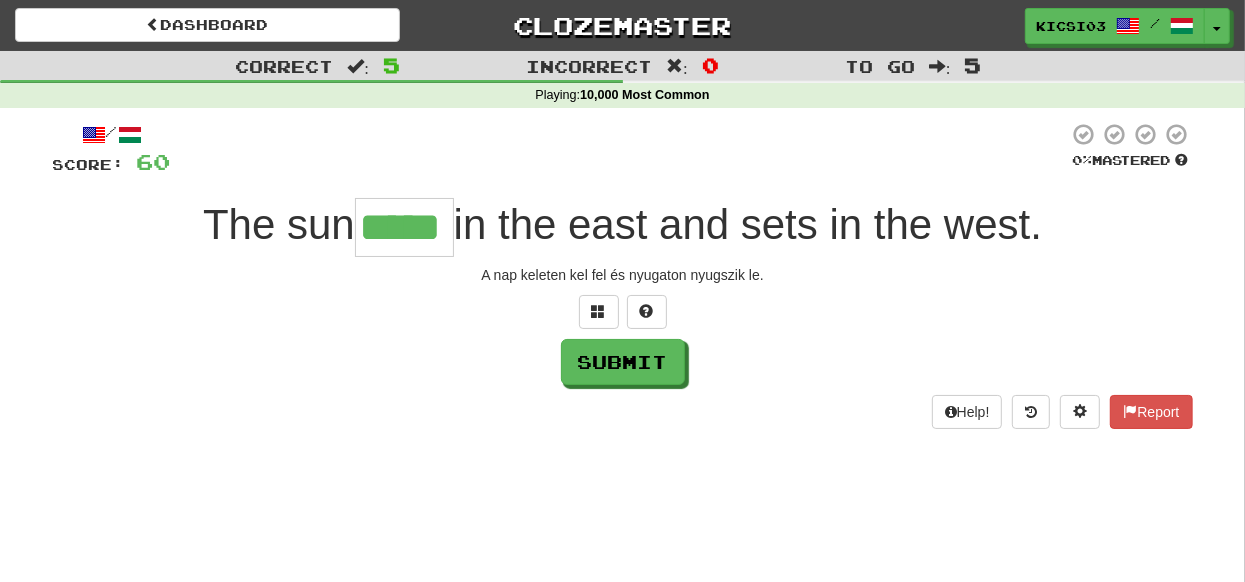 type on "*****" 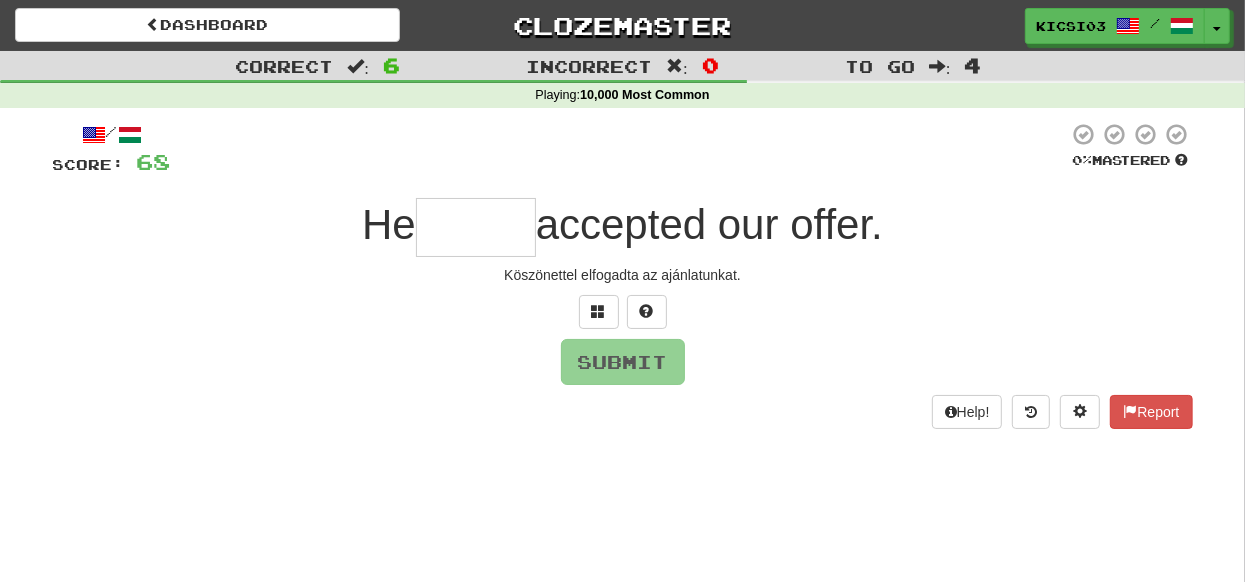 type on "*" 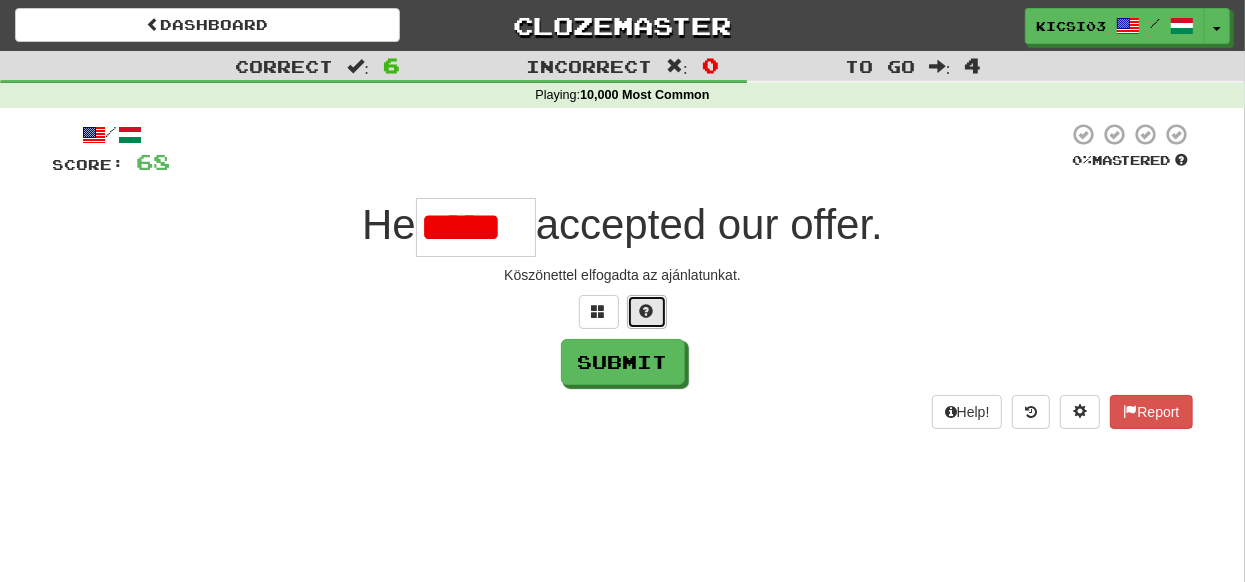 click at bounding box center (647, 311) 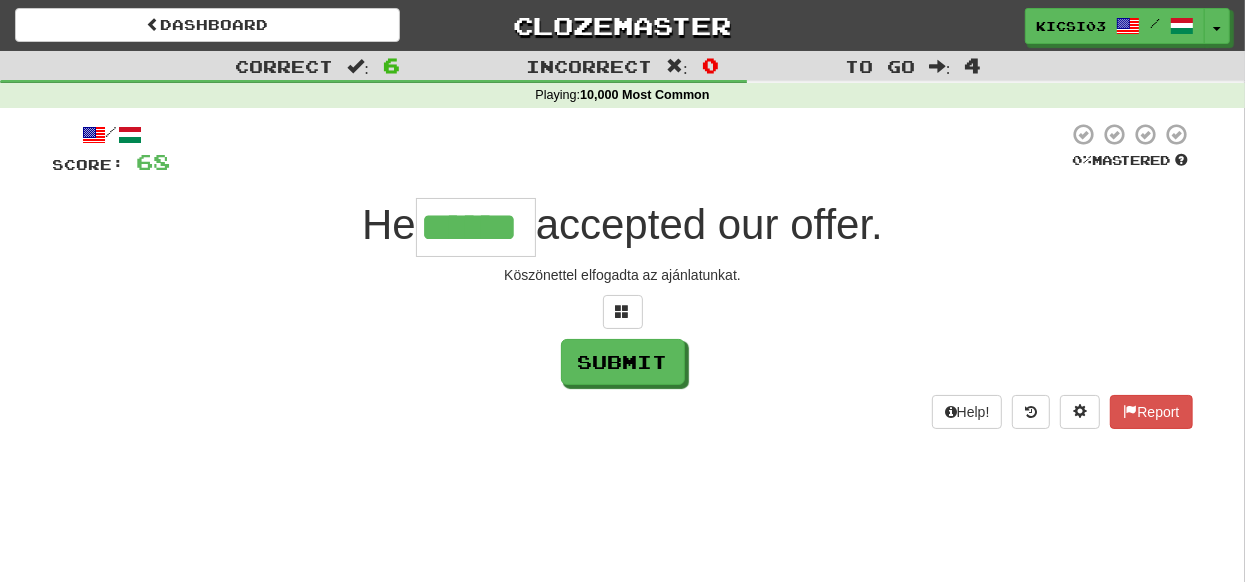 type on "******" 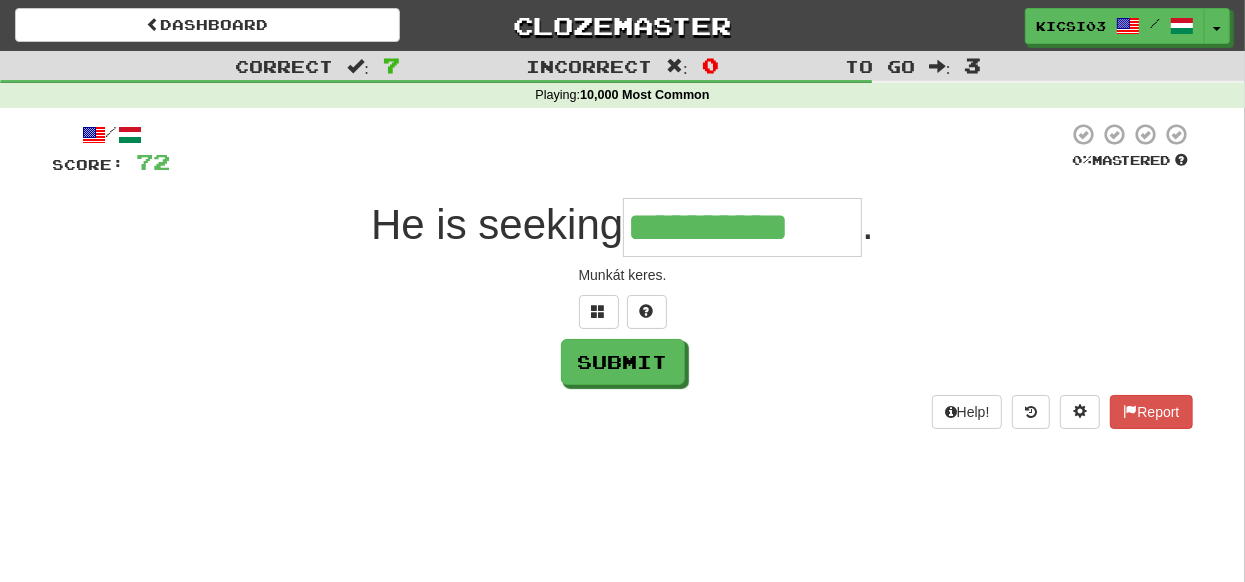 type on "**********" 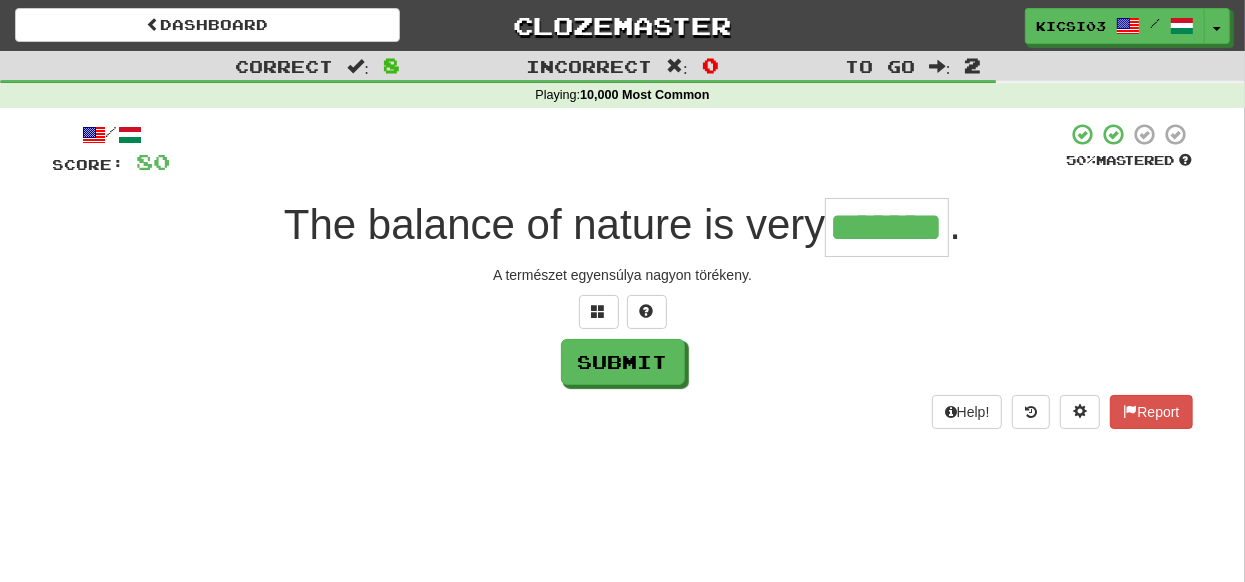 type on "*******" 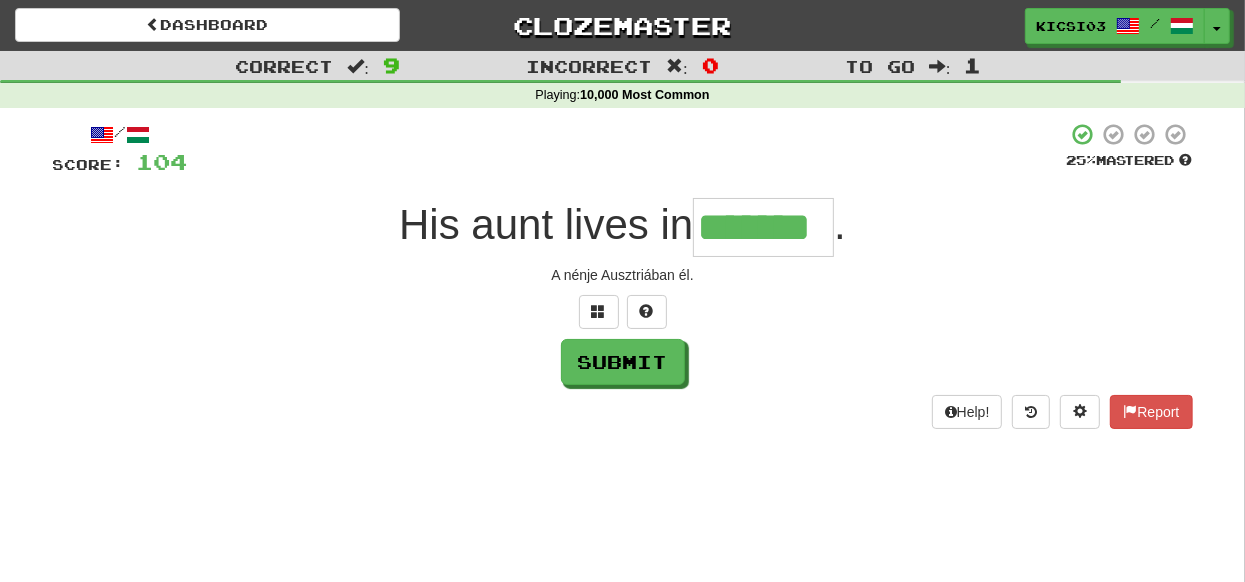 type on "*******" 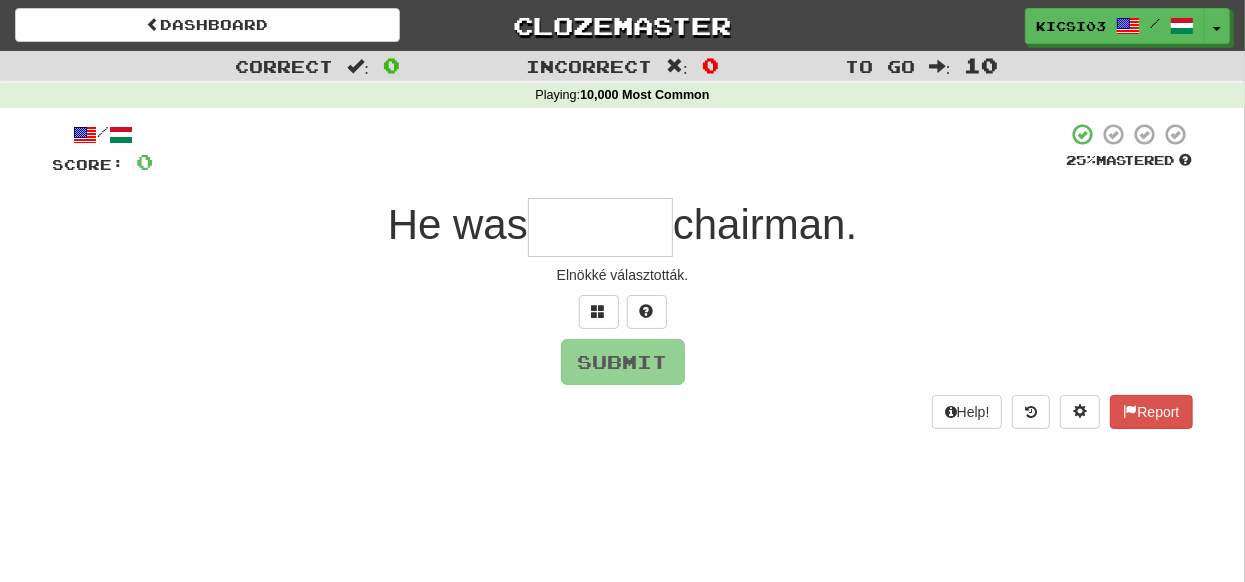 type on "*" 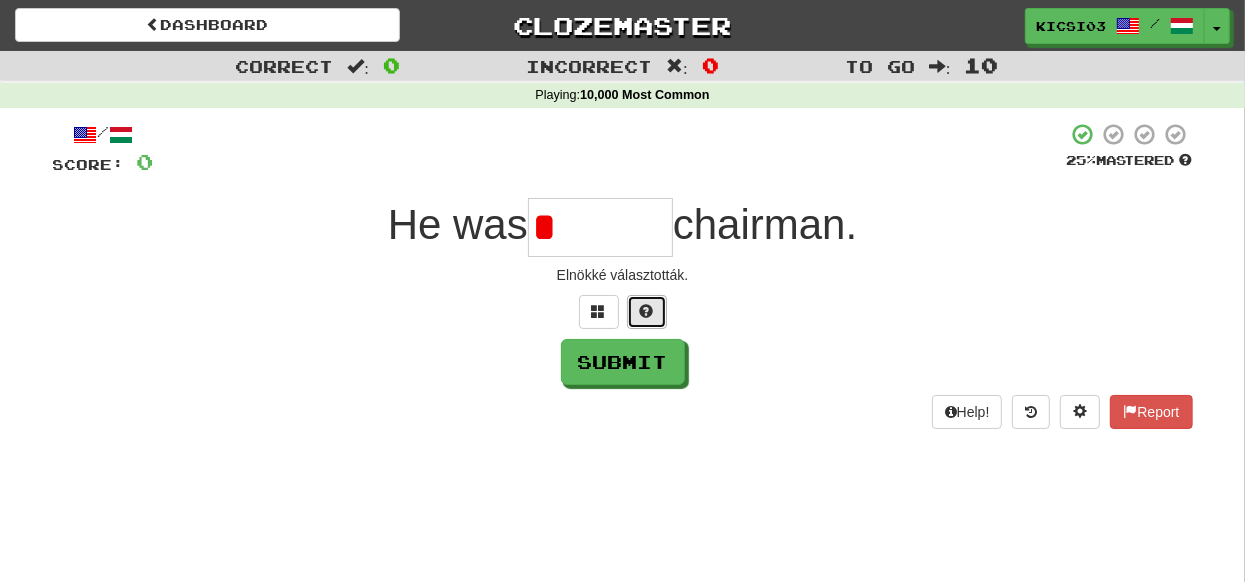 click at bounding box center (647, 311) 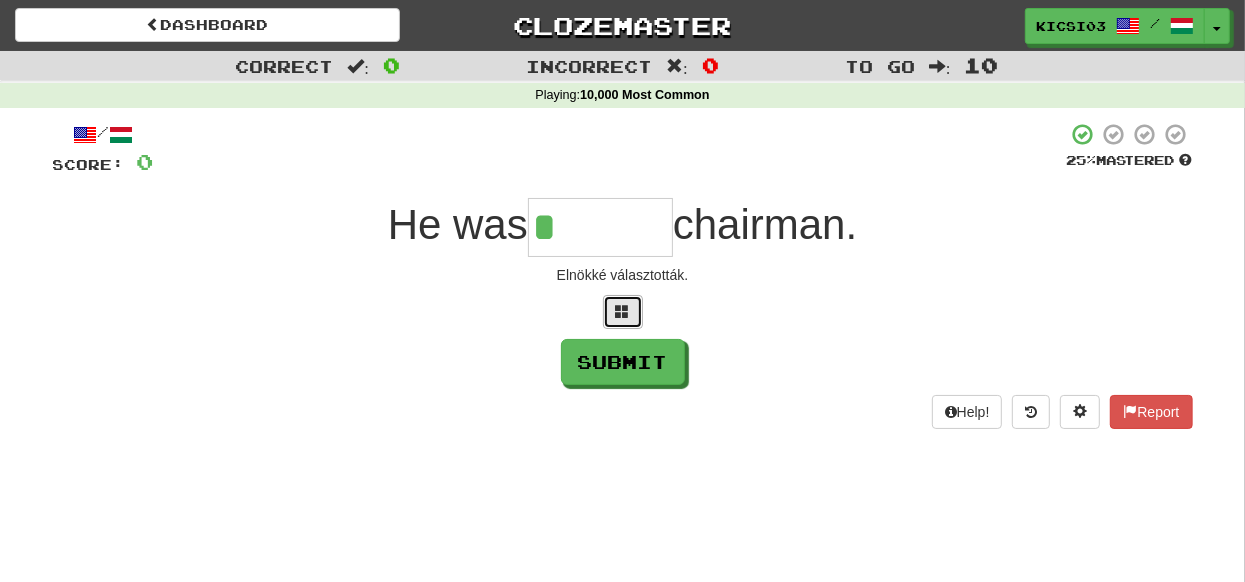click at bounding box center [623, 311] 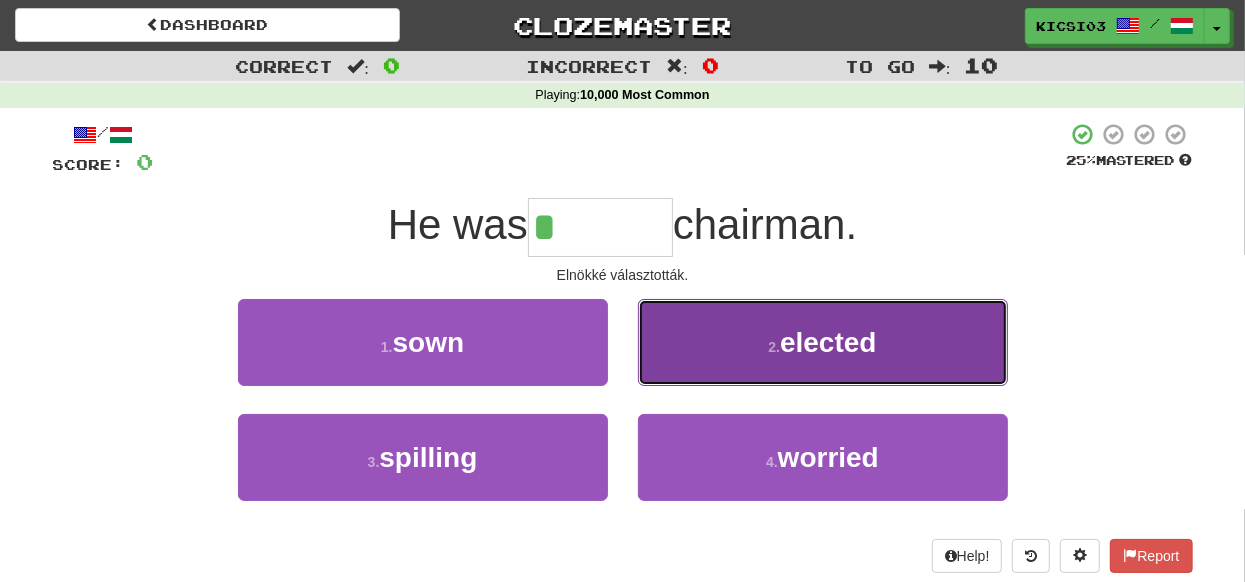 click on "elected" at bounding box center [828, 342] 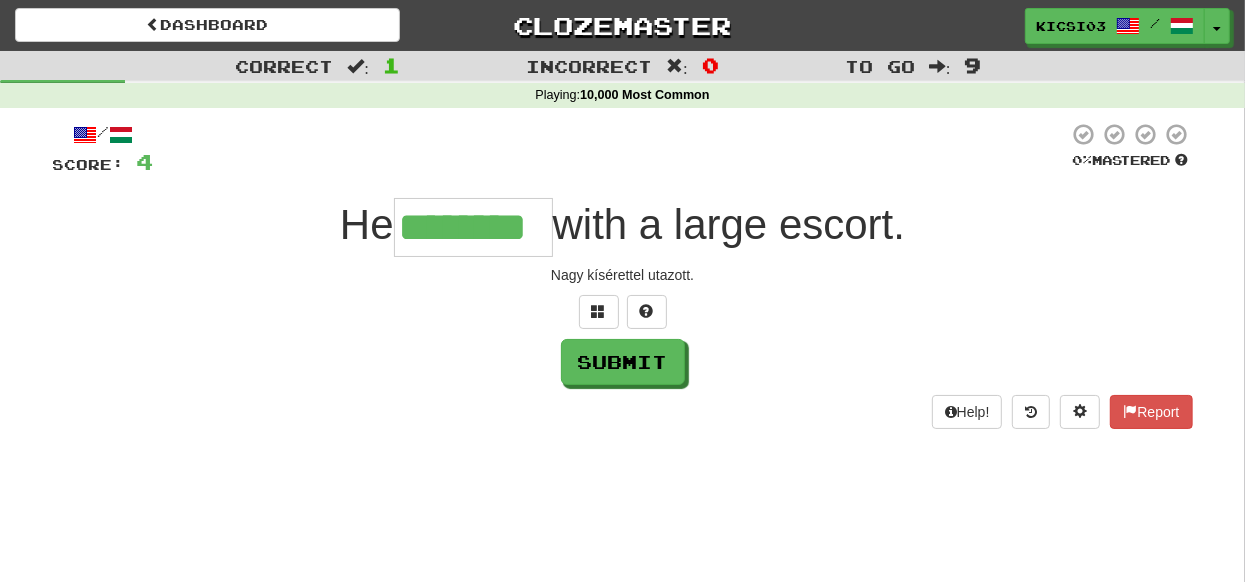 type on "********" 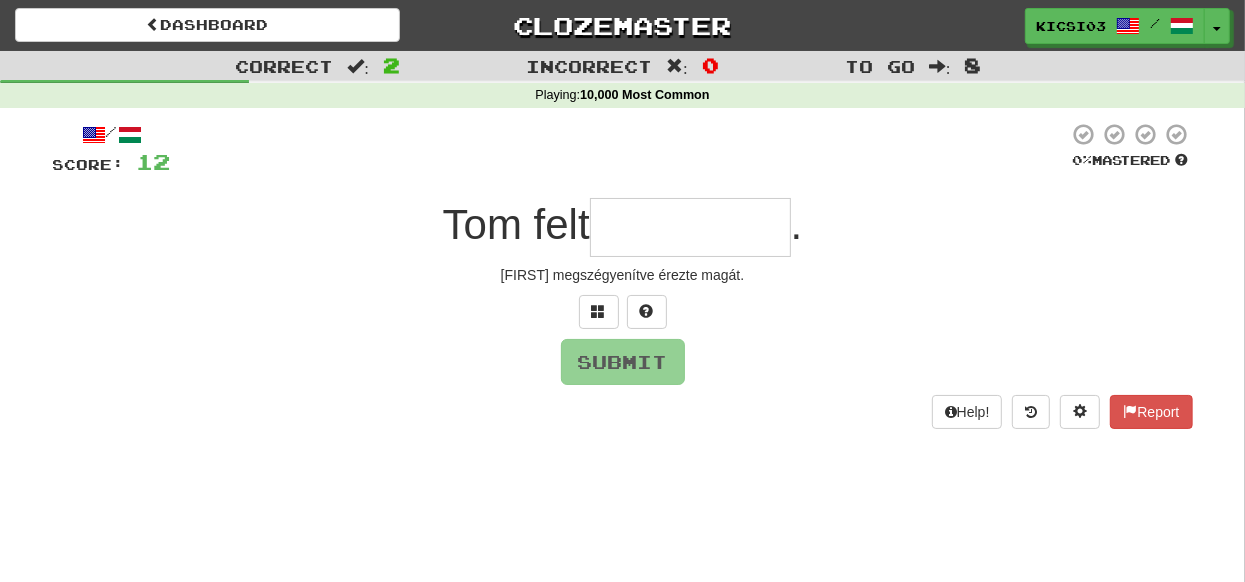 type on "*" 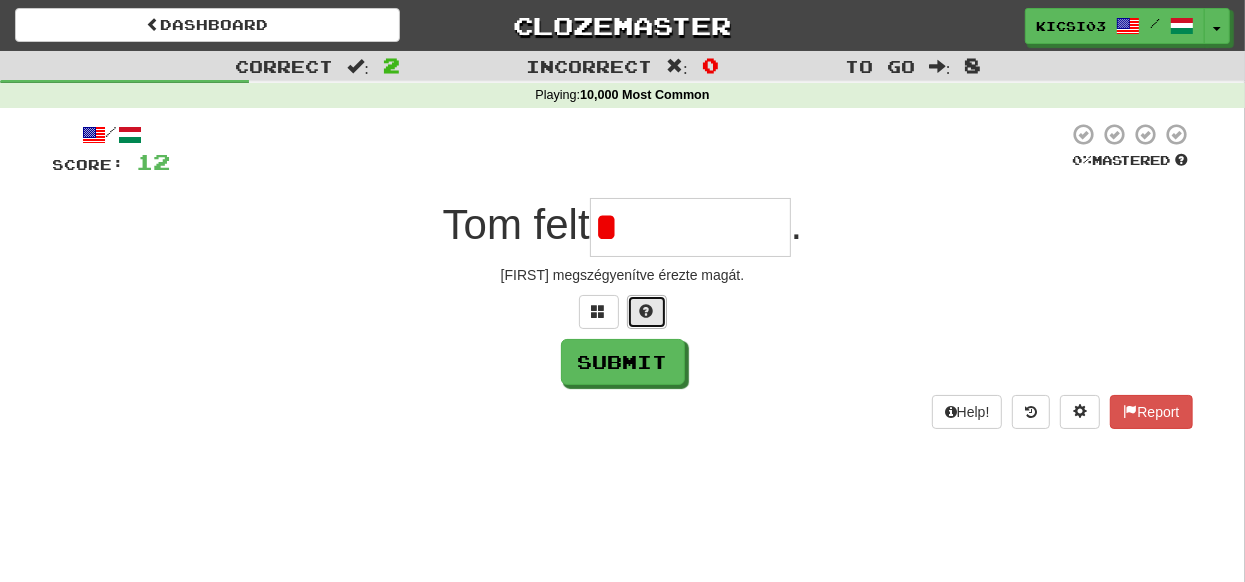 click at bounding box center (647, 312) 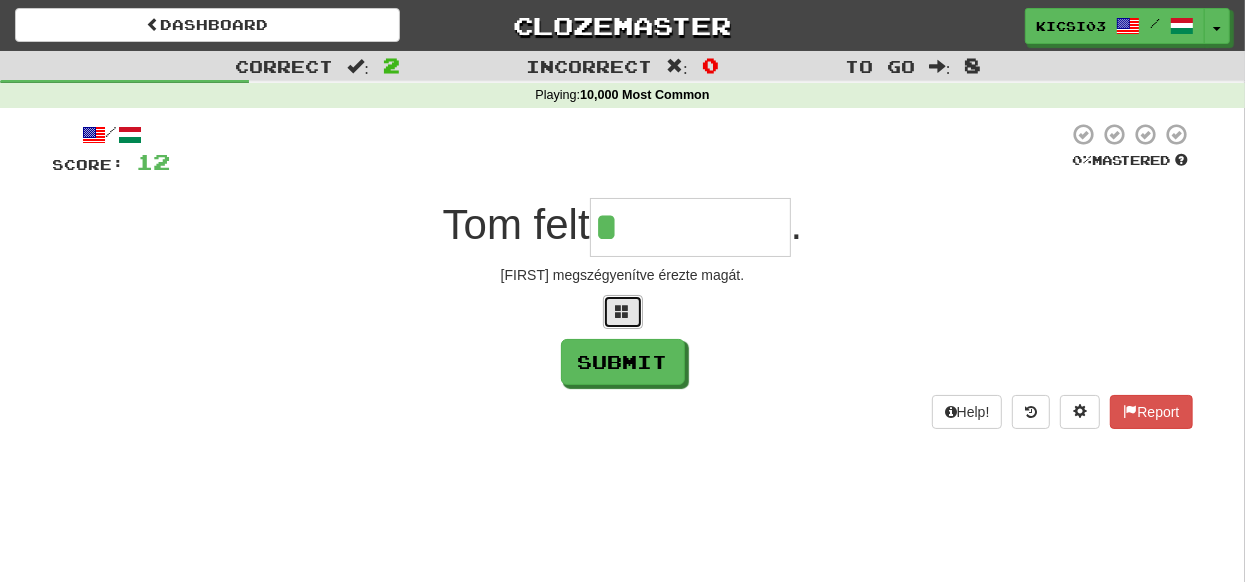 click at bounding box center [623, 312] 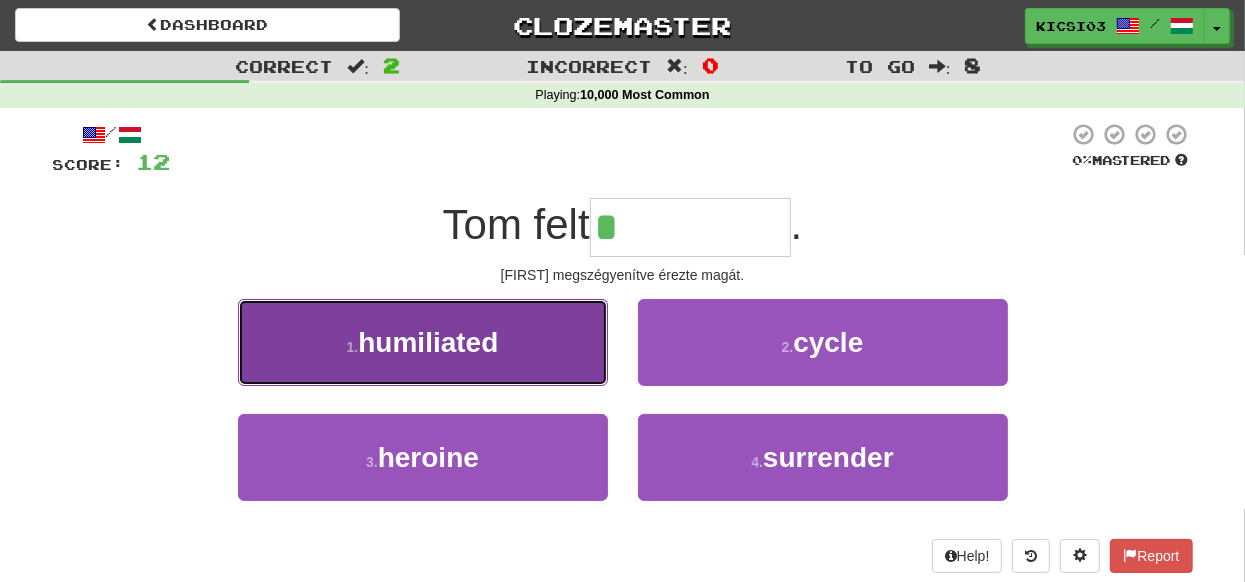 click on "1 .  humiliated" at bounding box center [423, 342] 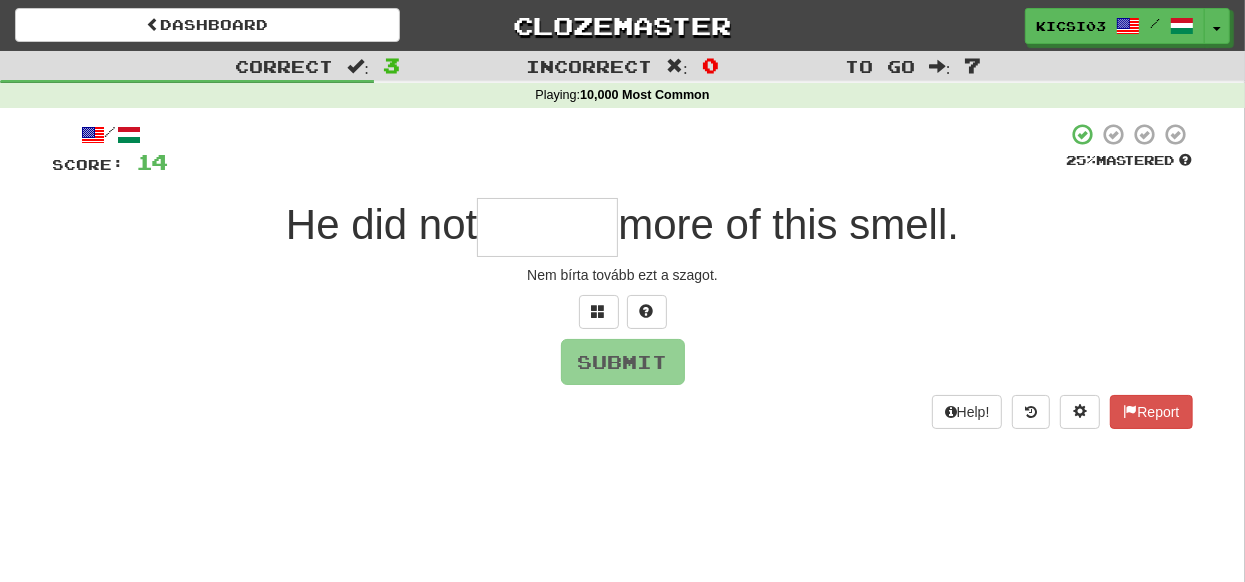 type on "*" 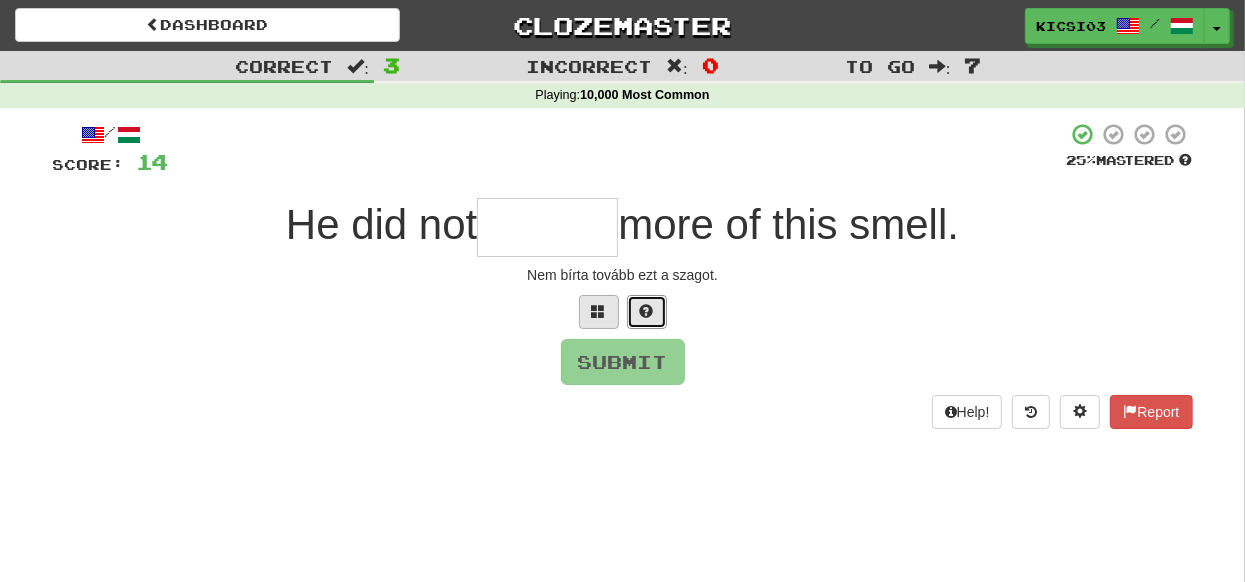 click at bounding box center [647, 311] 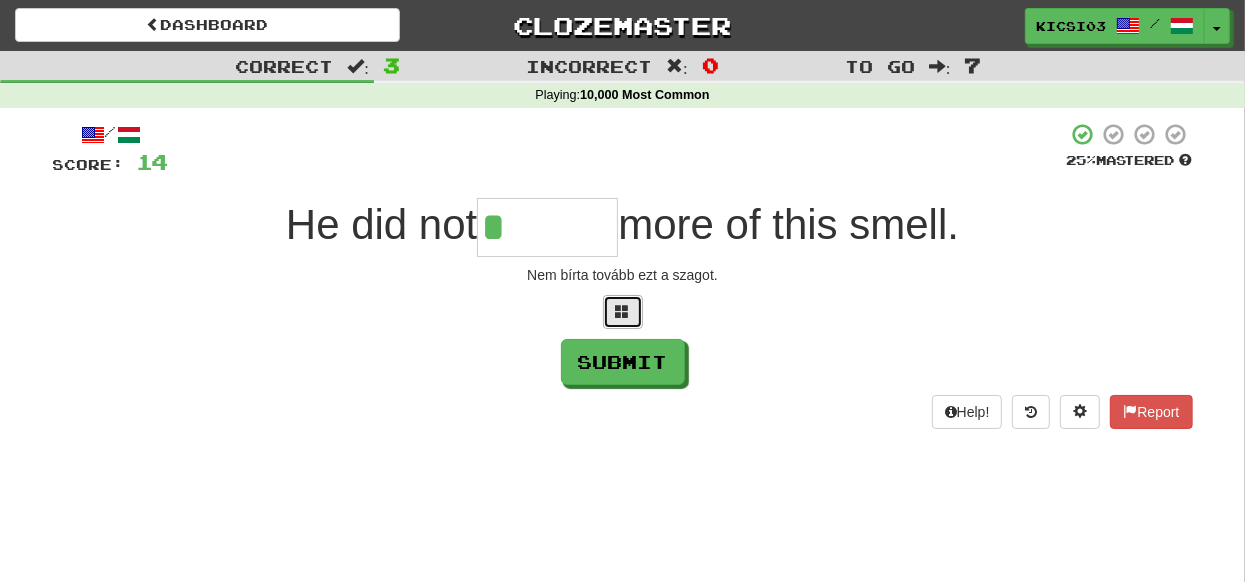 click at bounding box center [623, 312] 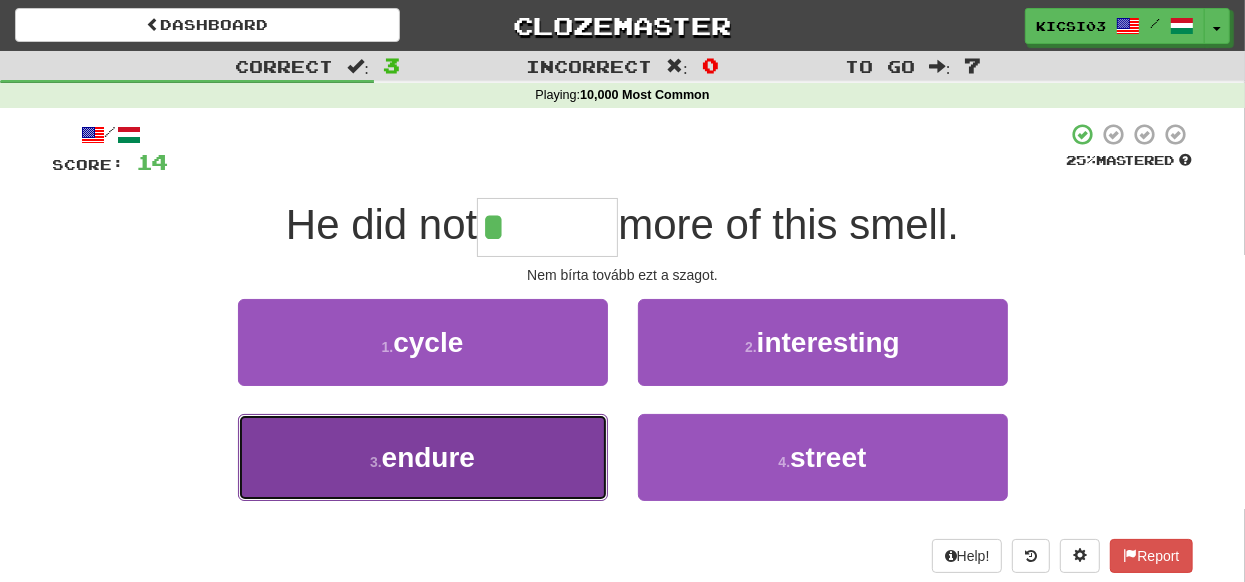 click on "3 .  endure" at bounding box center [423, 457] 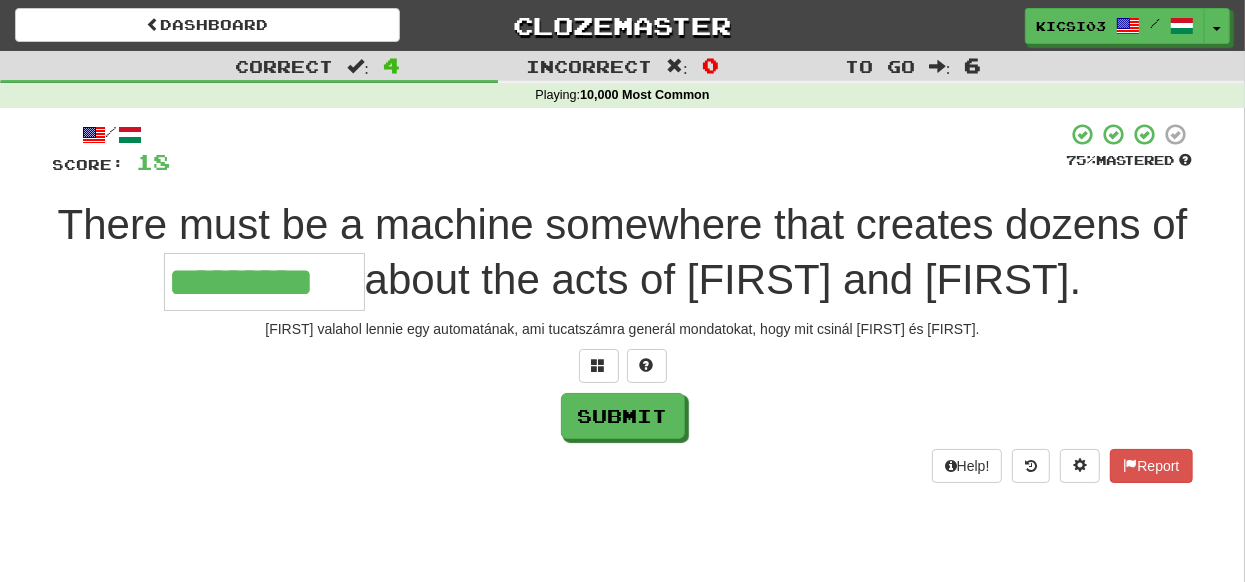 type on "*********" 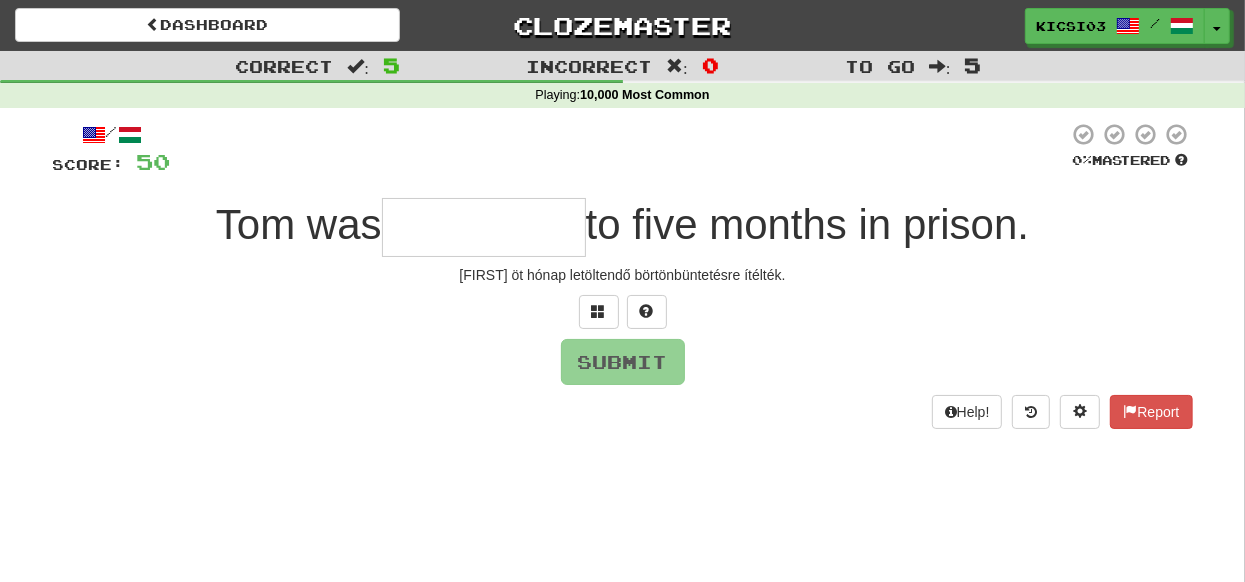 type on "*" 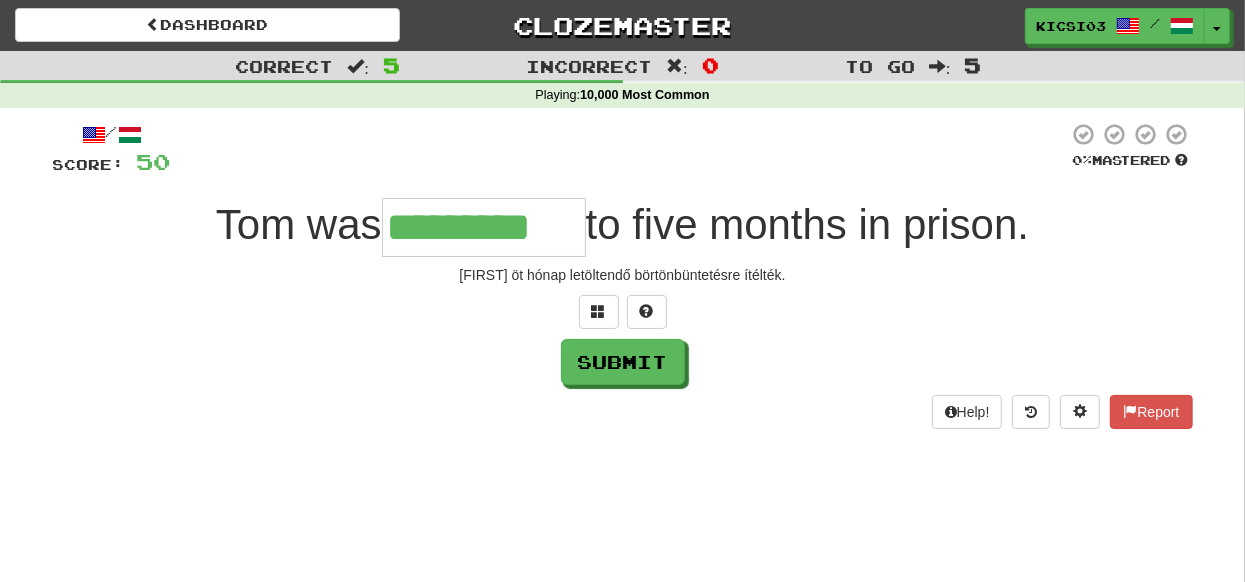 type on "*********" 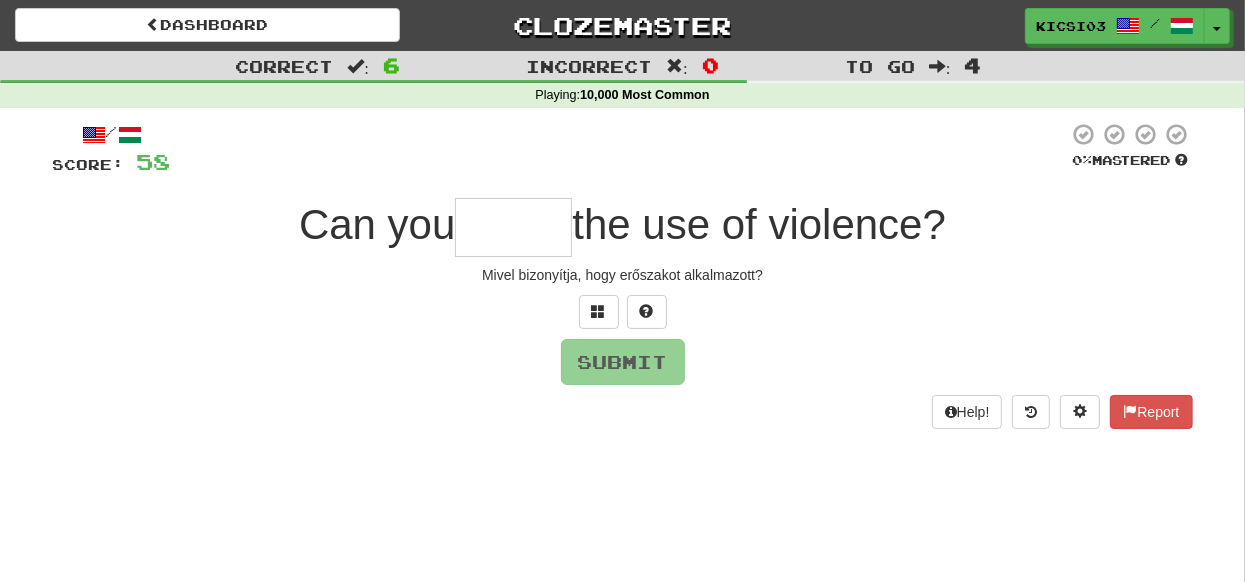 type on "*" 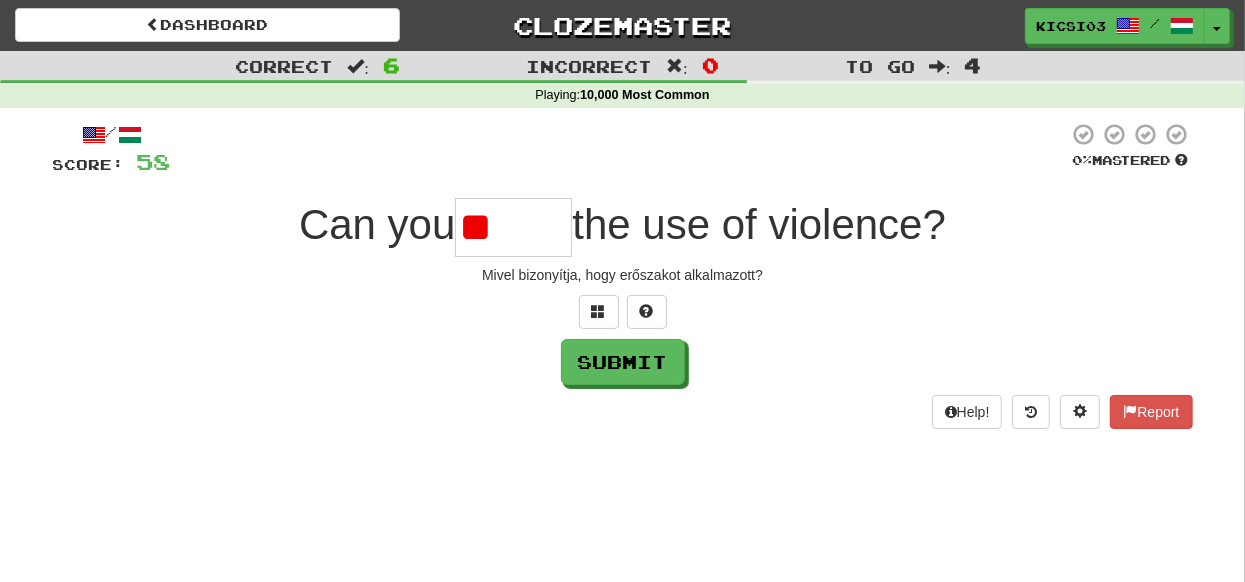 type on "*" 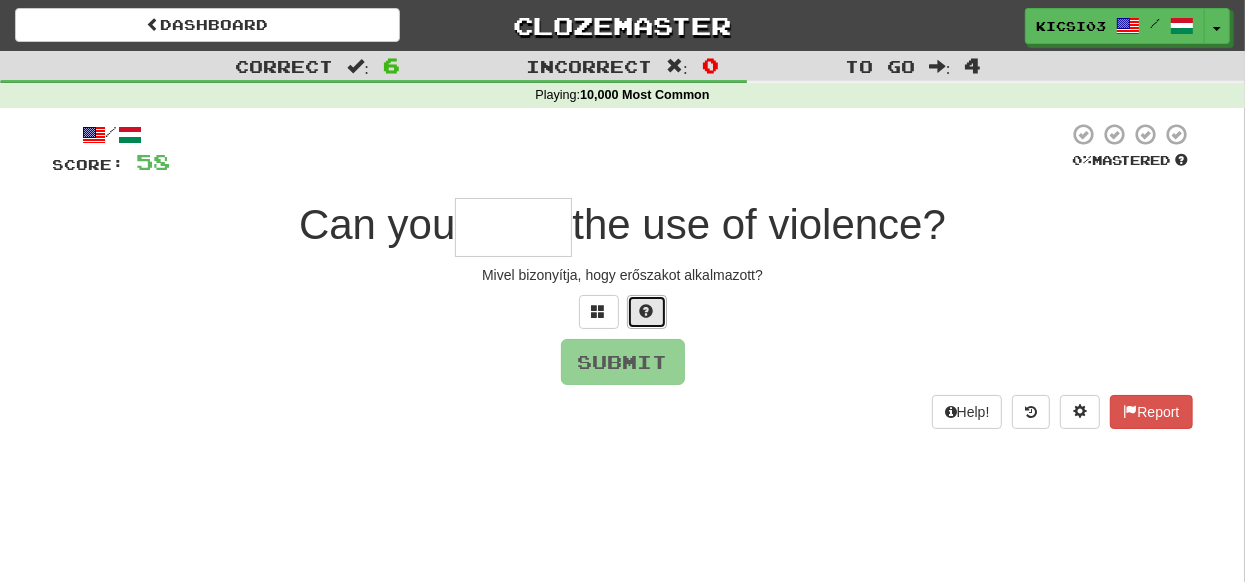 click at bounding box center [647, 311] 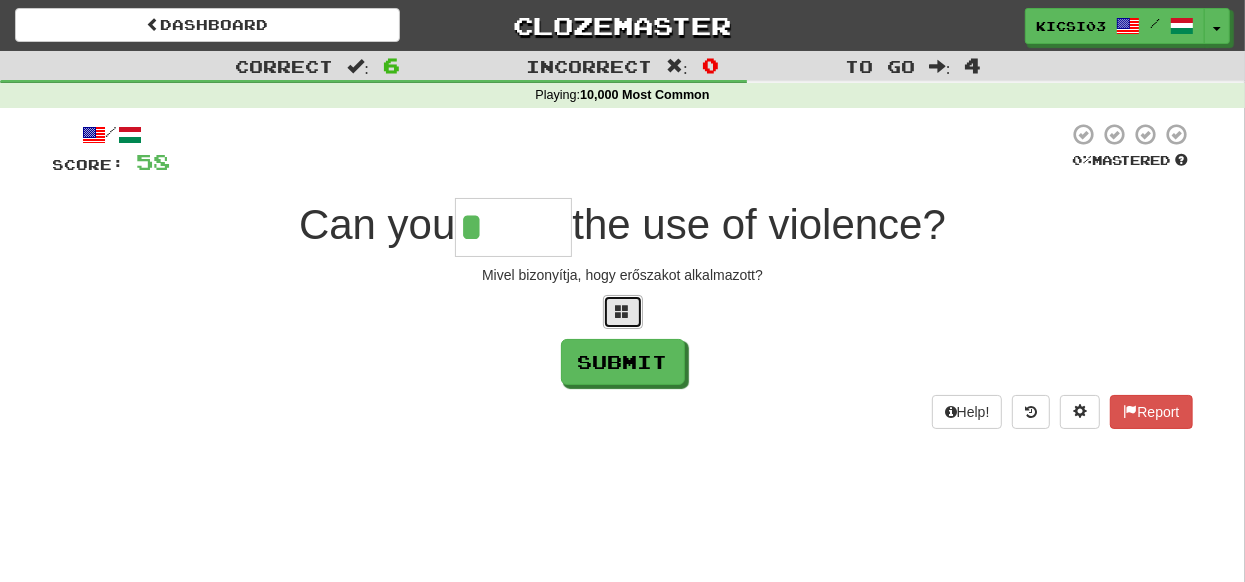 click at bounding box center [623, 312] 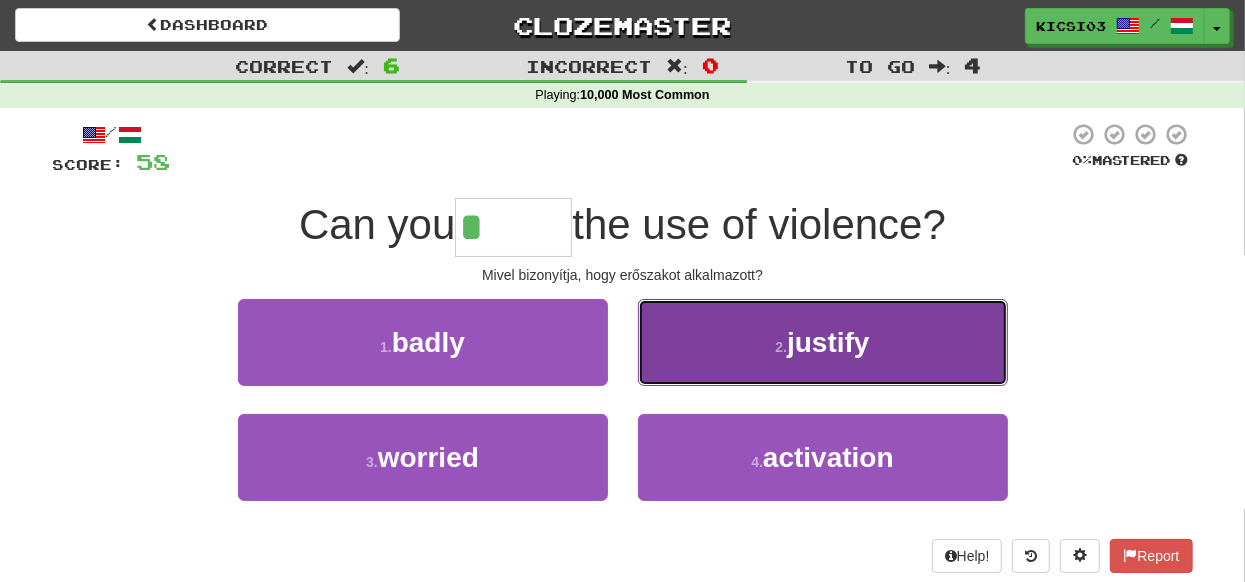 click on "2 .  justify" at bounding box center (823, 342) 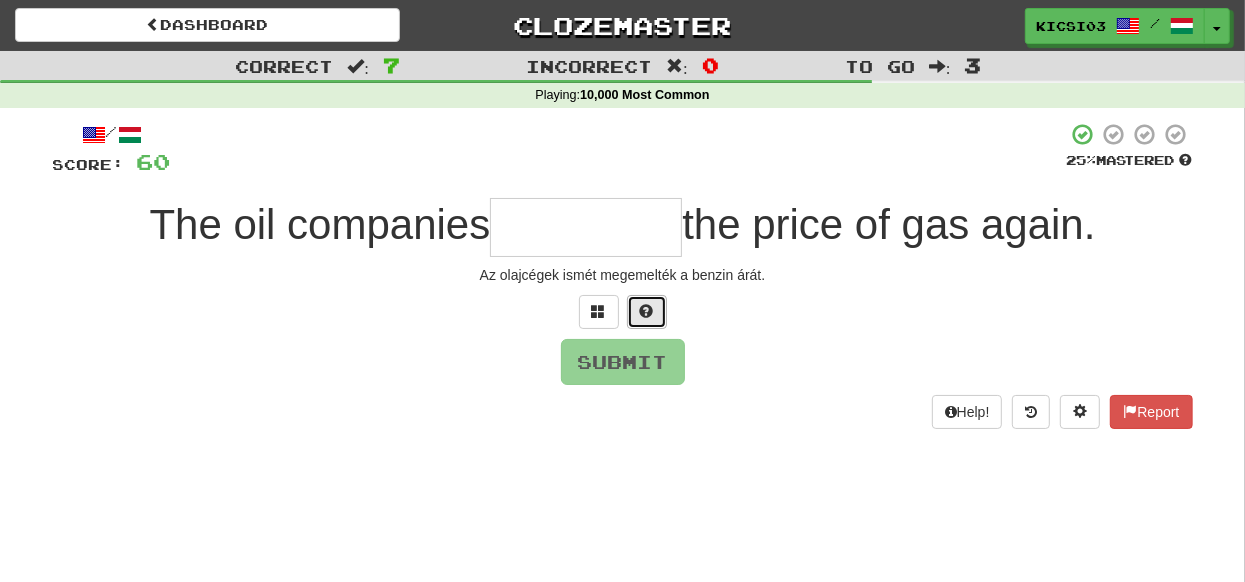 drag, startPoint x: 647, startPoint y: 311, endPoint x: 624, endPoint y: 311, distance: 23 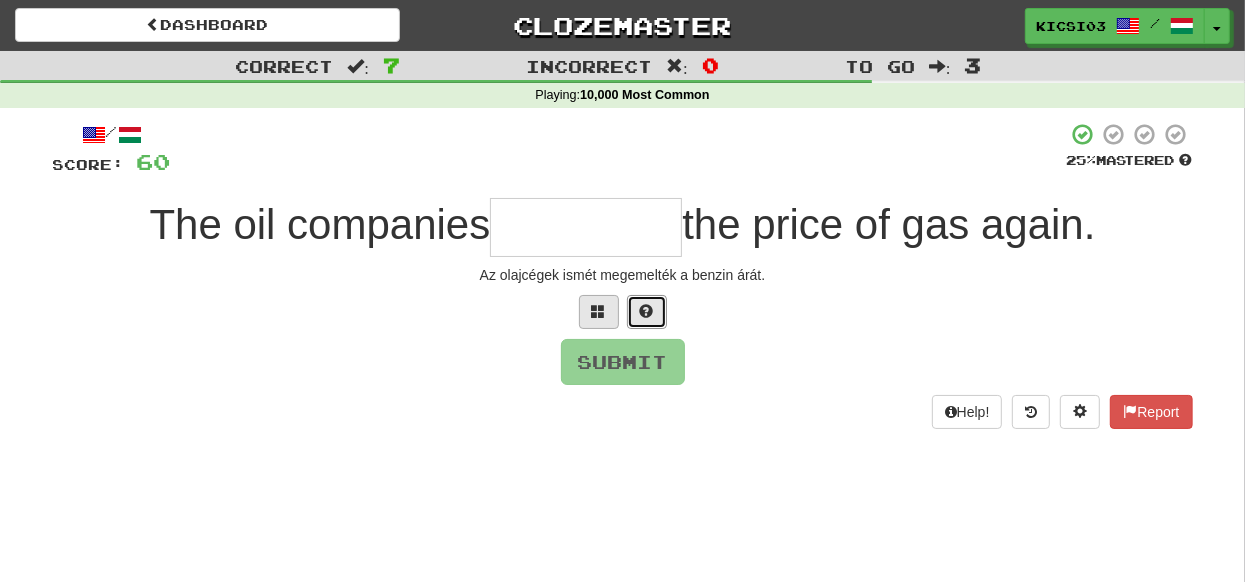 click at bounding box center (647, 311) 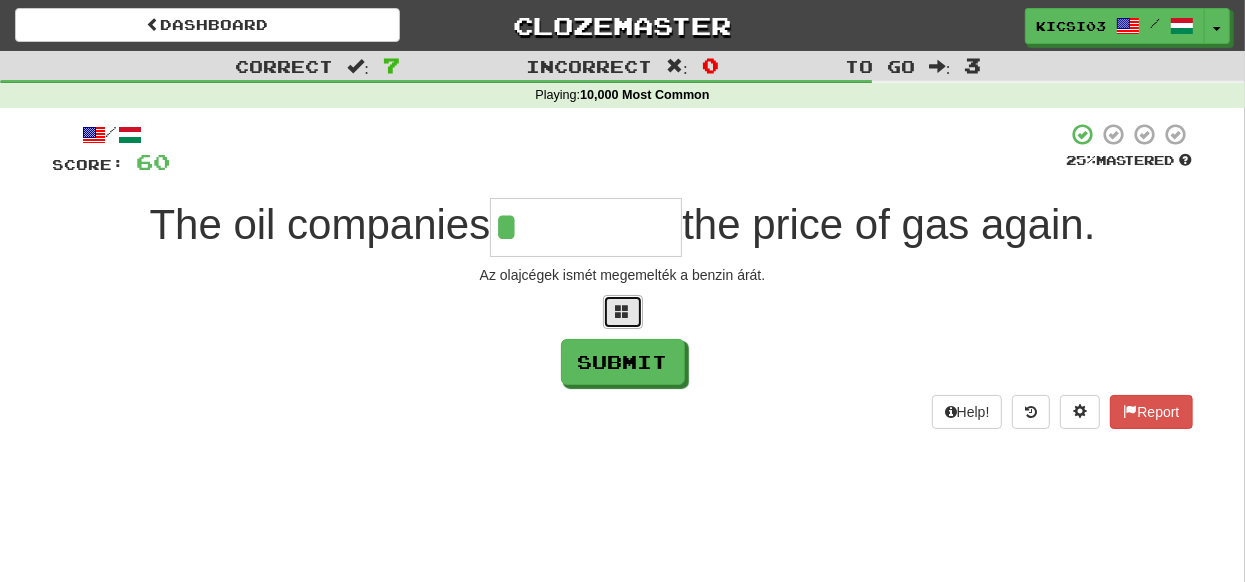 click at bounding box center (623, 311) 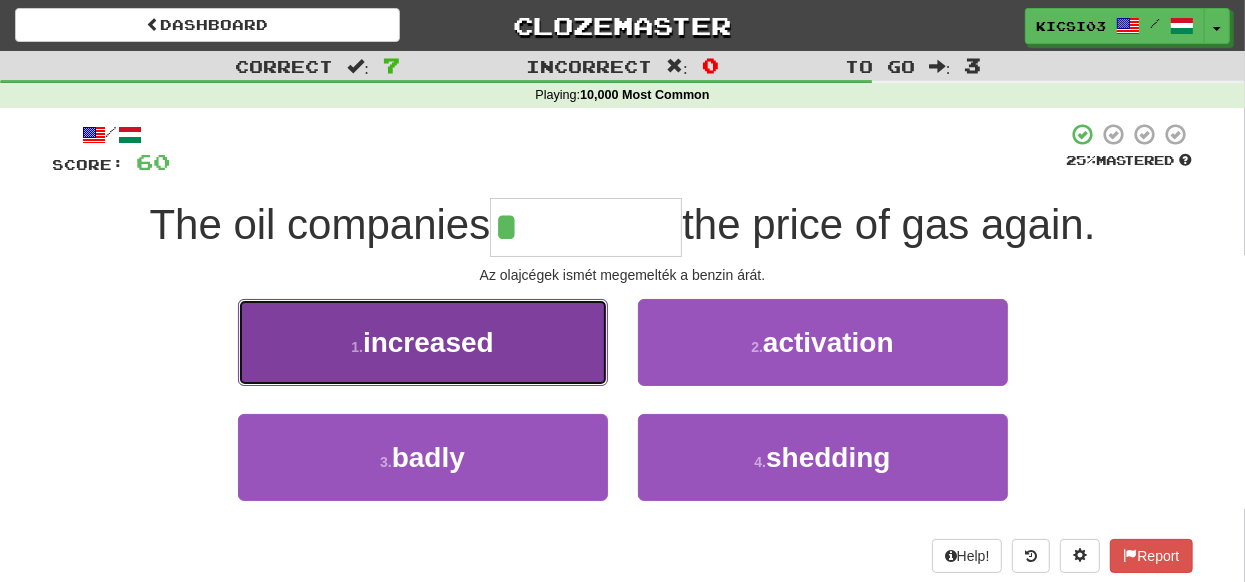click on "1 .  increased" at bounding box center (423, 342) 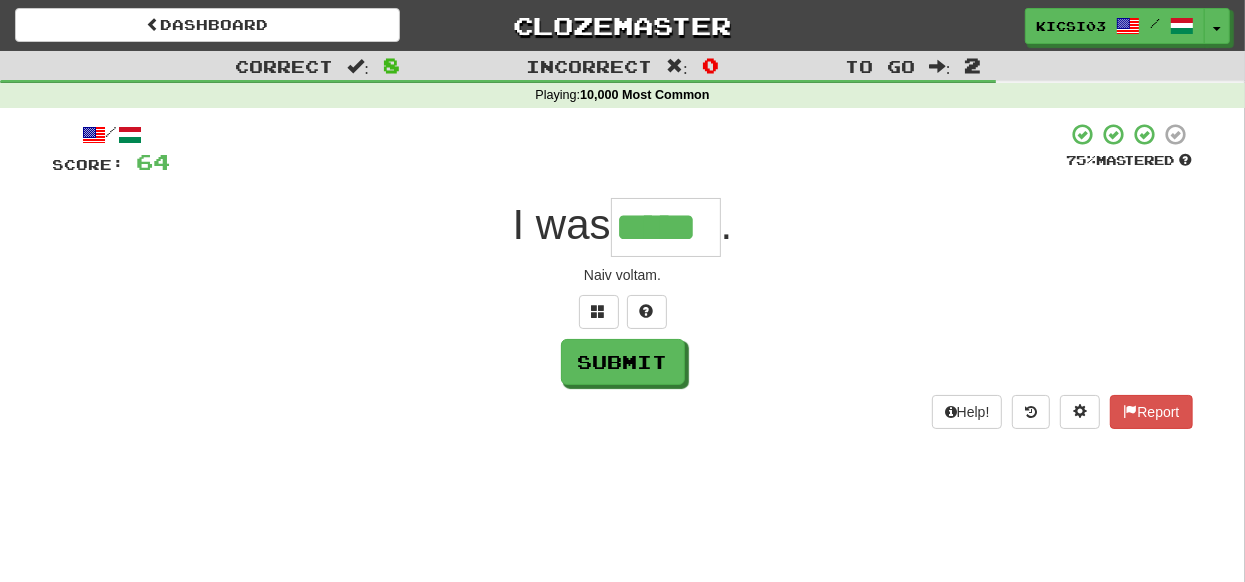 type on "*****" 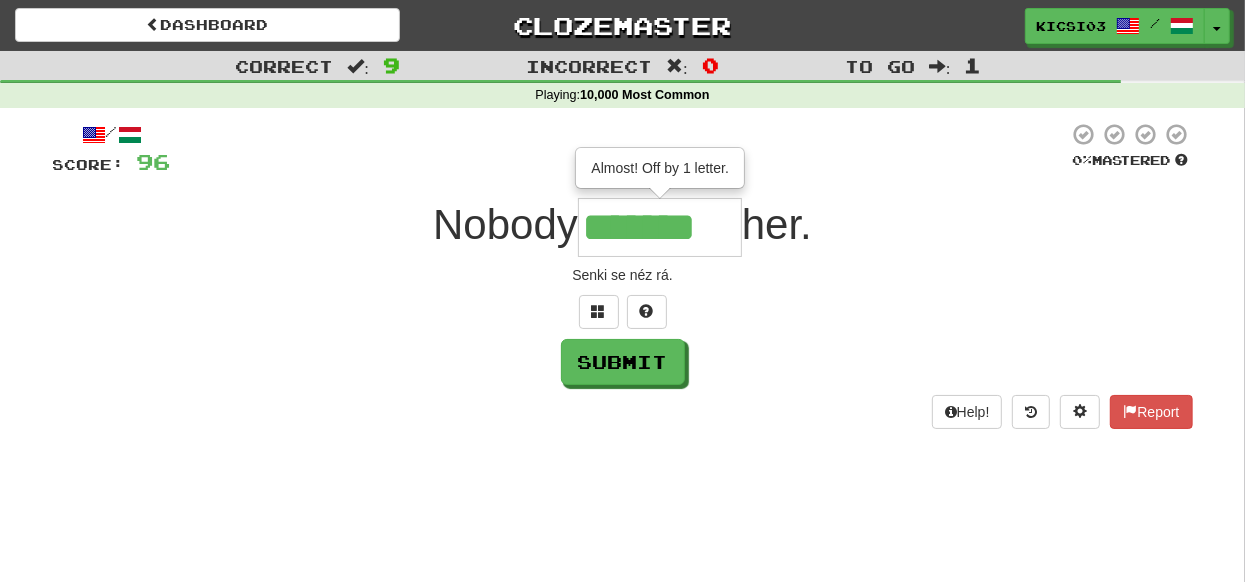 type on "*******" 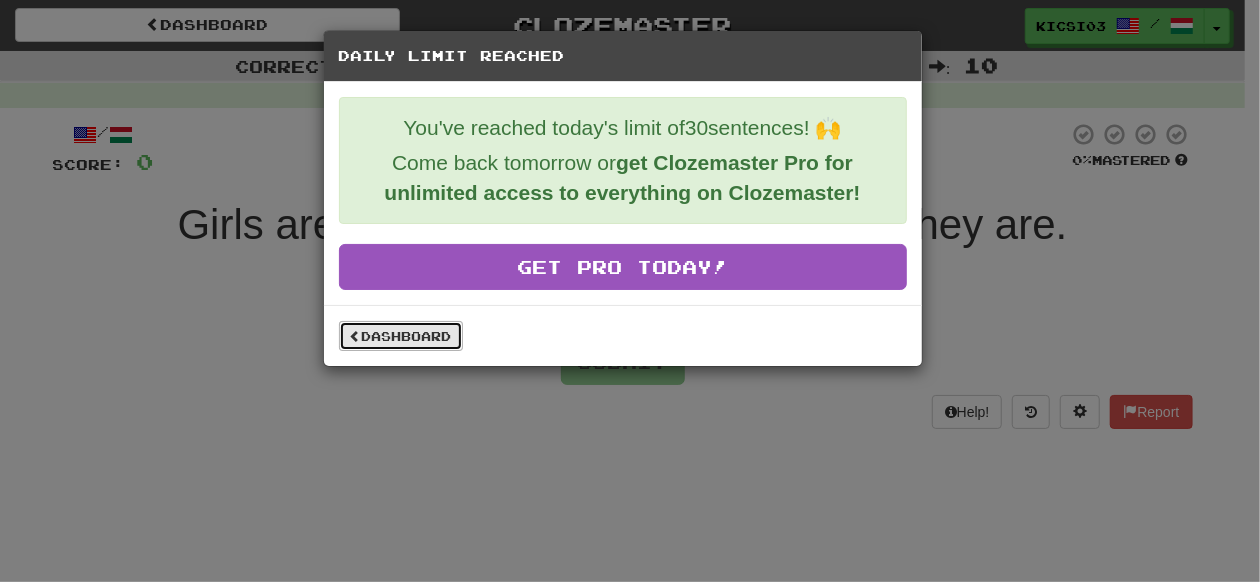 click on "Dashboard" at bounding box center [401, 336] 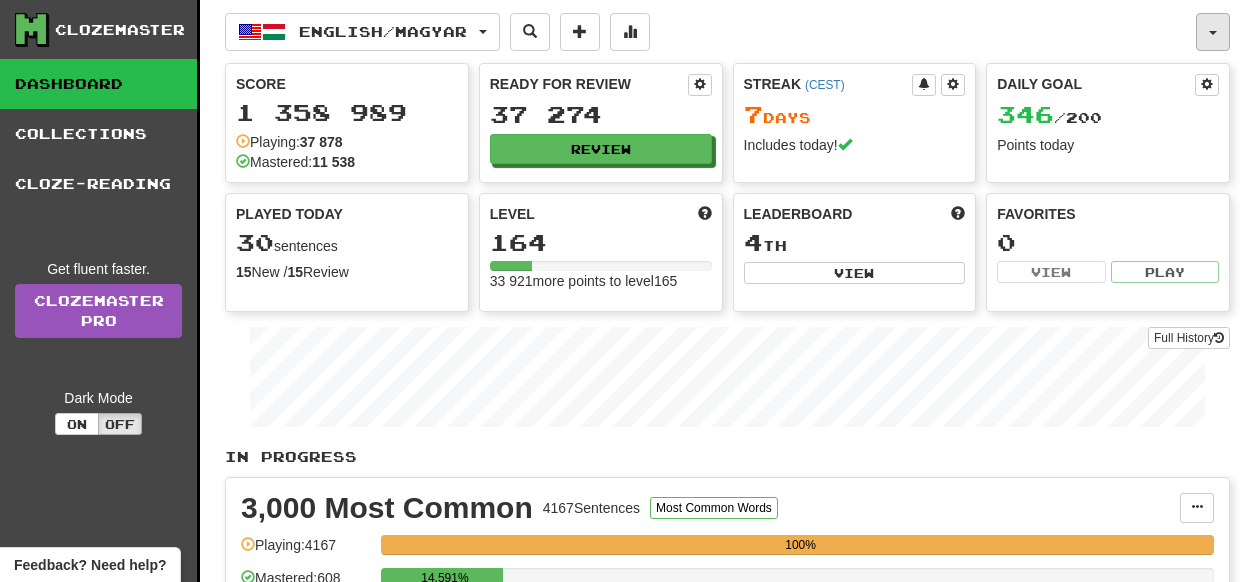 scroll, scrollTop: 0, scrollLeft: 0, axis: both 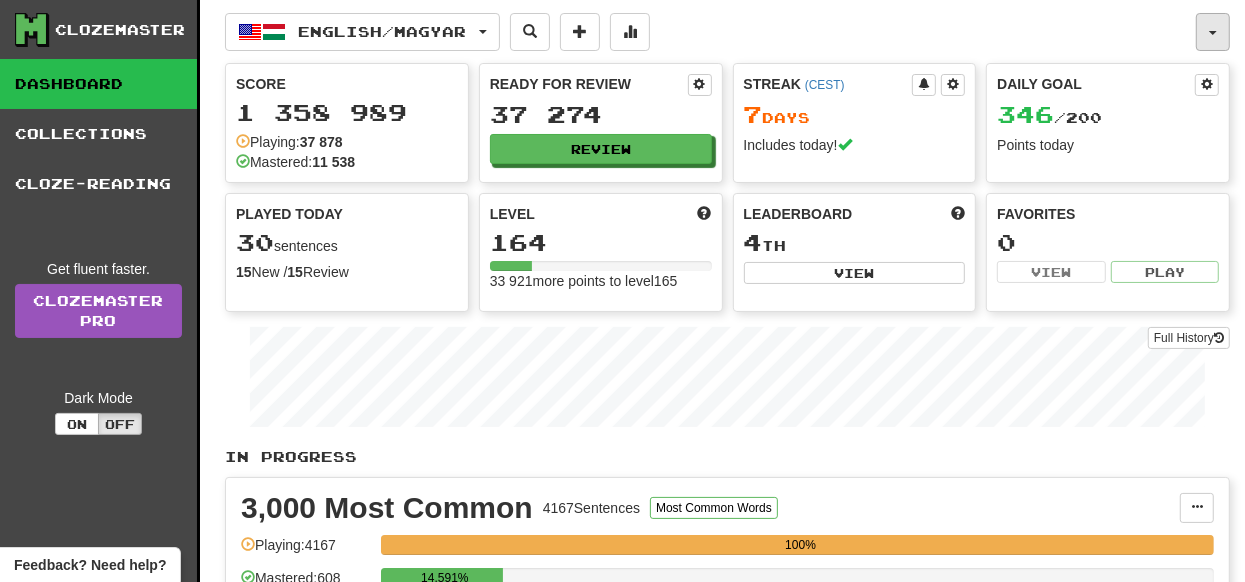 click at bounding box center [1213, 32] 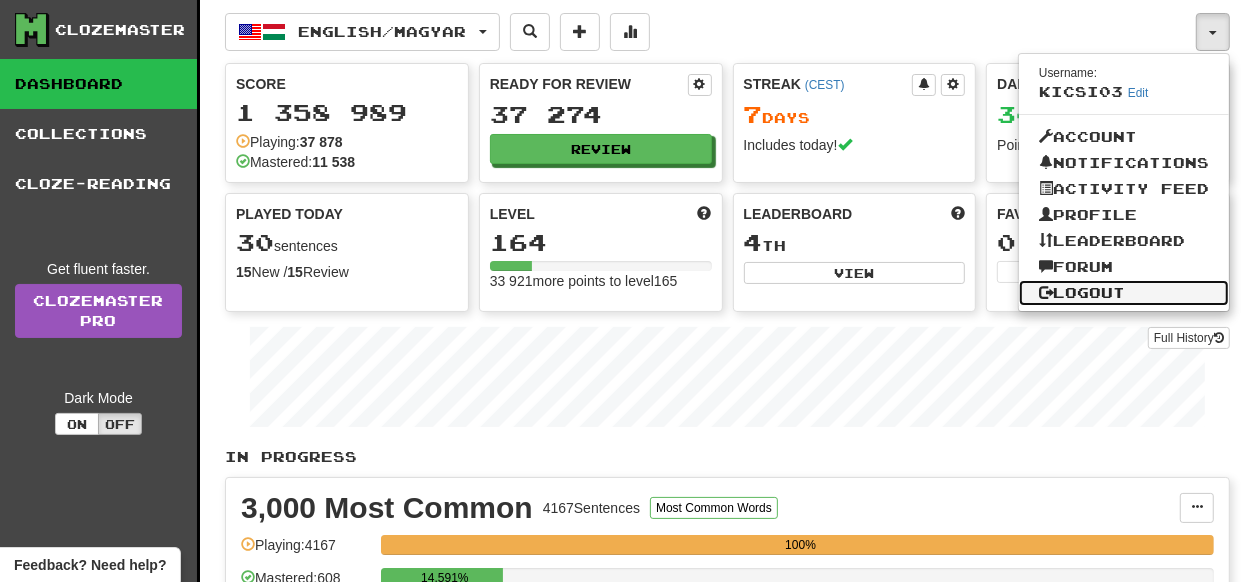 click on "Logout" at bounding box center [1124, 293] 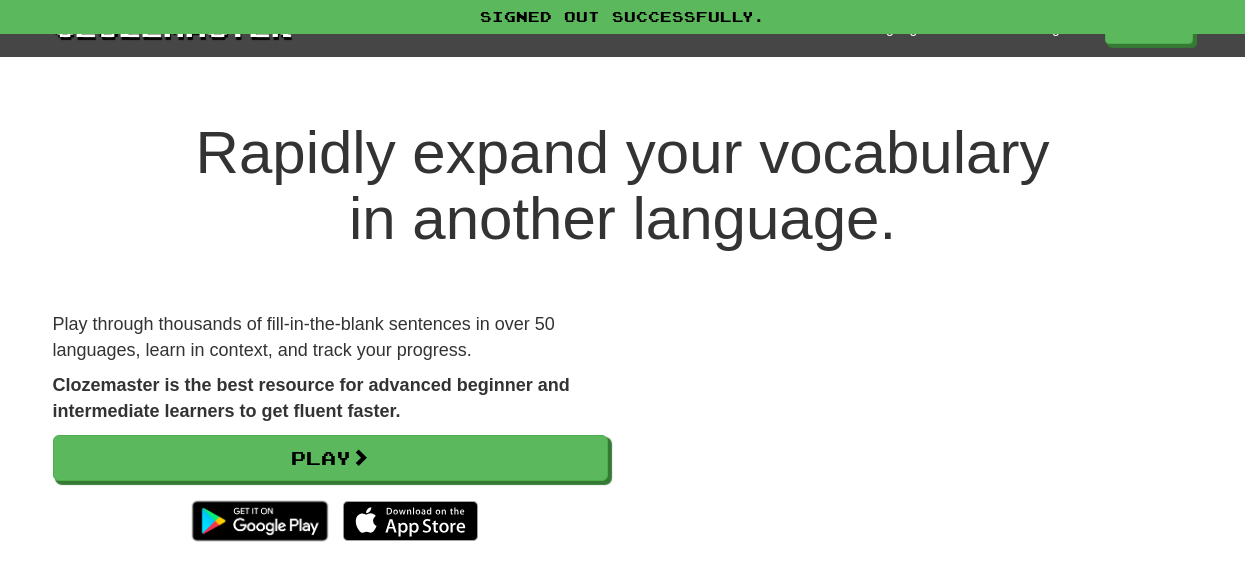 scroll, scrollTop: 0, scrollLeft: 0, axis: both 